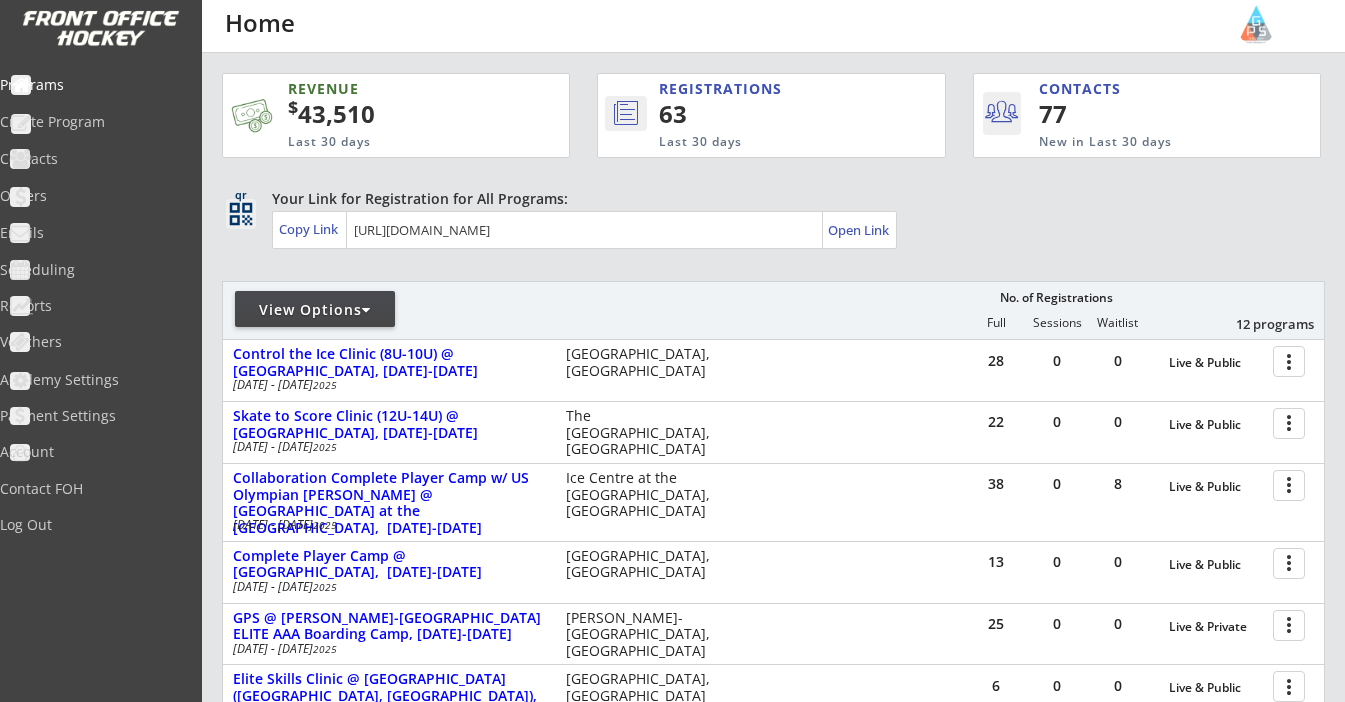 scroll, scrollTop: 596, scrollLeft: 0, axis: vertical 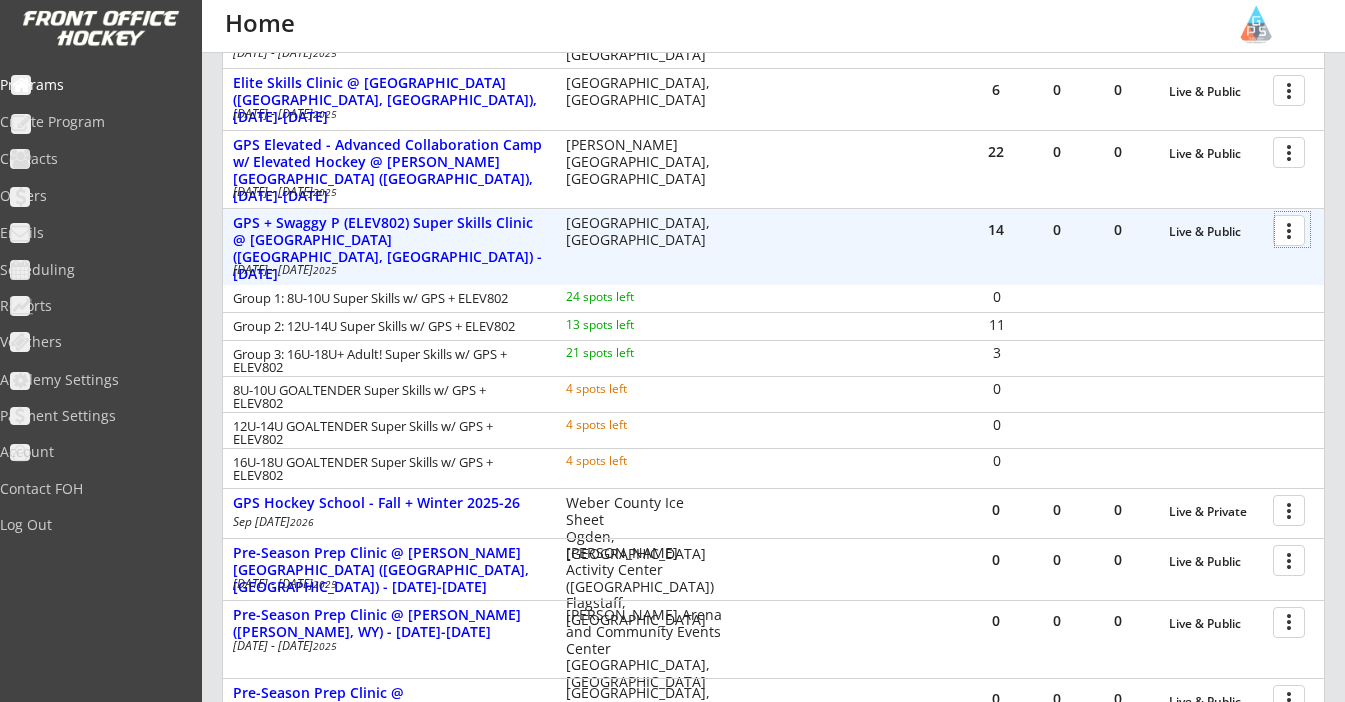 click at bounding box center [1292, 229] 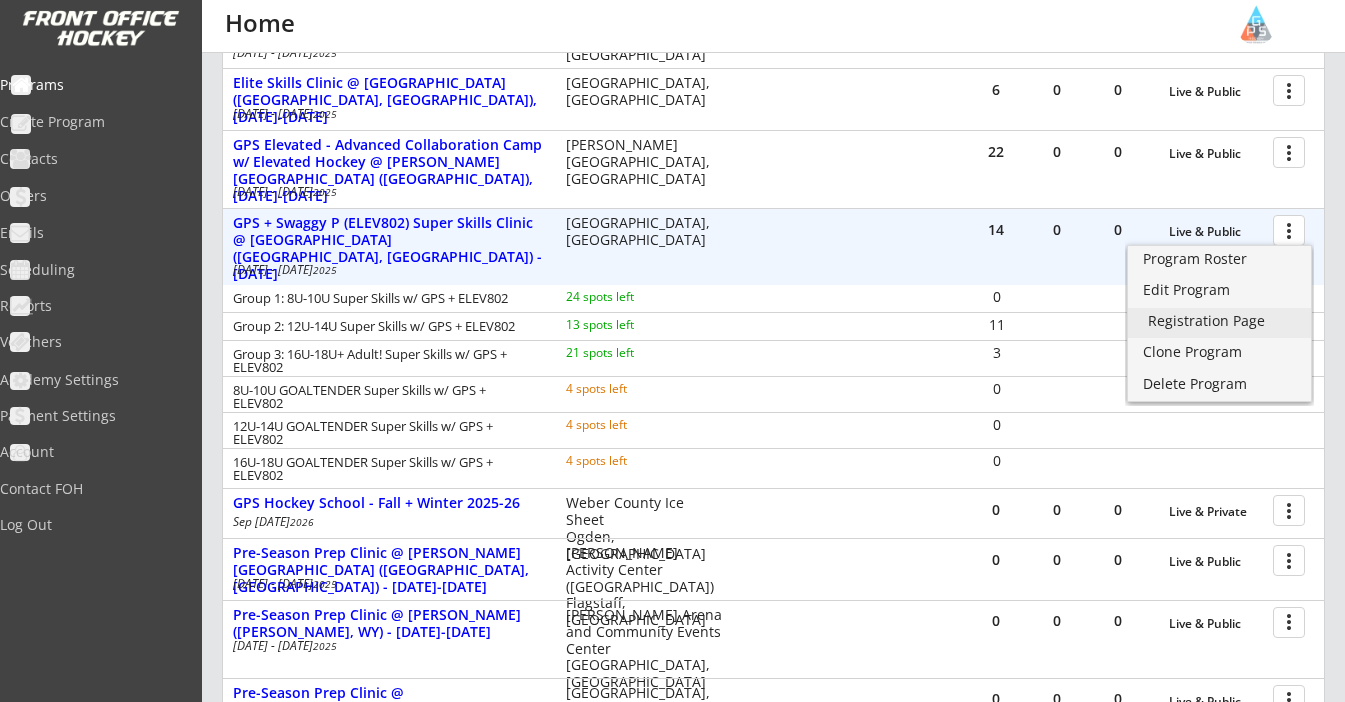 click on "Registration Page" at bounding box center [1219, 321] 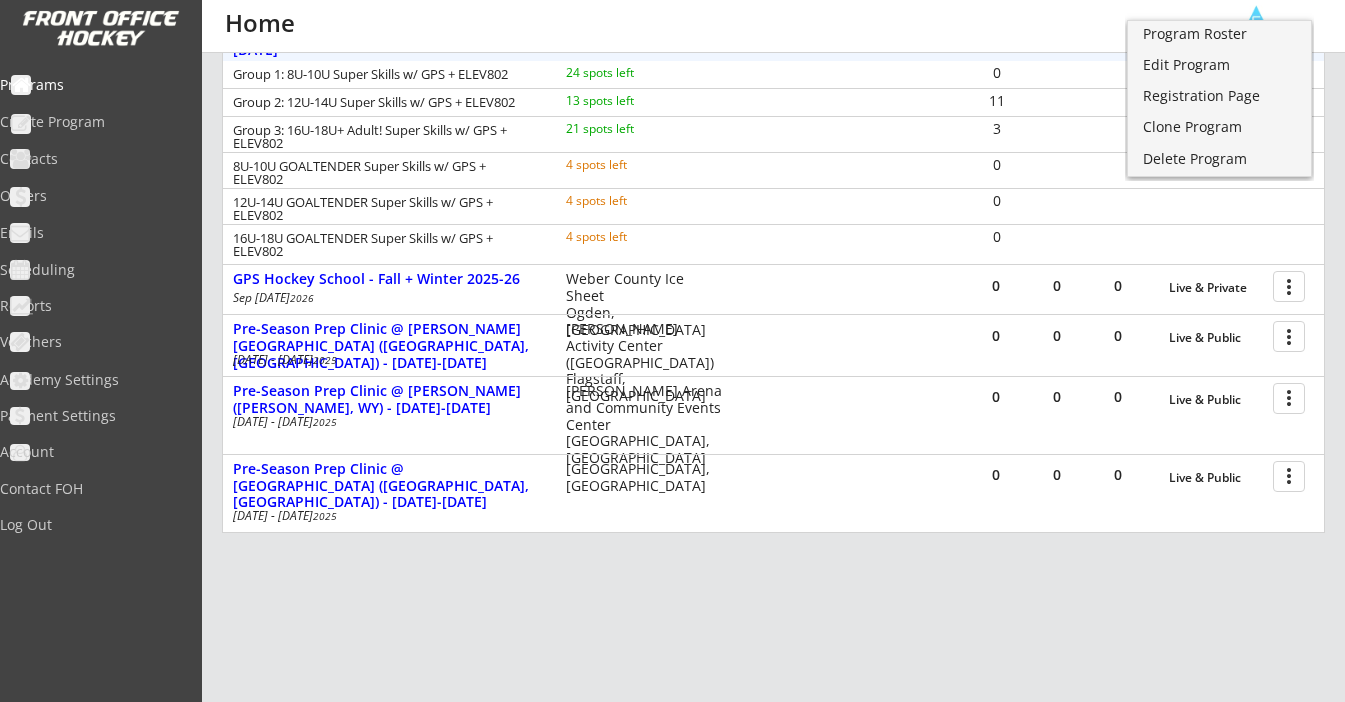 scroll, scrollTop: 821, scrollLeft: 0, axis: vertical 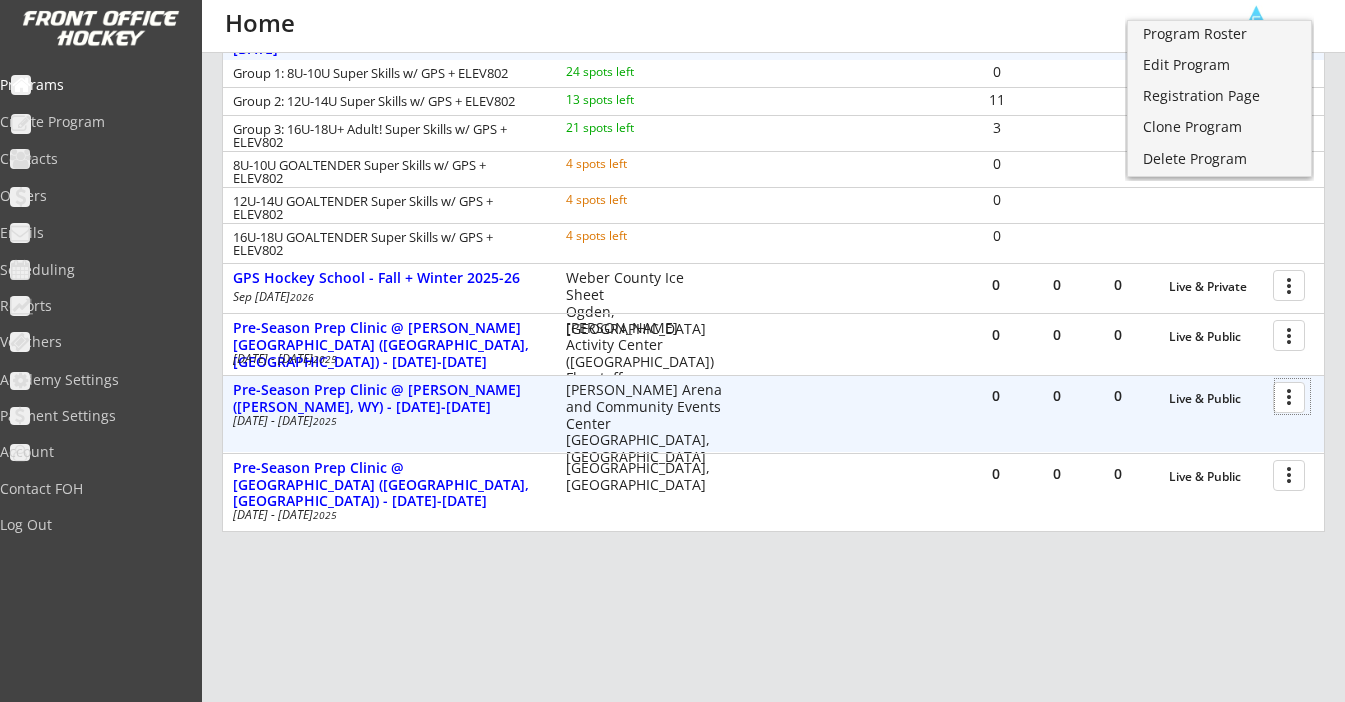 click at bounding box center (1292, 396) 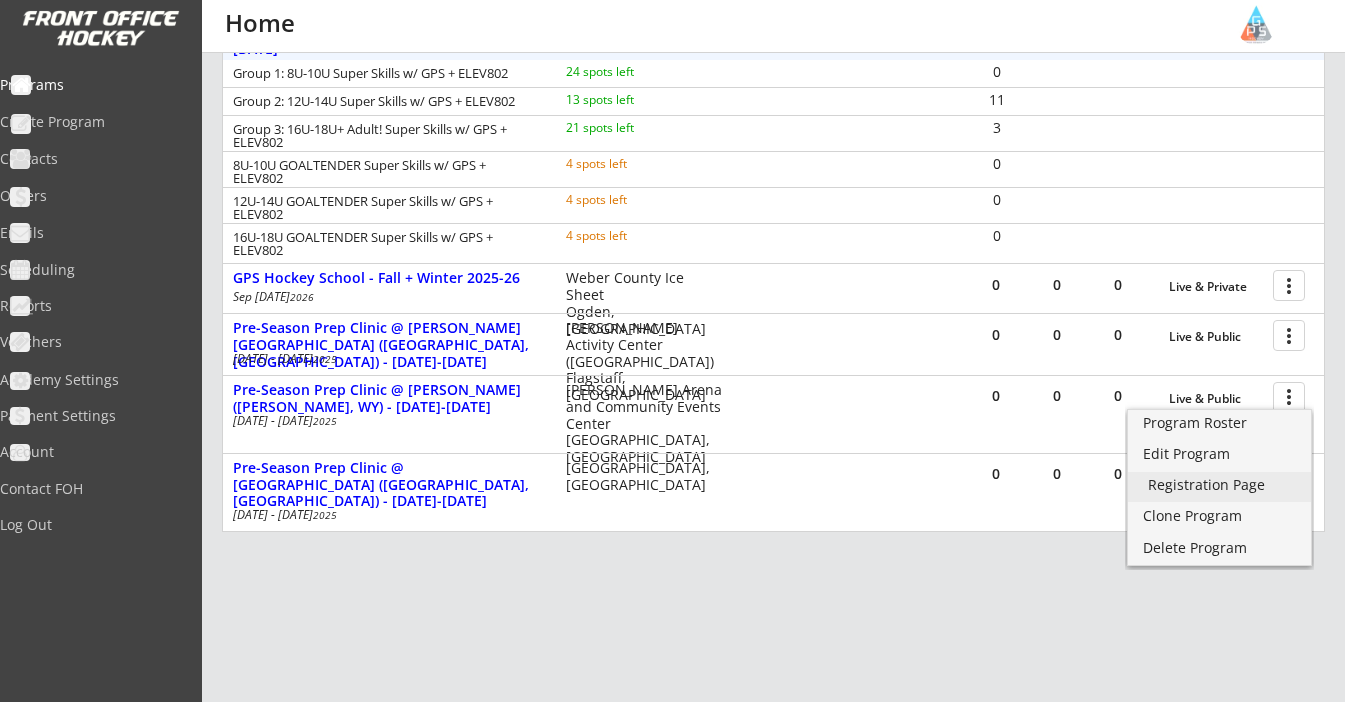 click on "Registration Page" at bounding box center [1219, 485] 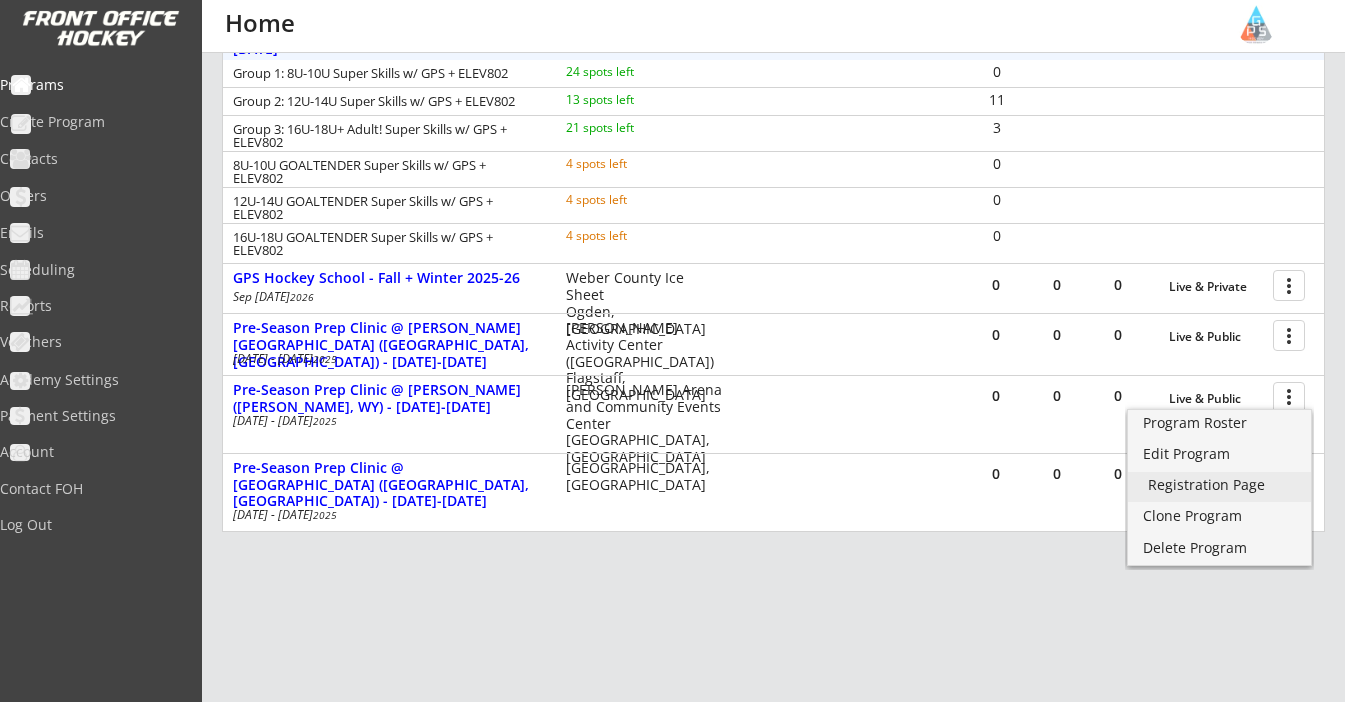 click on "Registration Page" at bounding box center (1219, 485) 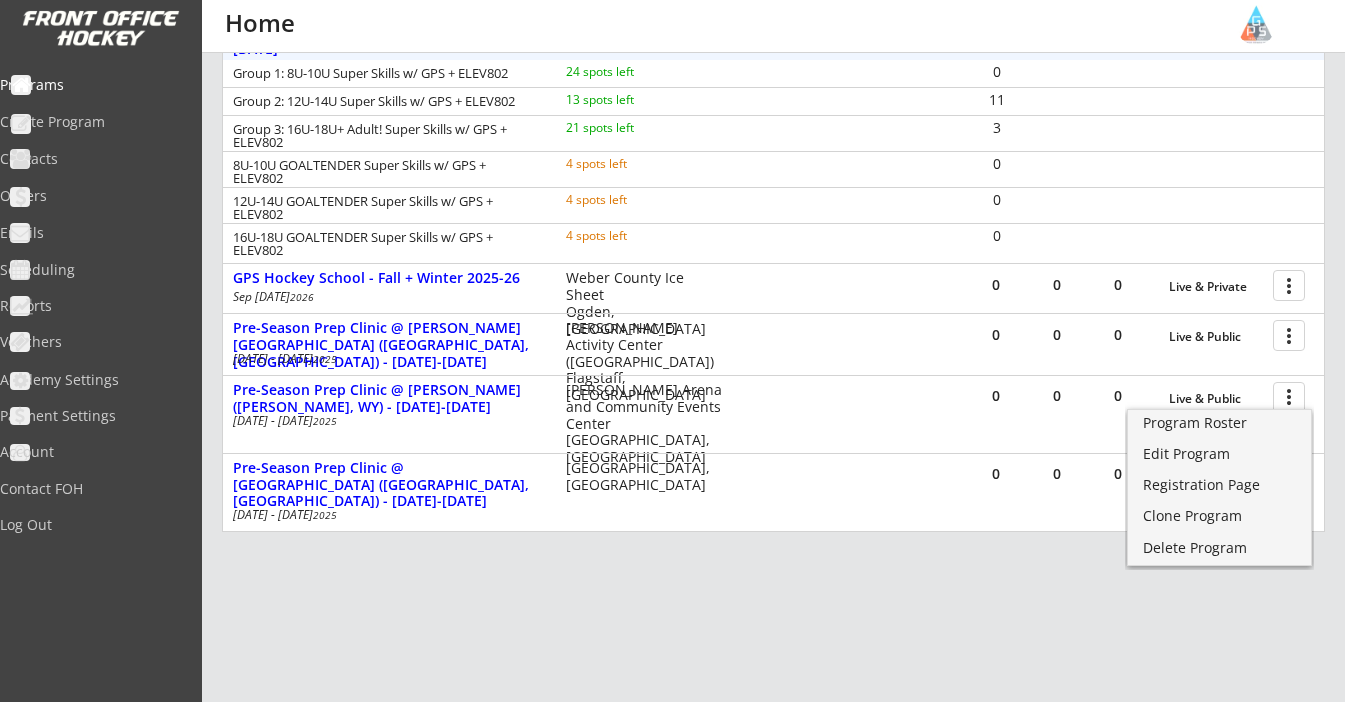 click on "REVENUE $  43,510 Last 30 days REGISTRATIONS 63 Last 30 days CONTACTS 77 New in Last 30 days qr qr_code Your Link for Registration for All Programs: Copy Link Open Link View Options   No. of Registrations Full Sessions Waitlist 12 programs
28 0 0 Live & Public more_vert Control the Ice Clinic (8U-10U) @ [GEOGRAPHIC_DATA], [DATE]-[DATE]  [DATE] - [DATE] [GEOGRAPHIC_DATA], [GEOGRAPHIC_DATA]
22 0 0 Live & Public more_vert Skate to Score Clinic (12U-14U) @ [GEOGRAPHIC_DATA], [DATE]-[DATE]  [DATE] - [DATE] The [GEOGRAPHIC_DATA], [GEOGRAPHIC_DATA]
38 0 8 Live & Public more_vert Collaboration Complete Player Camp w/ US Olympian [PERSON_NAME] @ [GEOGRAPHIC_DATA] at the [GEOGRAPHIC_DATA],  [DATE]-[DATE]  [DATE] - [DATE] Ice Centre at the [GEOGRAPHIC_DATA], [GEOGRAPHIC_DATA]
13 0 0 Live & Public more_vert Complete Player Camp @ [GEOGRAPHIC_DATA],  [DATE]-[DATE]  [DATE] - [DATE] [GEOGRAPHIC_DATA], [GEOGRAPHIC_DATA]
25 0 0 Live & Private more_vert 2025     6 0" at bounding box center (773, -4) 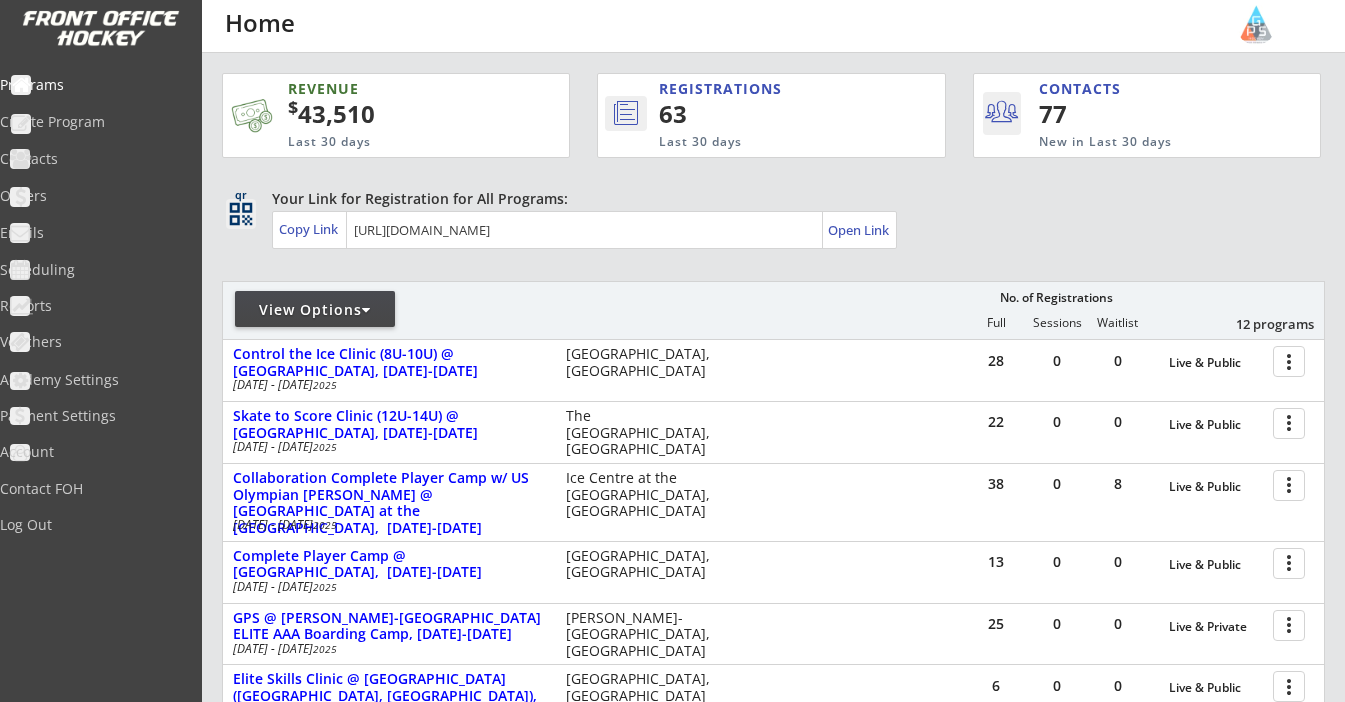 scroll, scrollTop: 0, scrollLeft: 0, axis: both 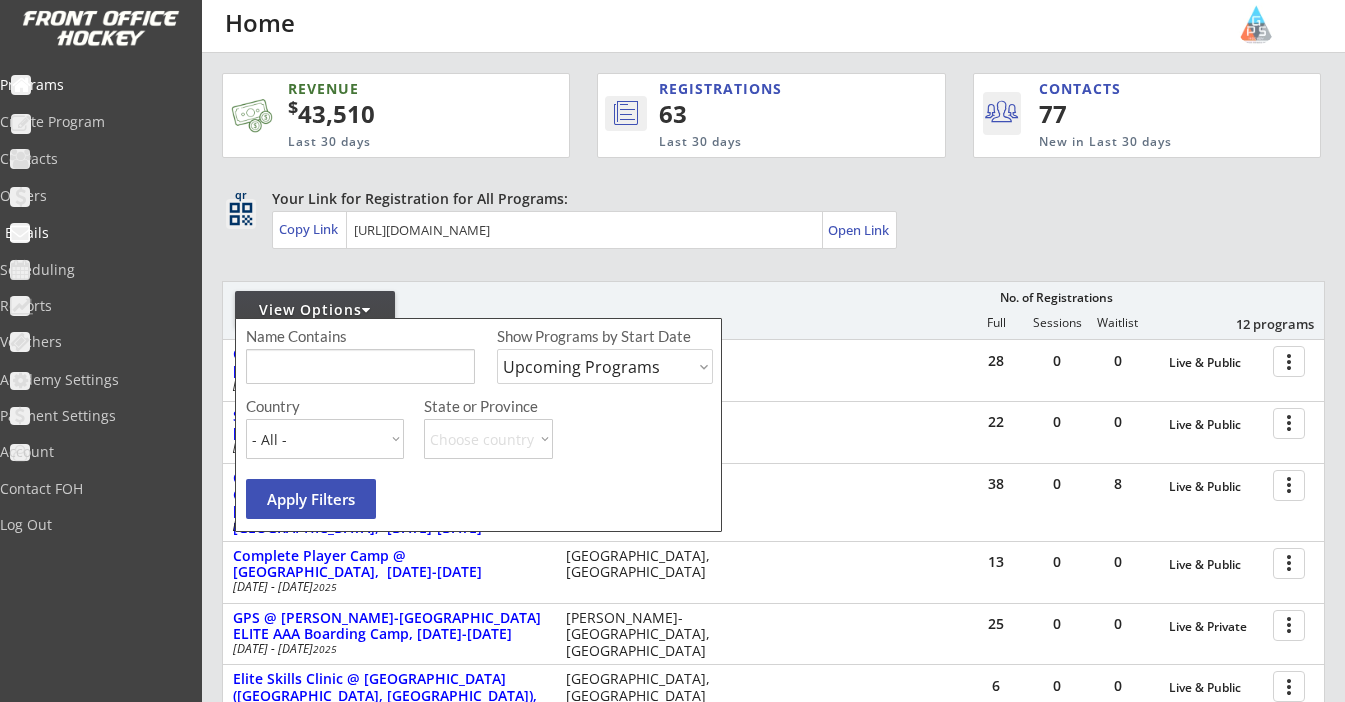 click on "Emails" at bounding box center [95, 233] 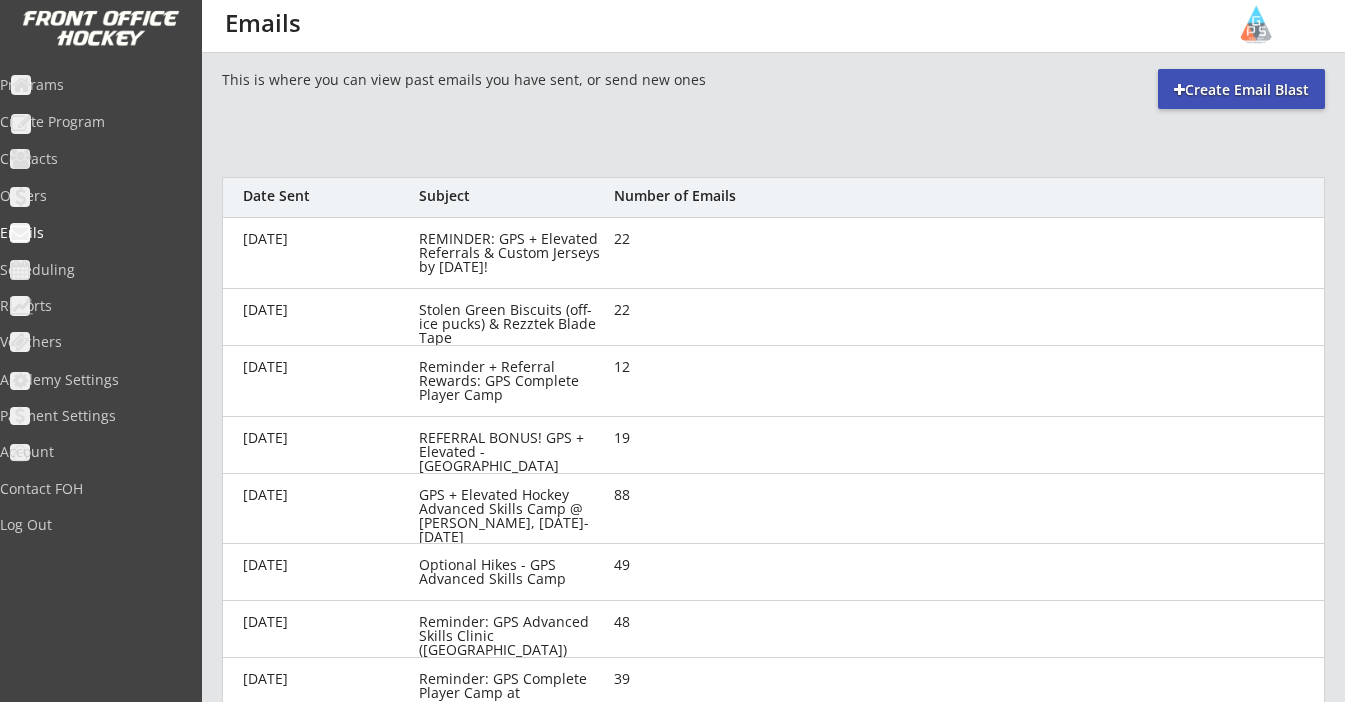 click on "Create Email Blast" at bounding box center [1241, 89] 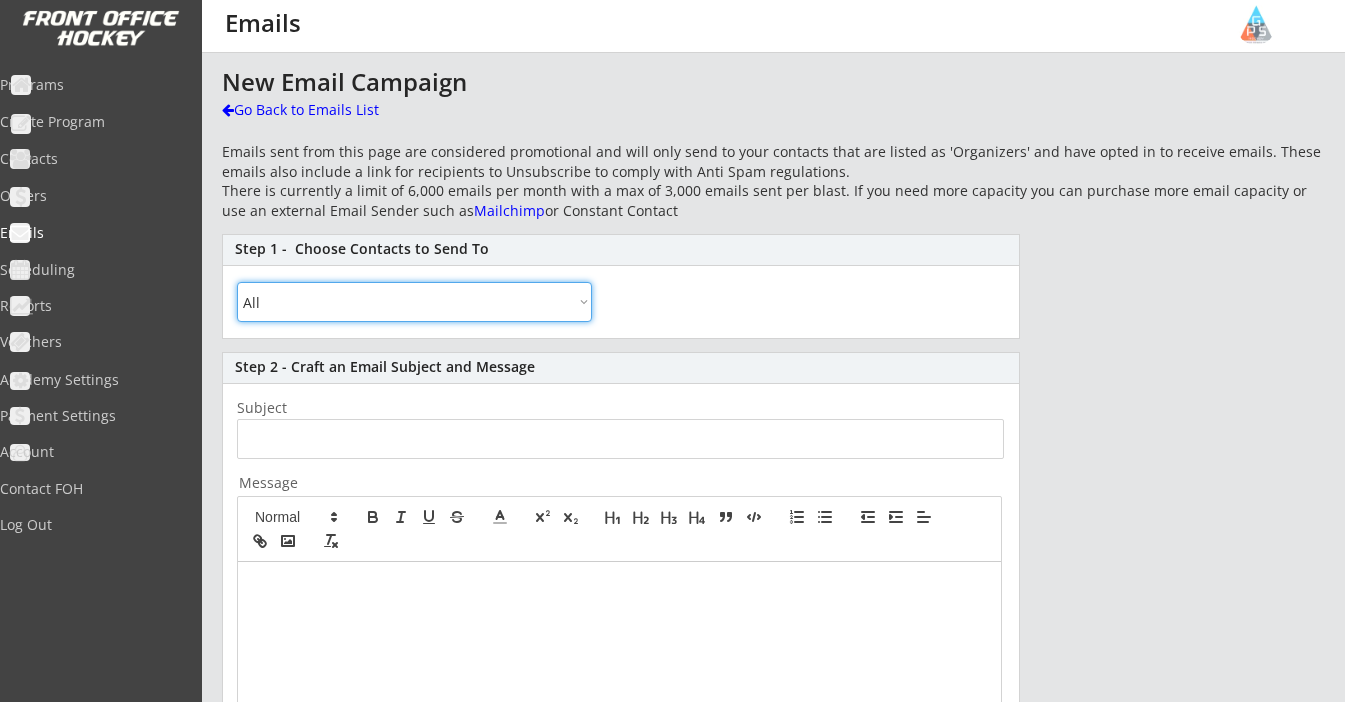 select on ""By Specific Programs"" 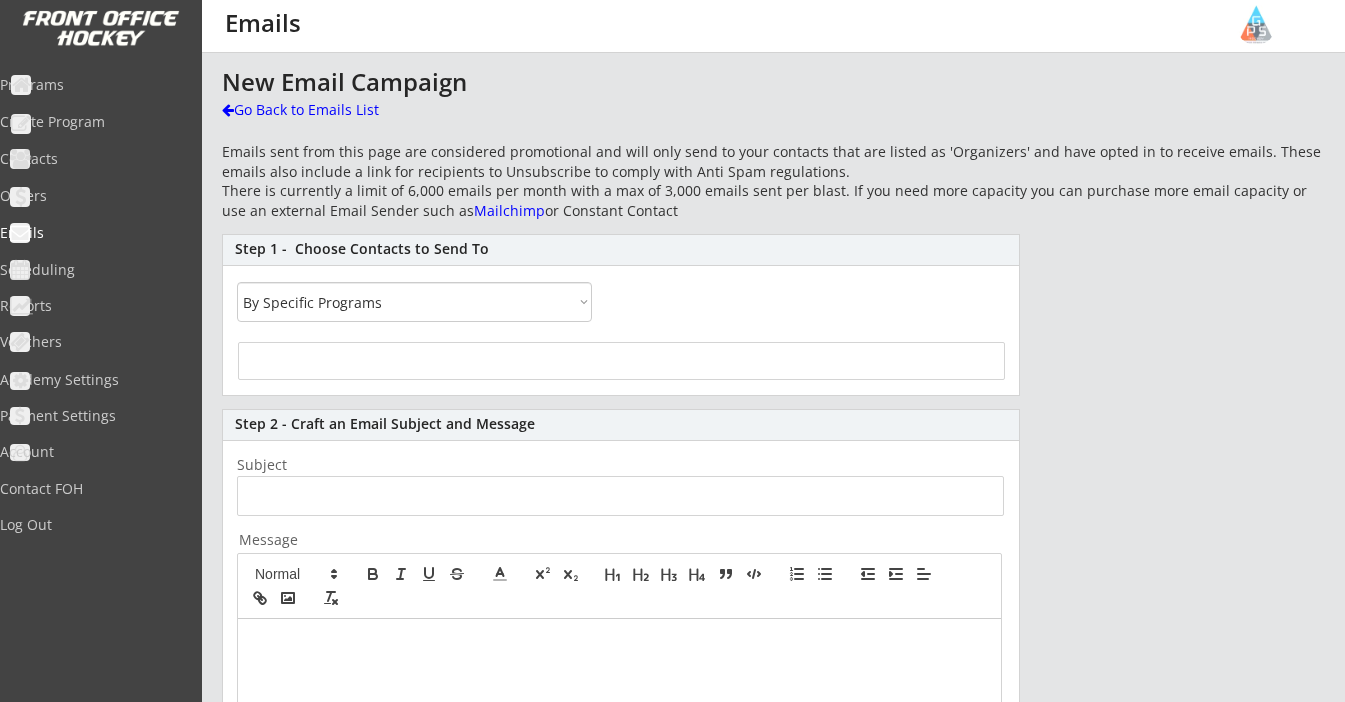 click at bounding box center [621, 361] 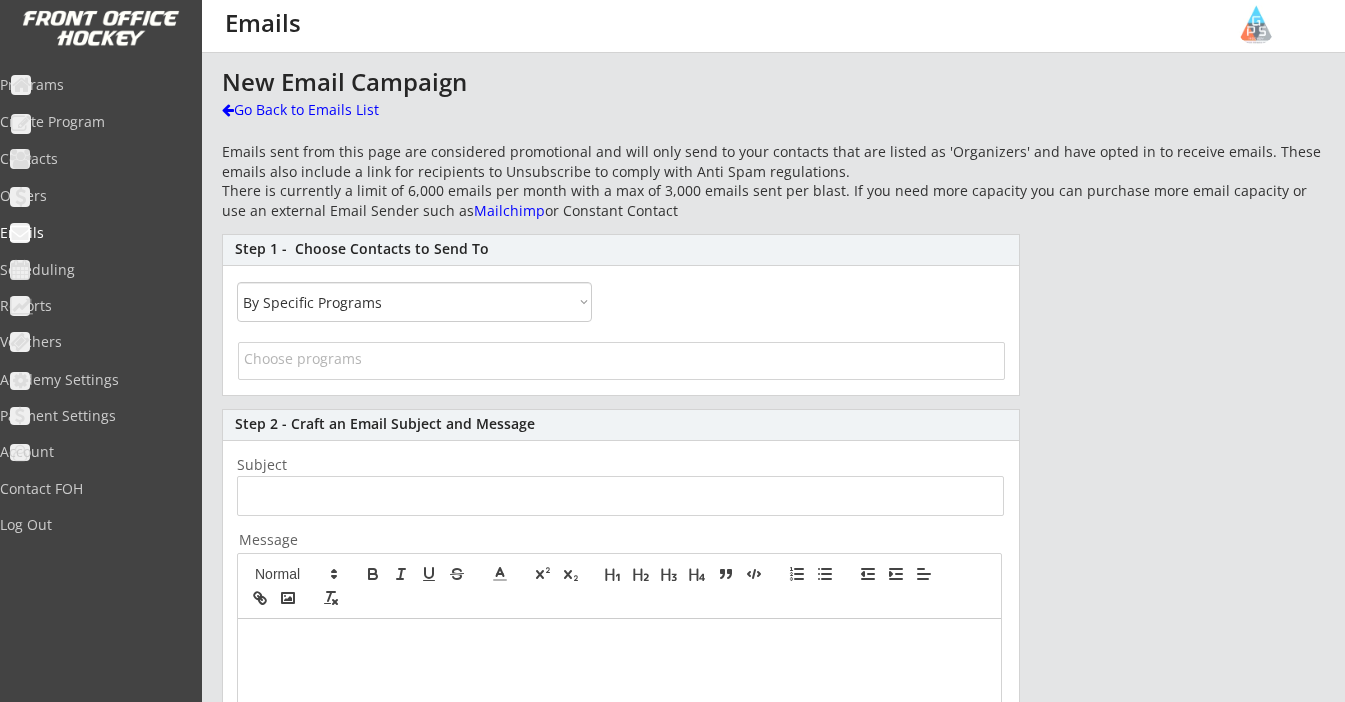 select 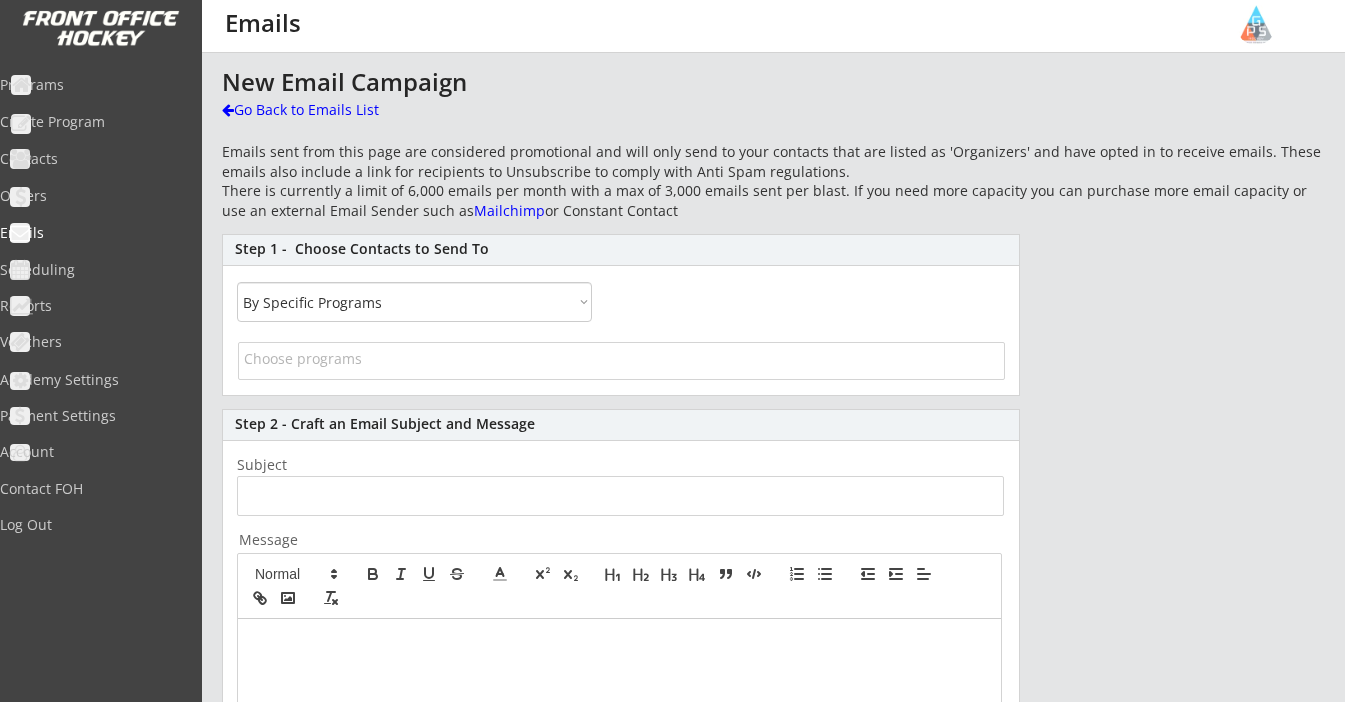 click at bounding box center [621, 358] 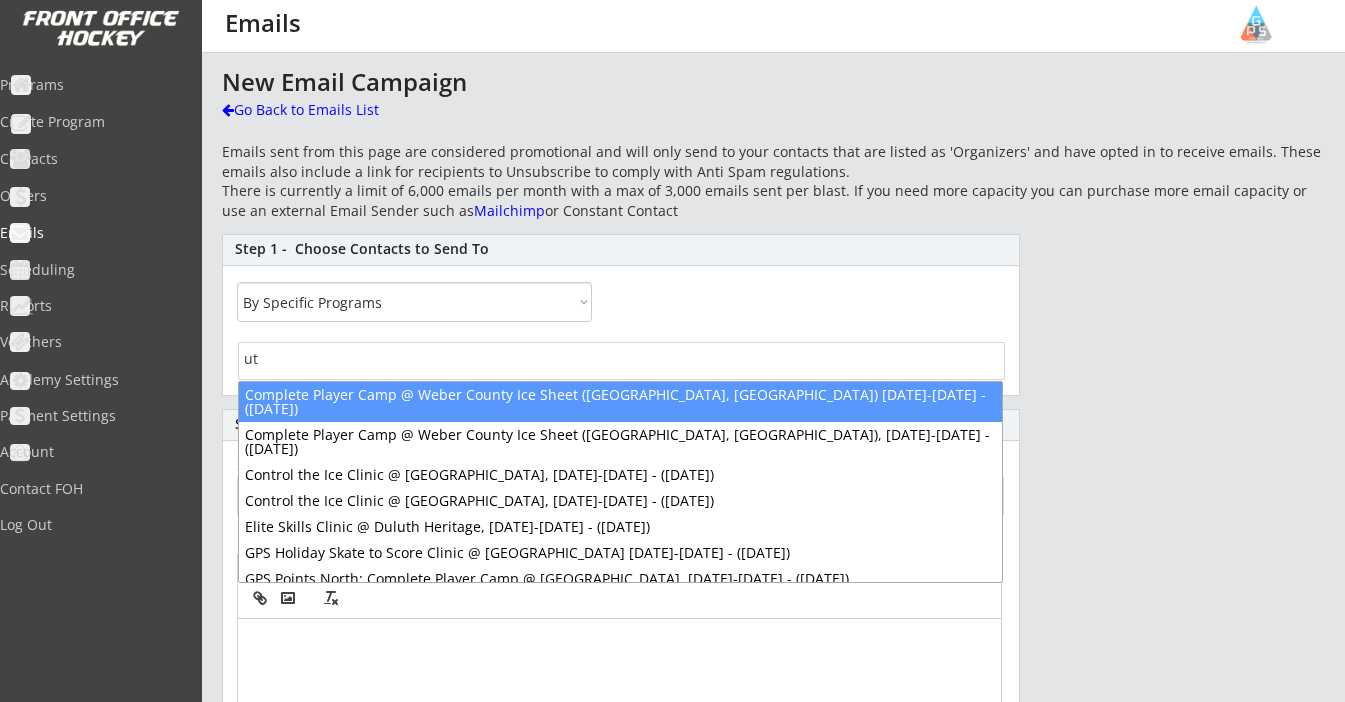 type on "ut" 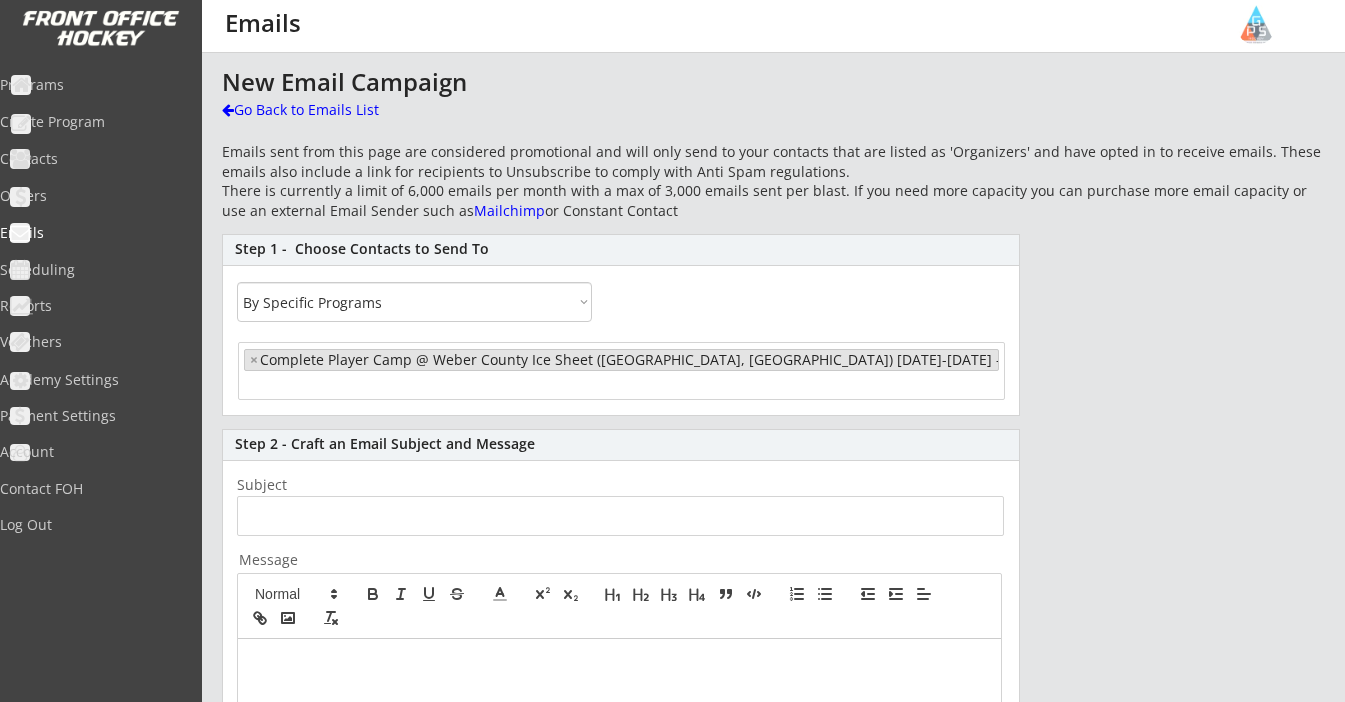 scroll, scrollTop: 0, scrollLeft: 0, axis: both 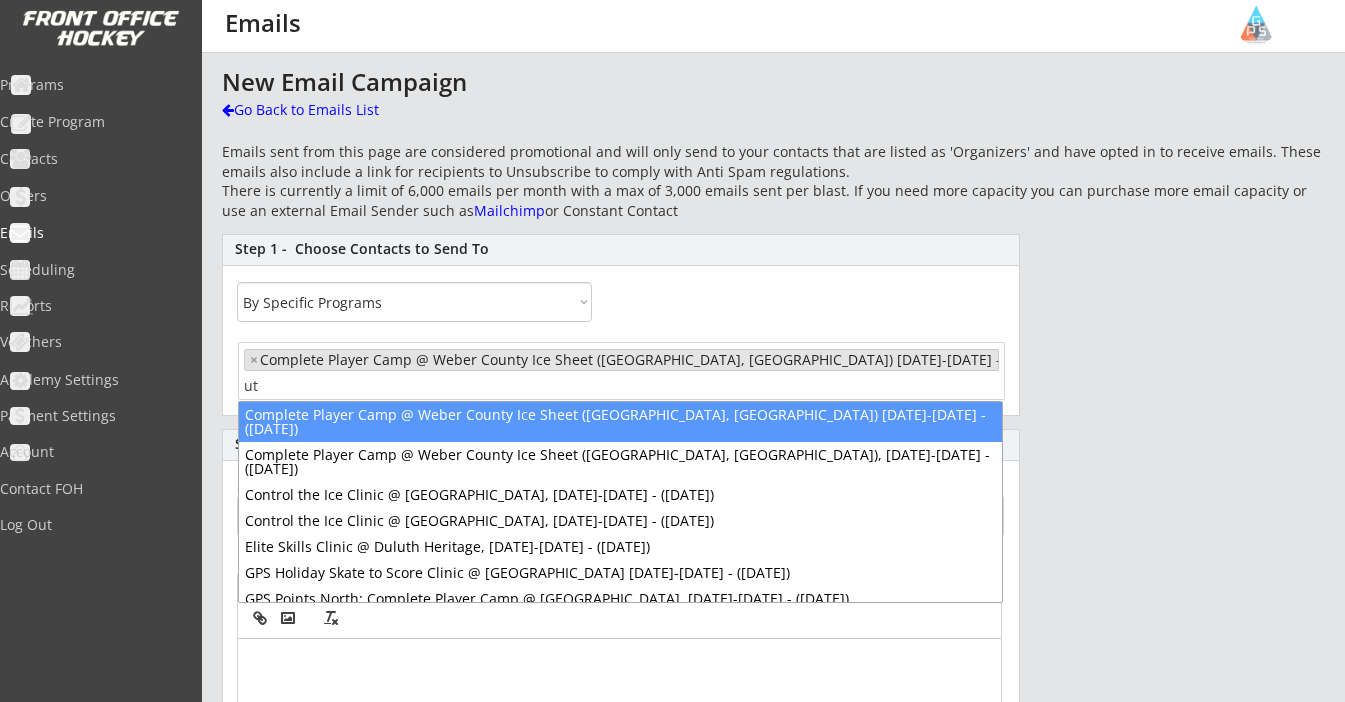 type on "ut" 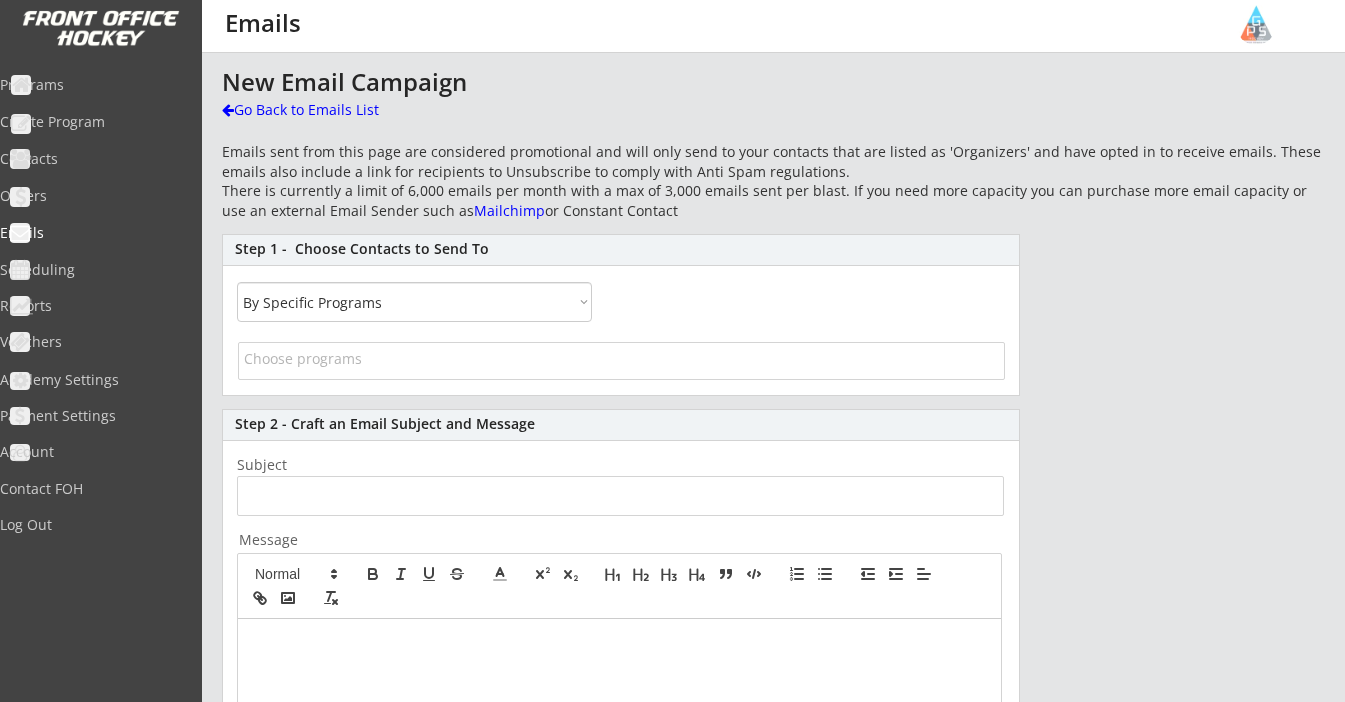 scroll, scrollTop: 0, scrollLeft: 0, axis: both 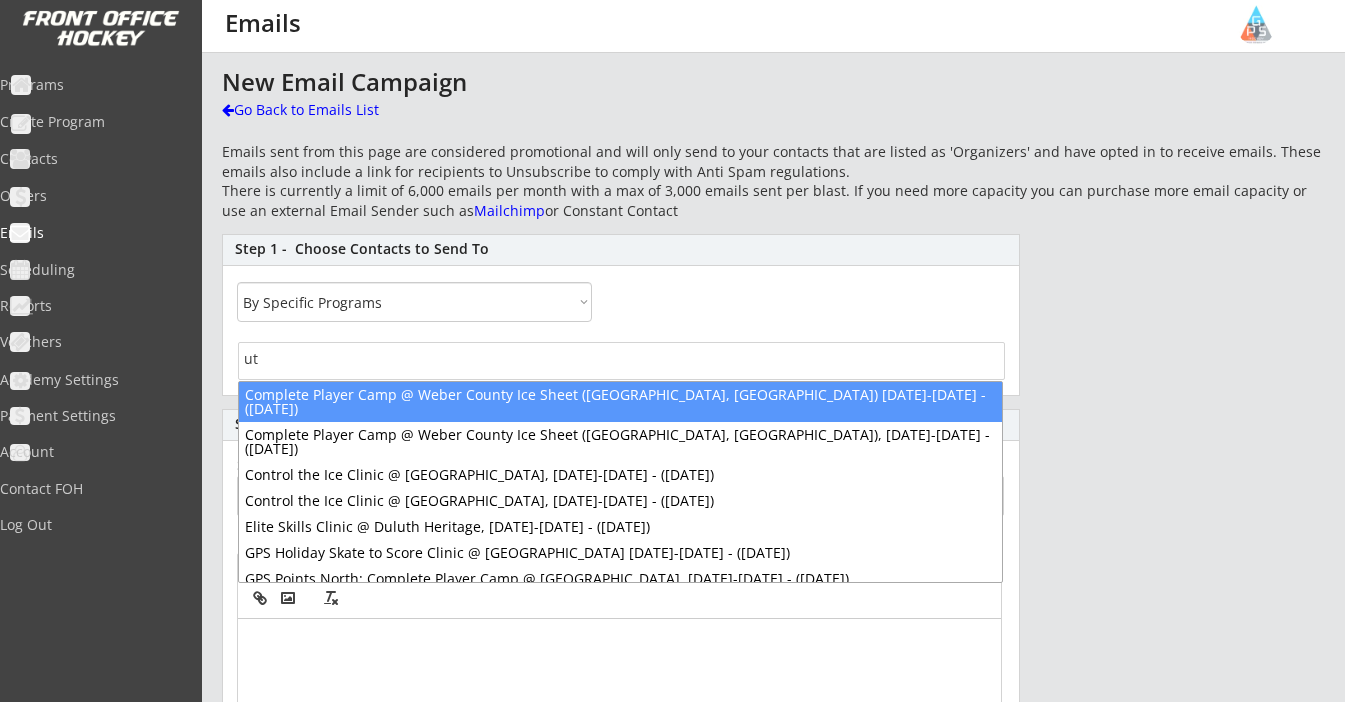 type on "ut" 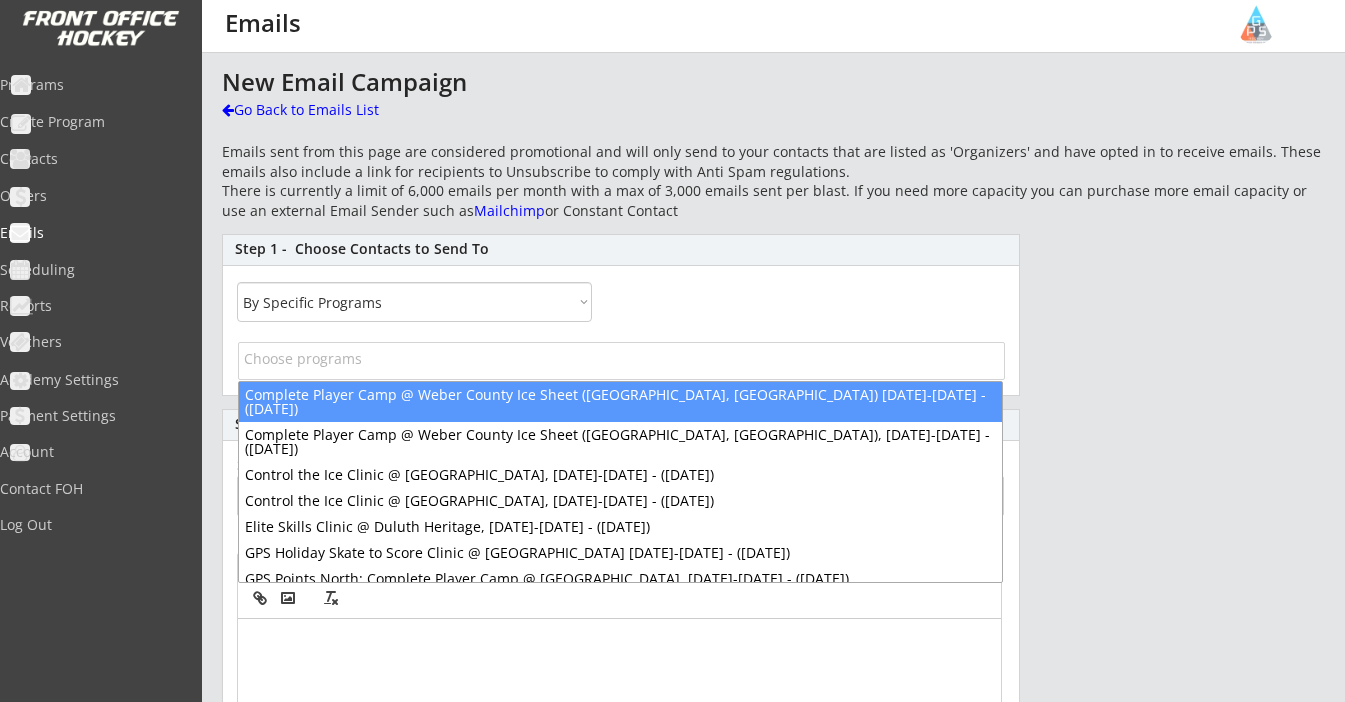 scroll, scrollTop: 0, scrollLeft: 0, axis: both 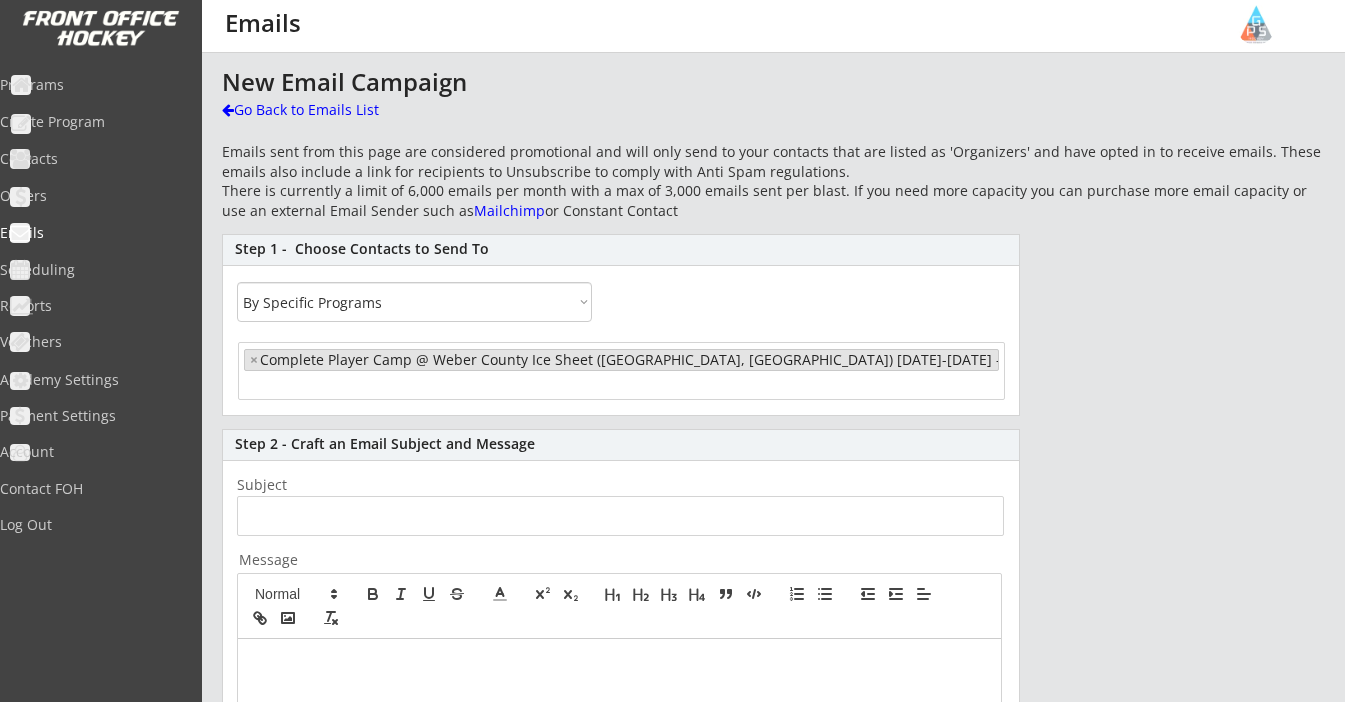 click on "× Complete Player Camp @ Weber County Ice Sheet ([GEOGRAPHIC_DATA], [GEOGRAPHIC_DATA])  [DATE]-[DATE] - ([DATE])" at bounding box center [621, 369] 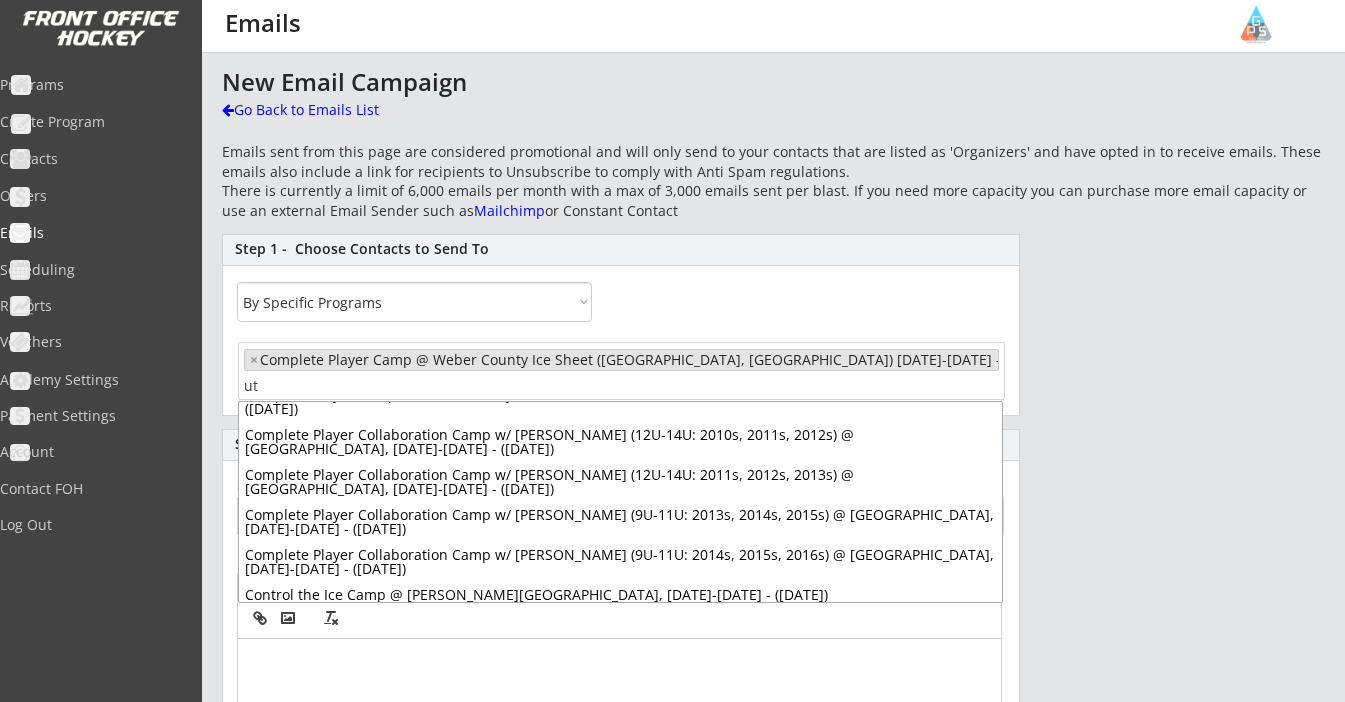 scroll, scrollTop: 0, scrollLeft: 0, axis: both 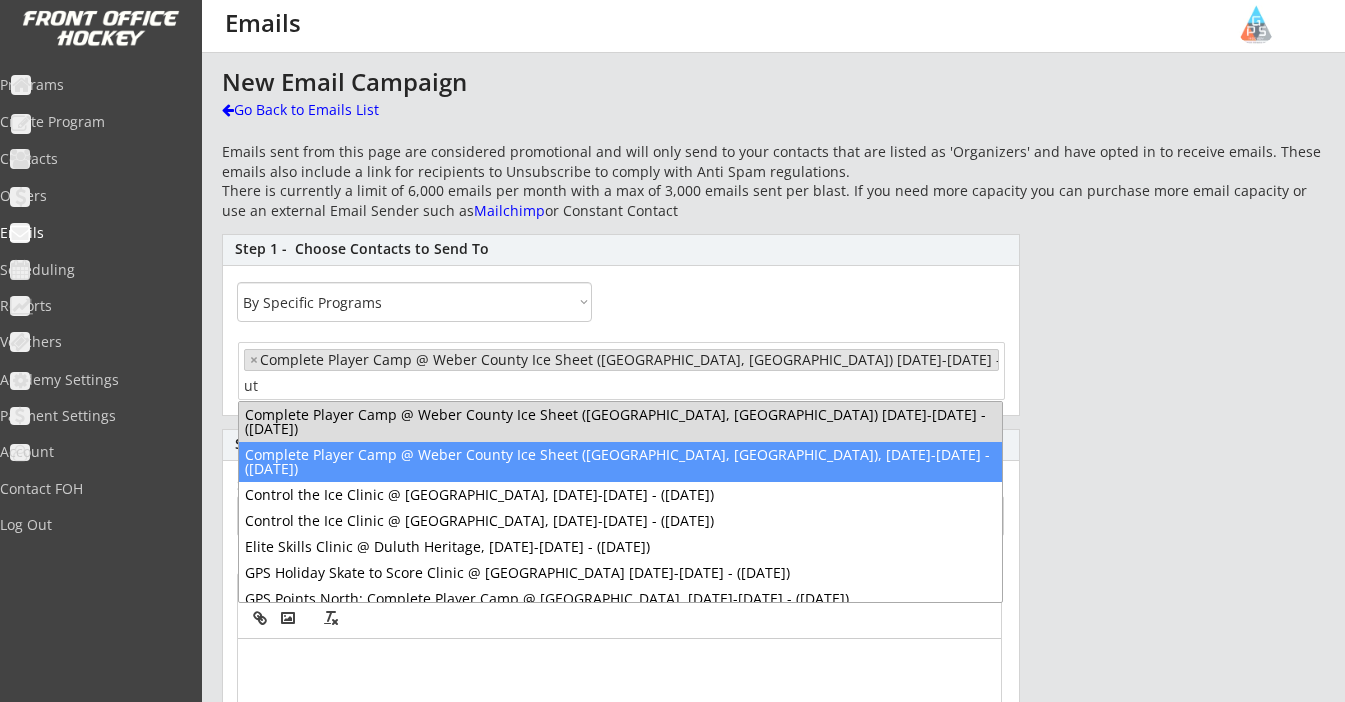 type on "ut" 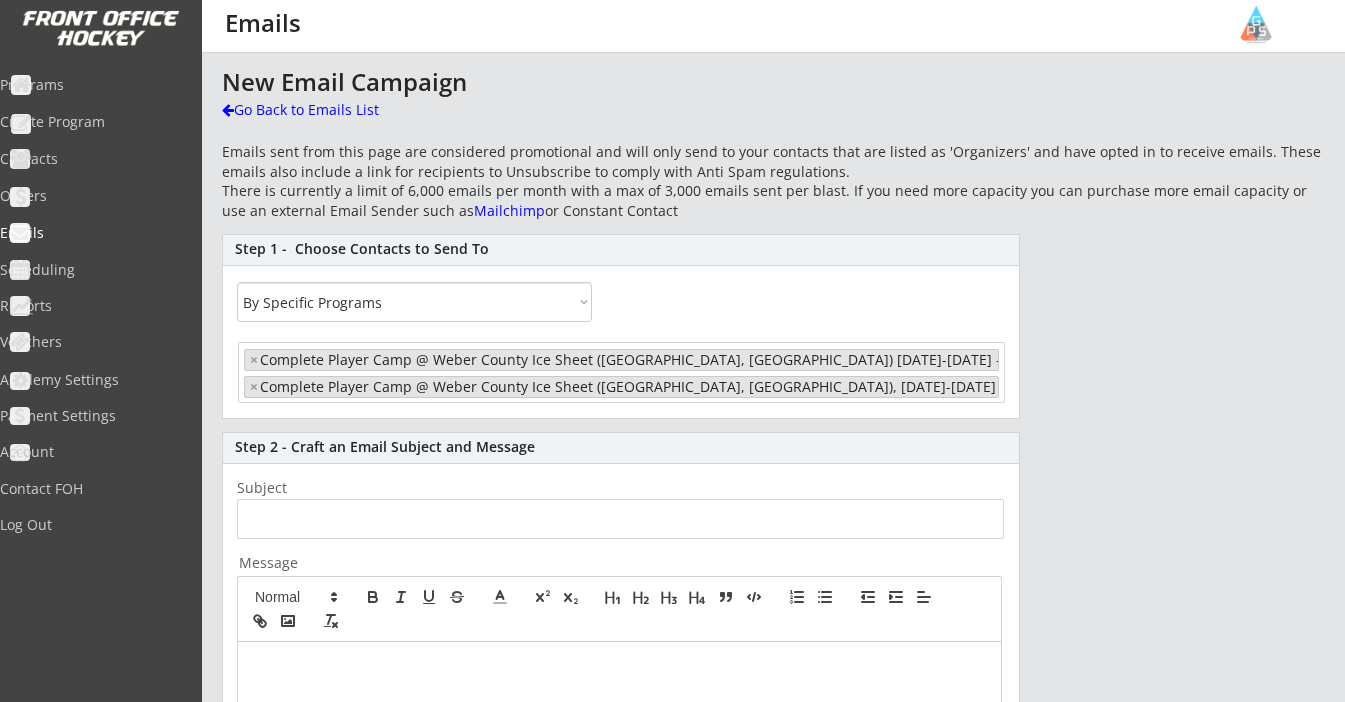 scroll, scrollTop: 0, scrollLeft: 0, axis: both 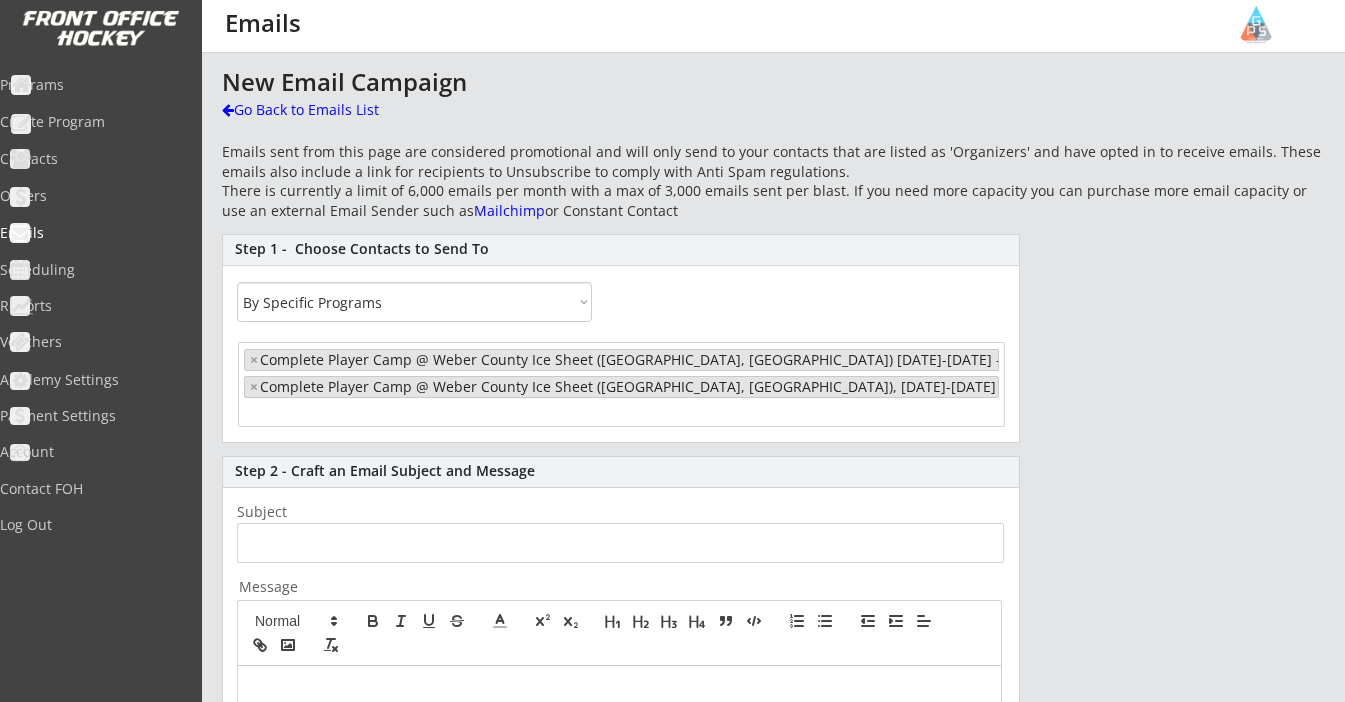 click at bounding box center (322, 412) 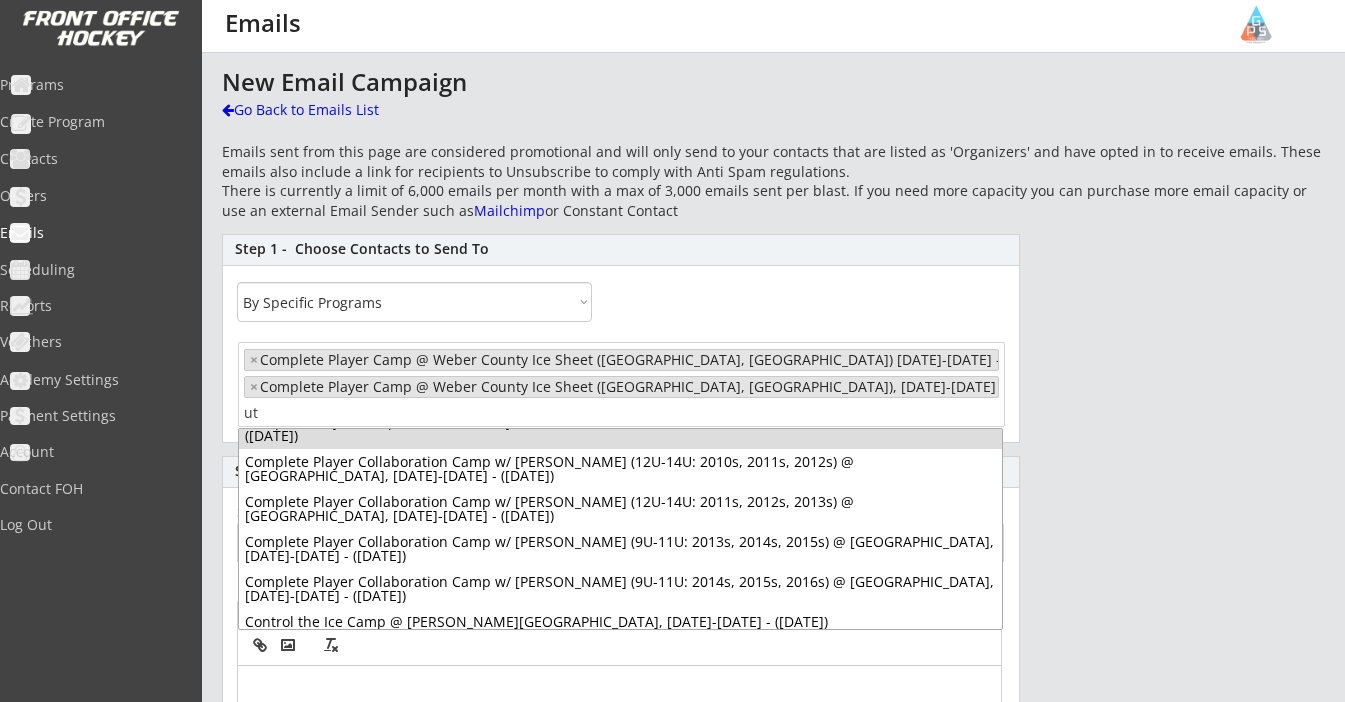 scroll, scrollTop: 0, scrollLeft: 0, axis: both 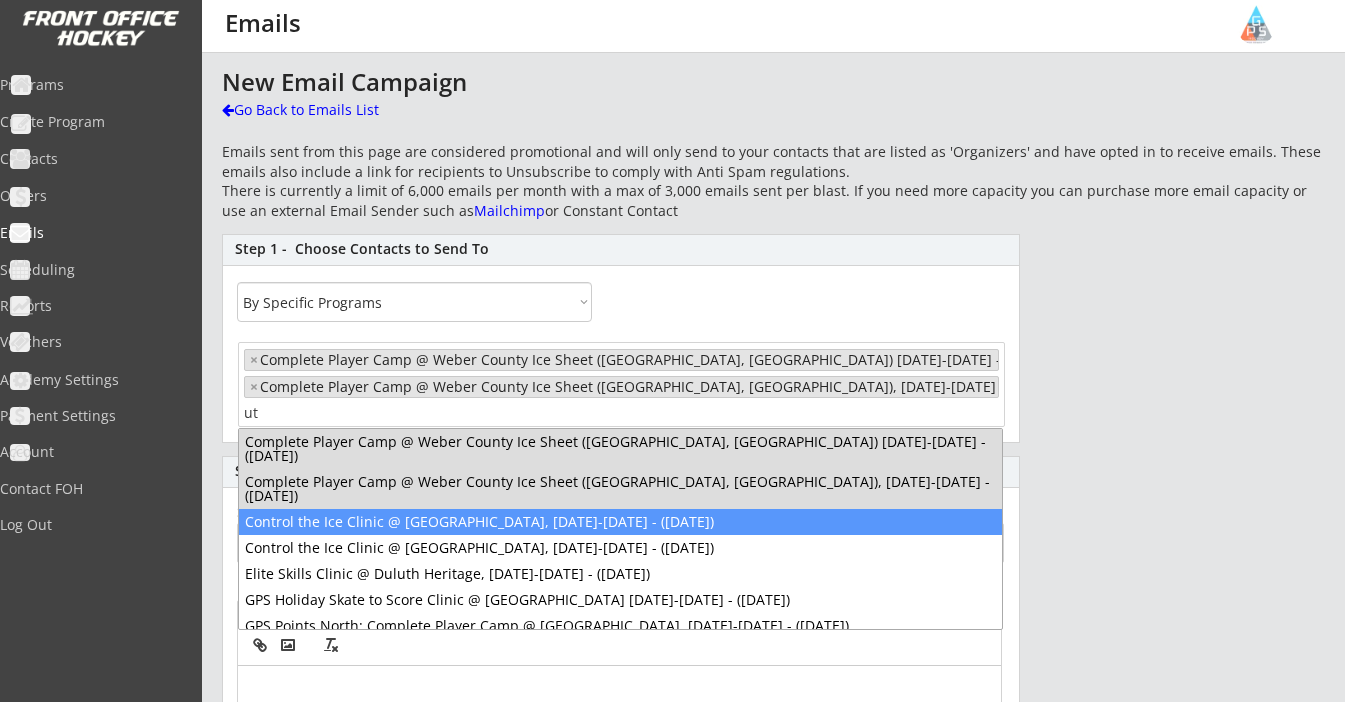 type on "ut" 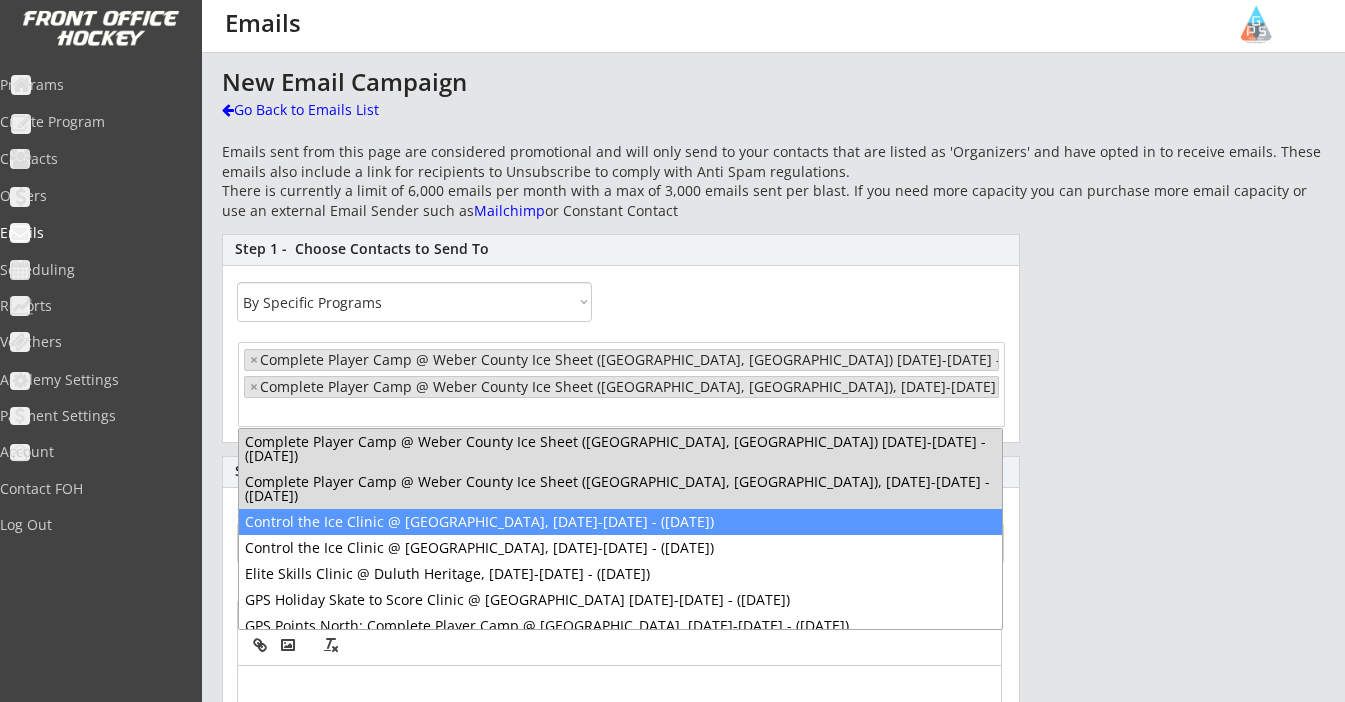 scroll, scrollTop: 0, scrollLeft: 0, axis: both 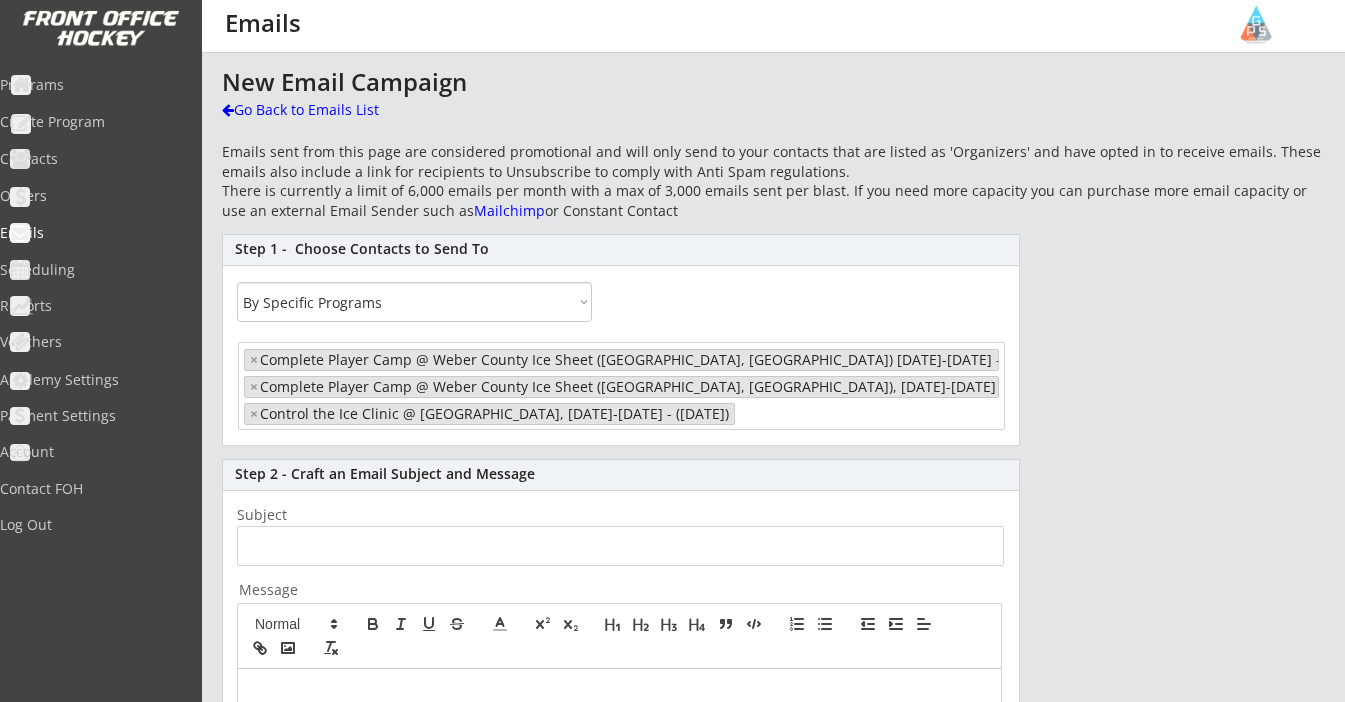 click at bounding box center [818, 412] 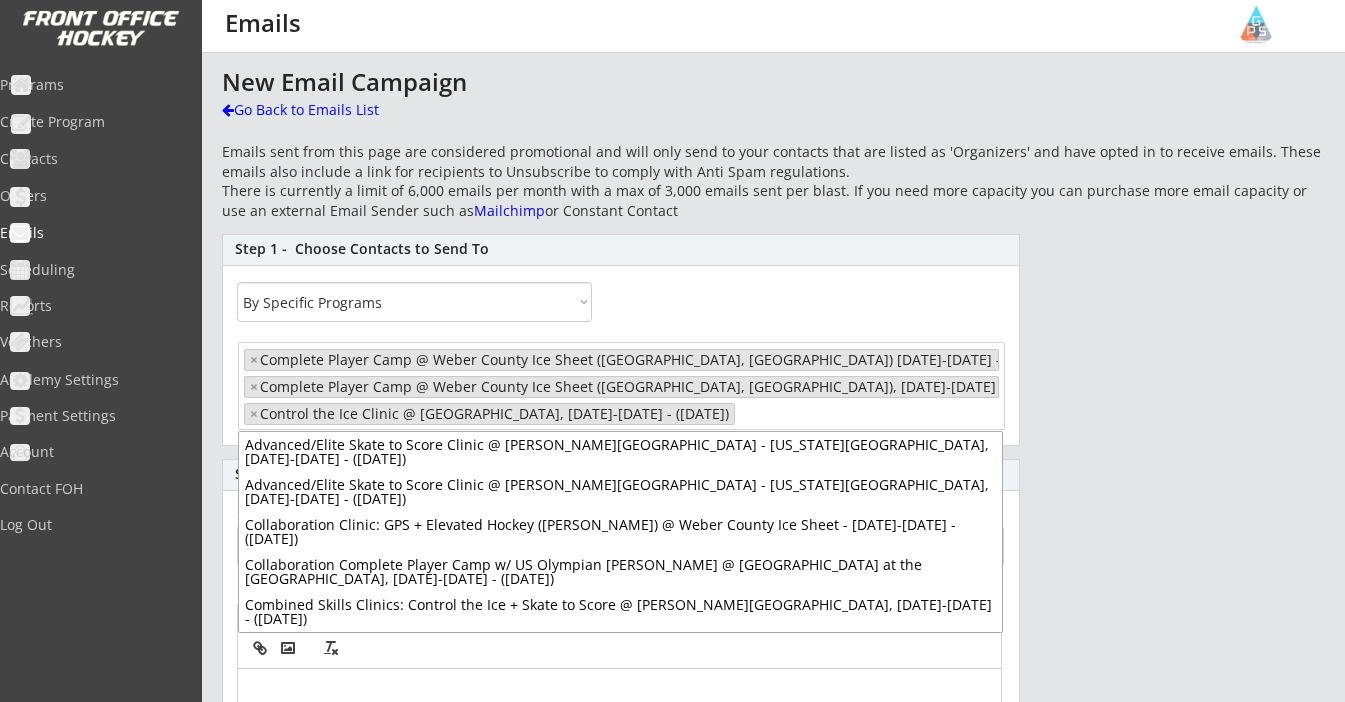 scroll, scrollTop: 376, scrollLeft: 0, axis: vertical 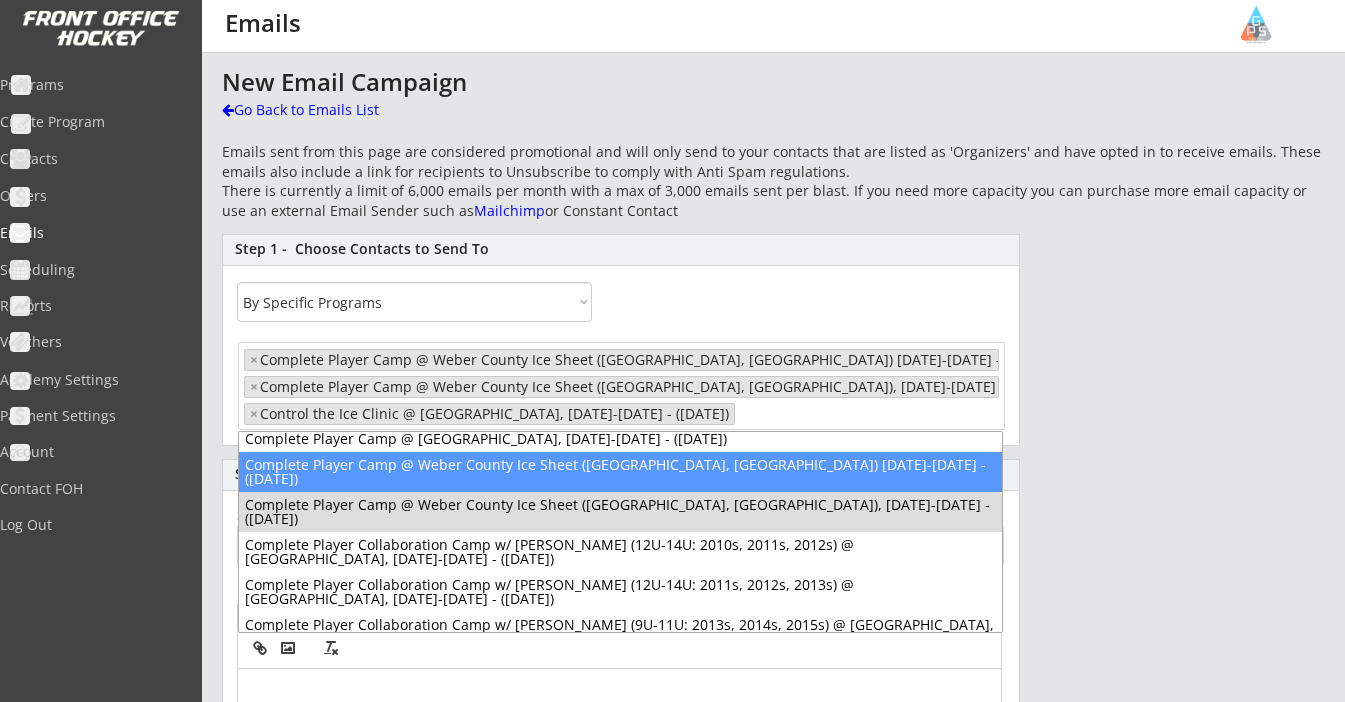 type on "Control the Ice Clinic @ [GEOGRAPHIC_DATA], [DATE]-[DATE]   - ([DATE])" 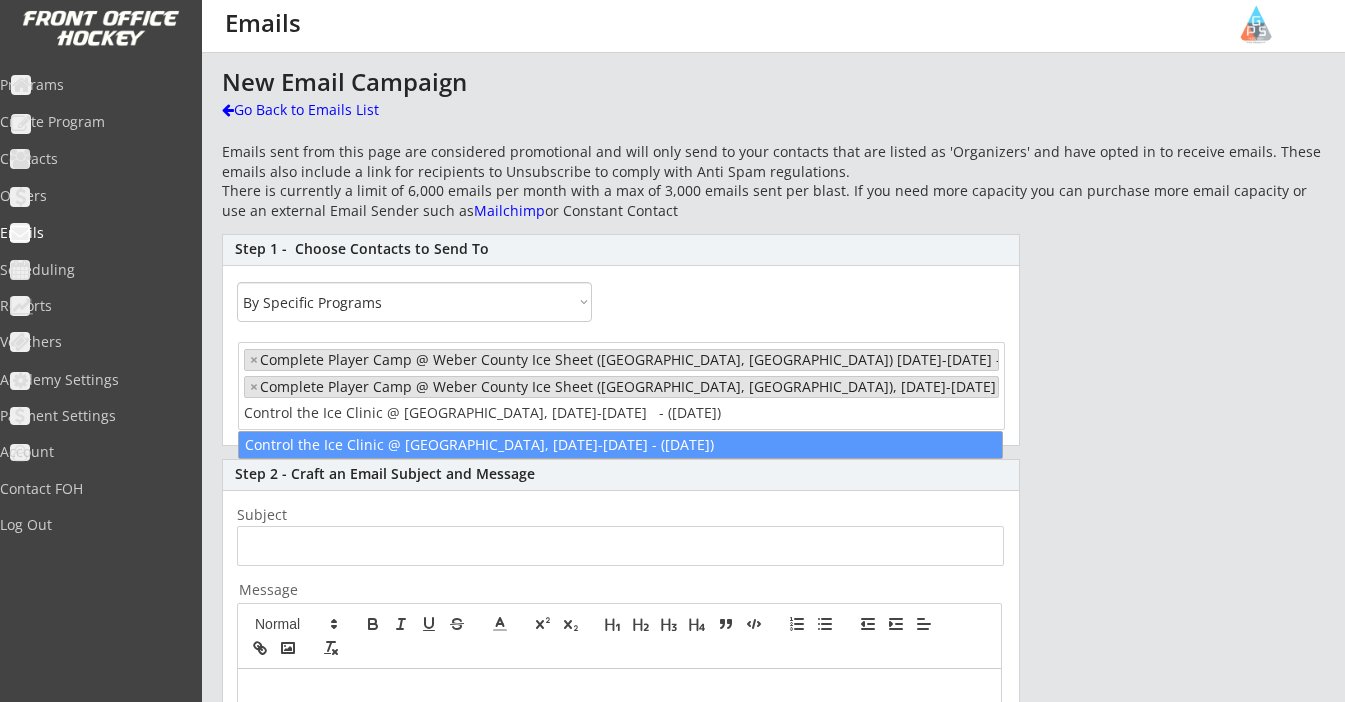 scroll, scrollTop: 0, scrollLeft: 0, axis: both 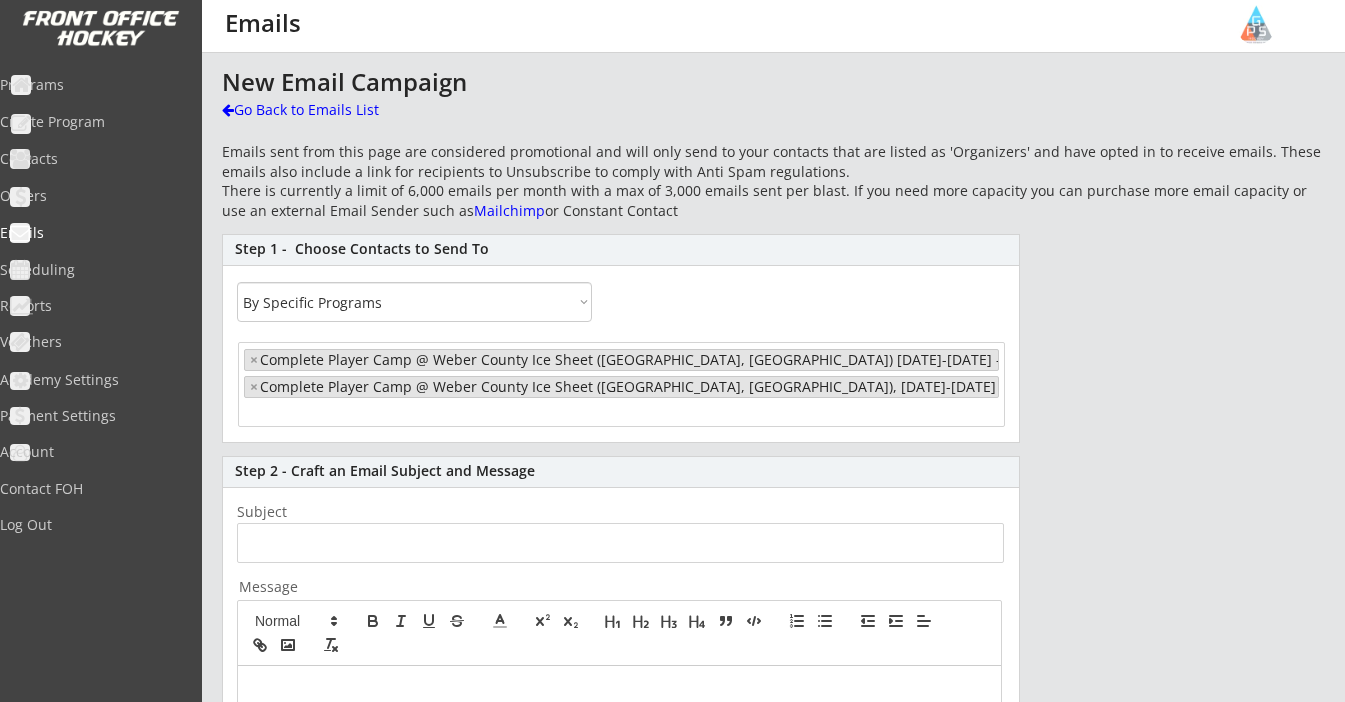 click on "× Complete Player Camp @ Weber County Ice Sheet ([GEOGRAPHIC_DATA], [GEOGRAPHIC_DATA])  [DATE]-[DATE] - ([DATE]) × Complete Player Camp @ Weber County Ice Sheet ([GEOGRAPHIC_DATA], [GEOGRAPHIC_DATA]), [DATE]-[DATE]  - ([DATE])" at bounding box center [621, 383] 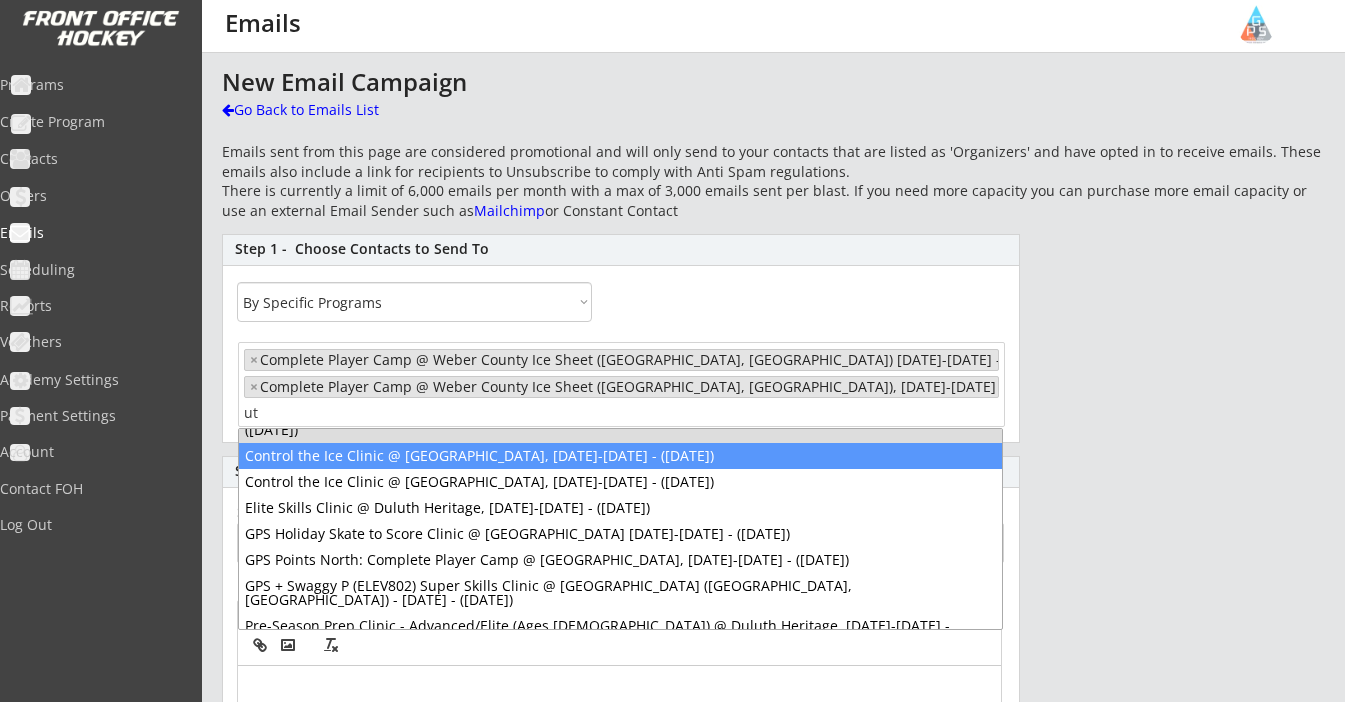 scroll, scrollTop: 68, scrollLeft: 0, axis: vertical 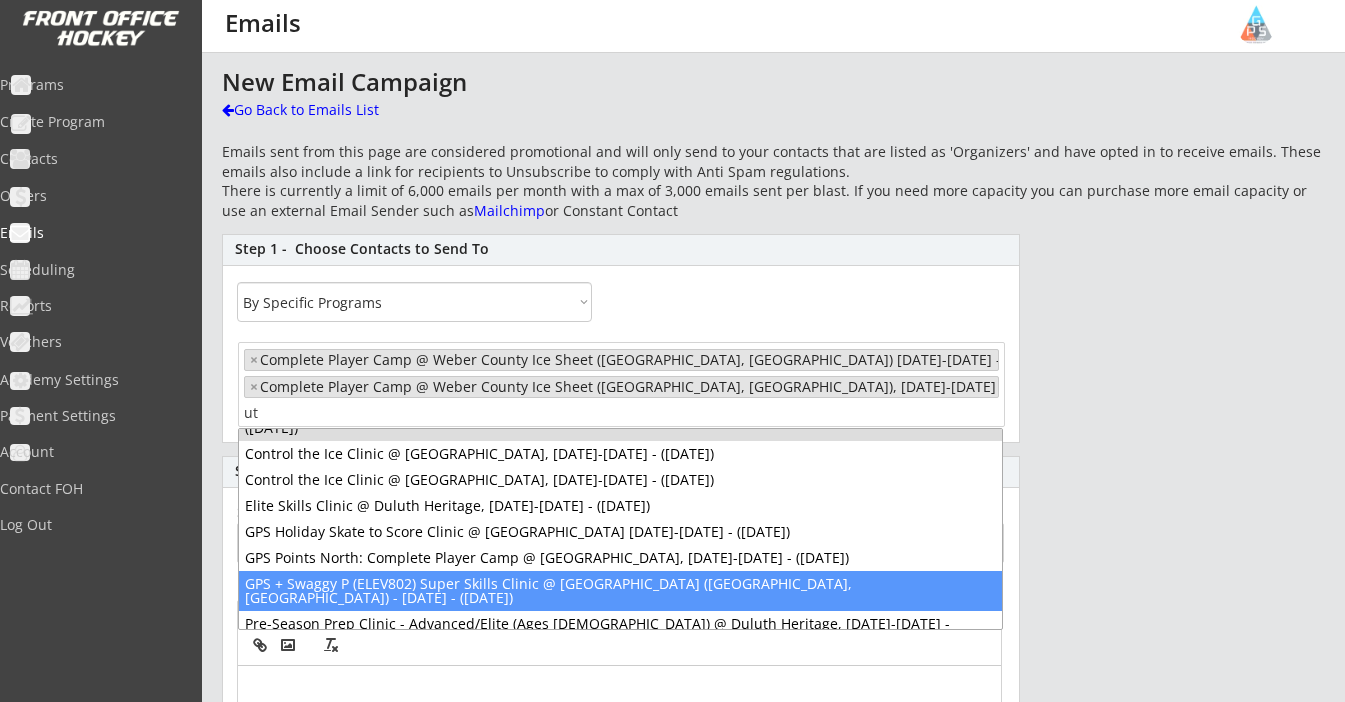 type on "ut" 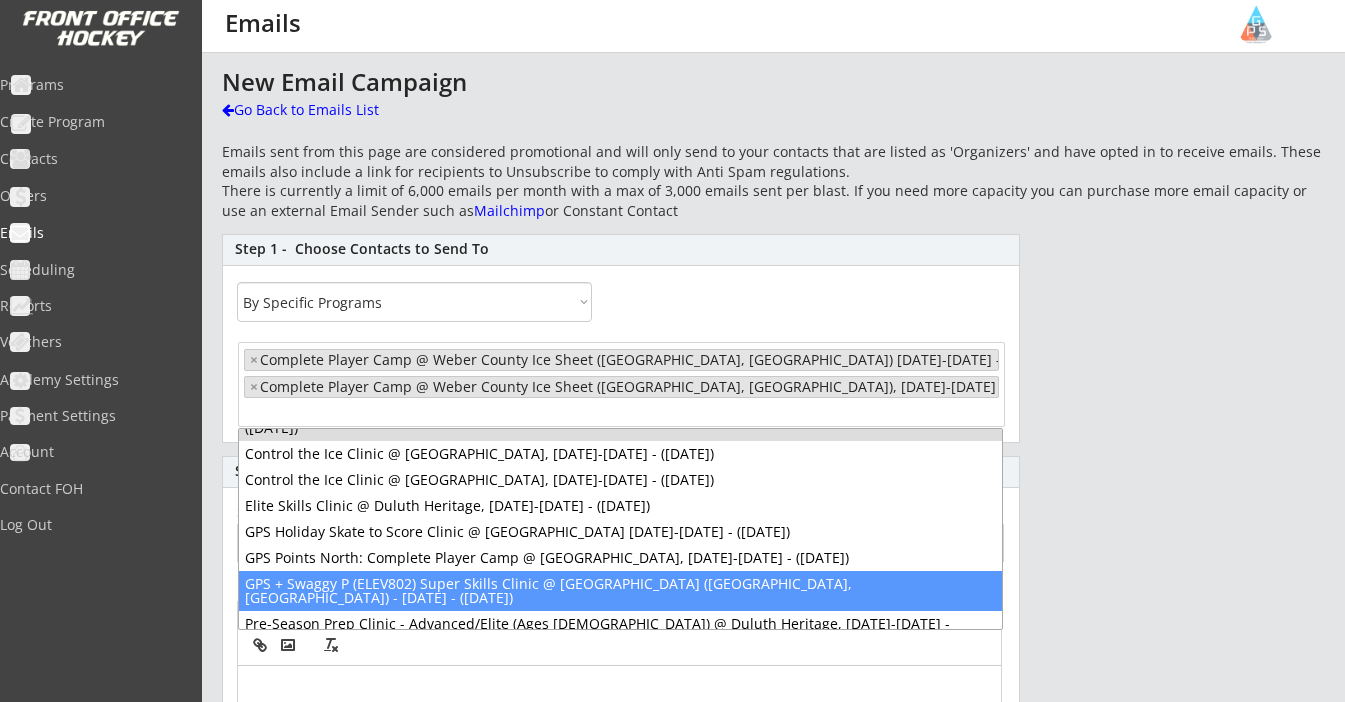 scroll, scrollTop: 0, scrollLeft: 0, axis: both 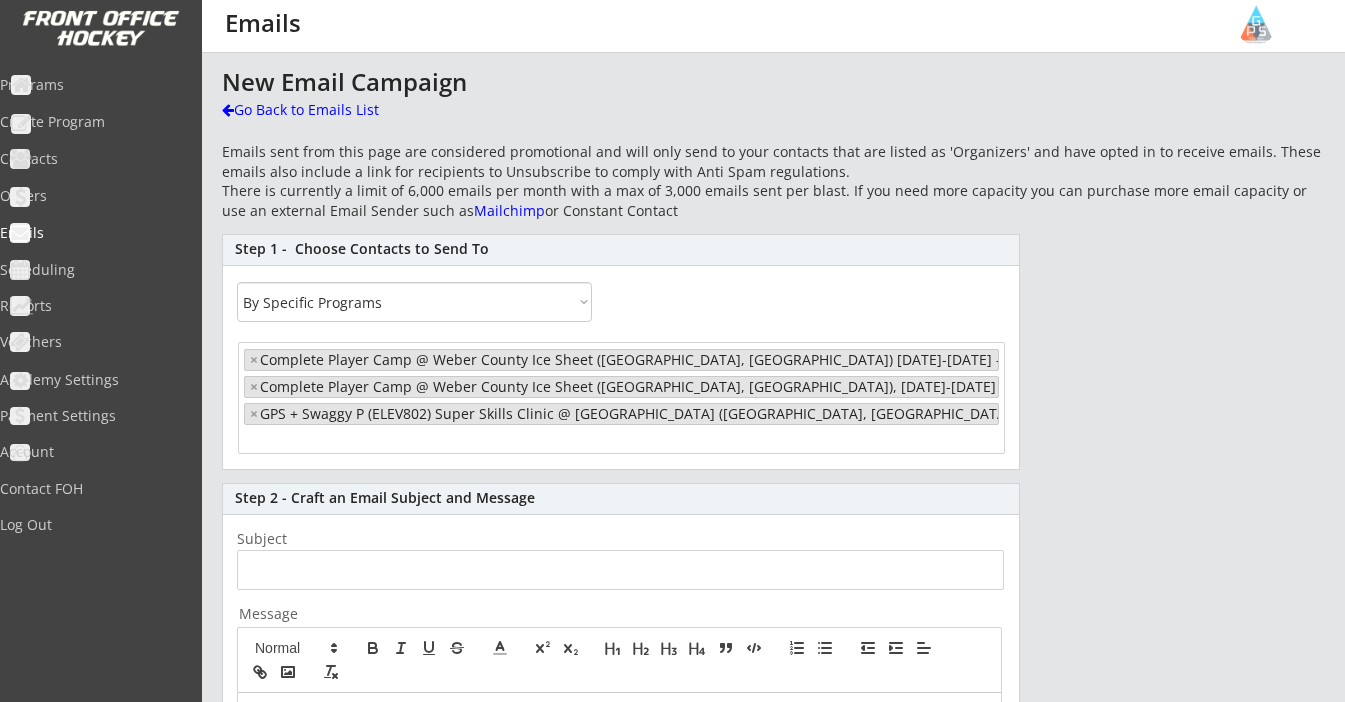 click on "×" at bounding box center (254, 414) 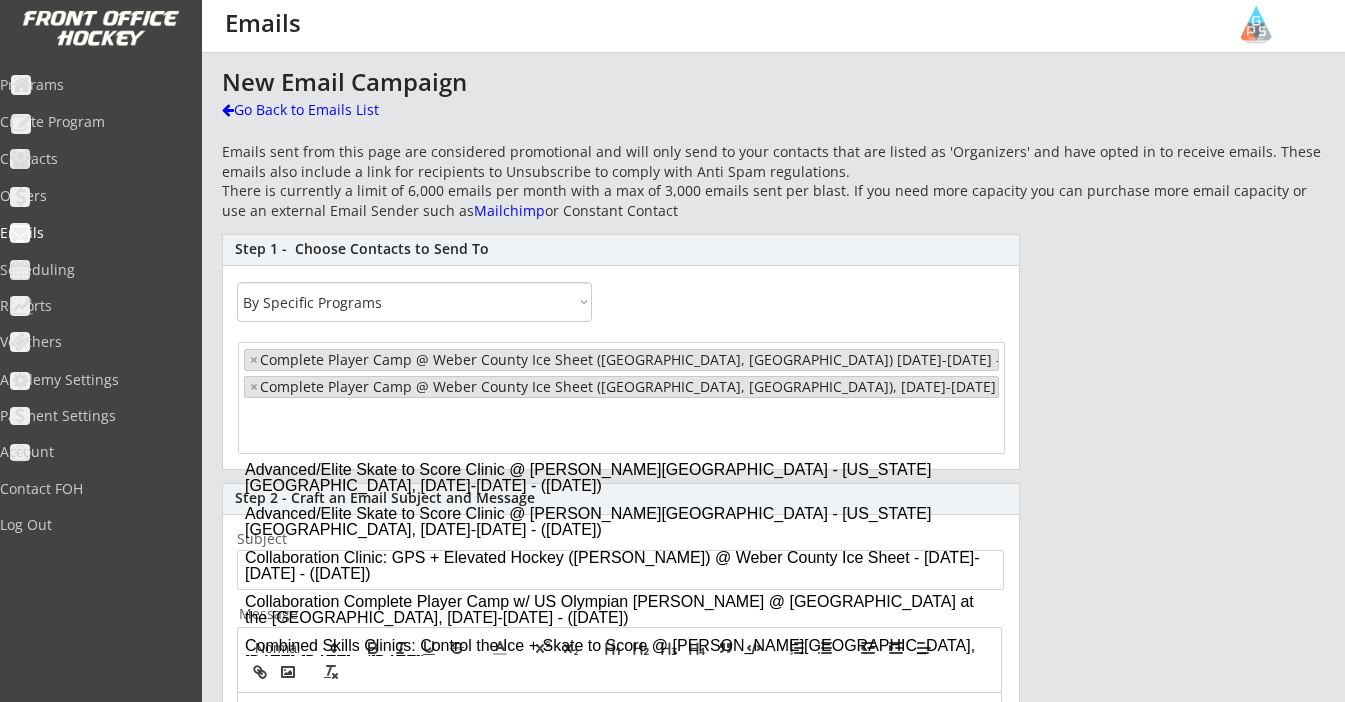 scroll, scrollTop: 0, scrollLeft: 0, axis: both 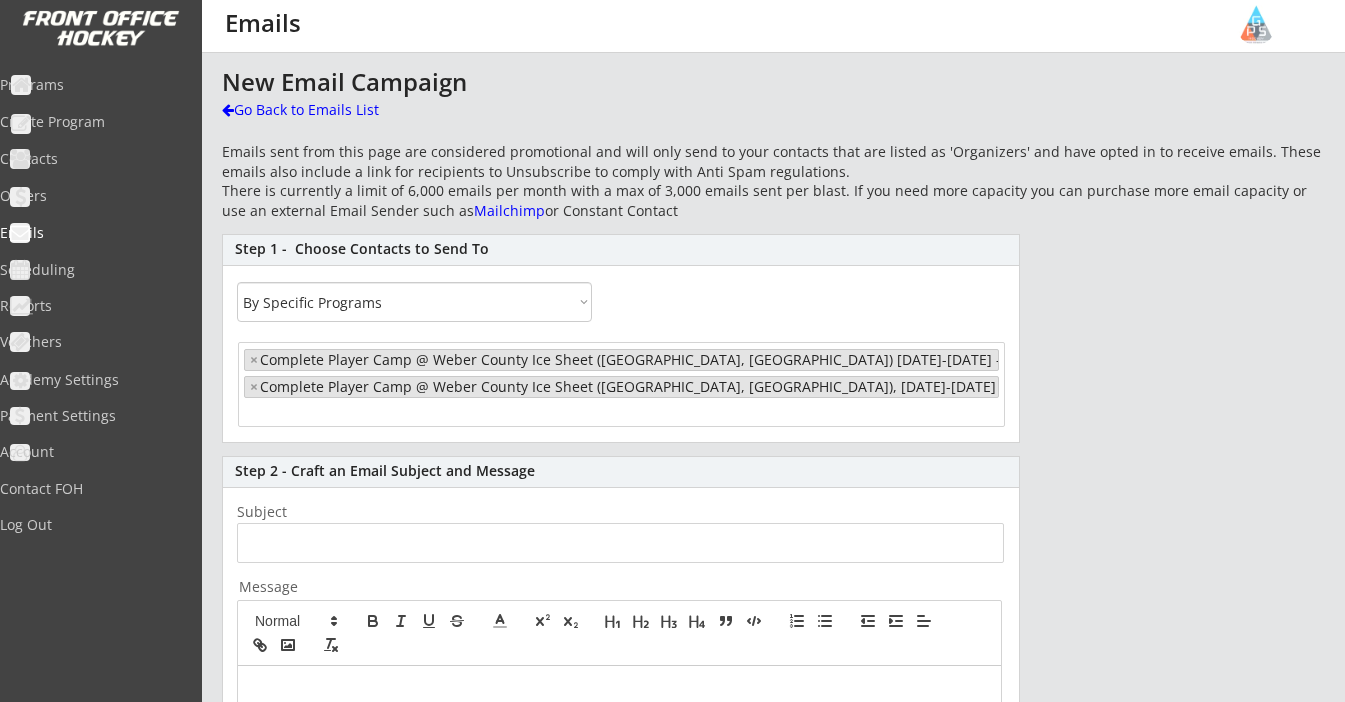 click at bounding box center (322, 412) 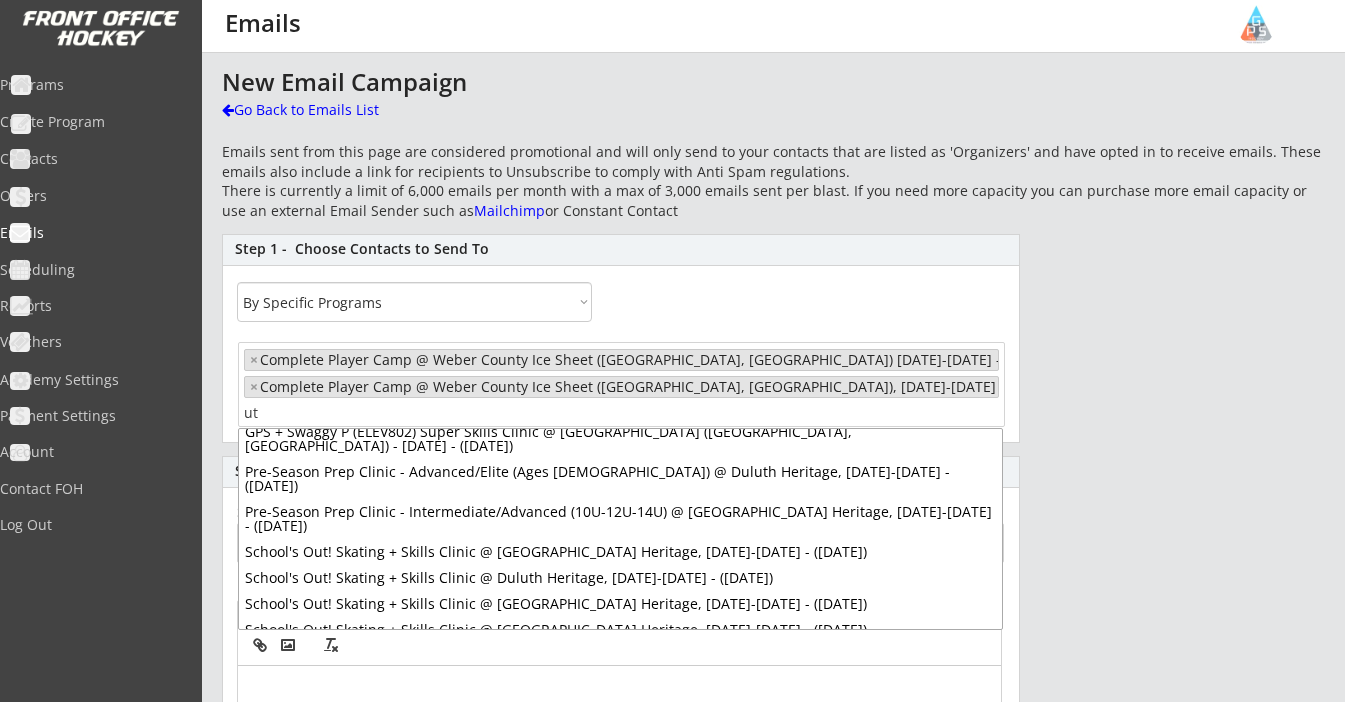 scroll, scrollTop: 218, scrollLeft: 0, axis: vertical 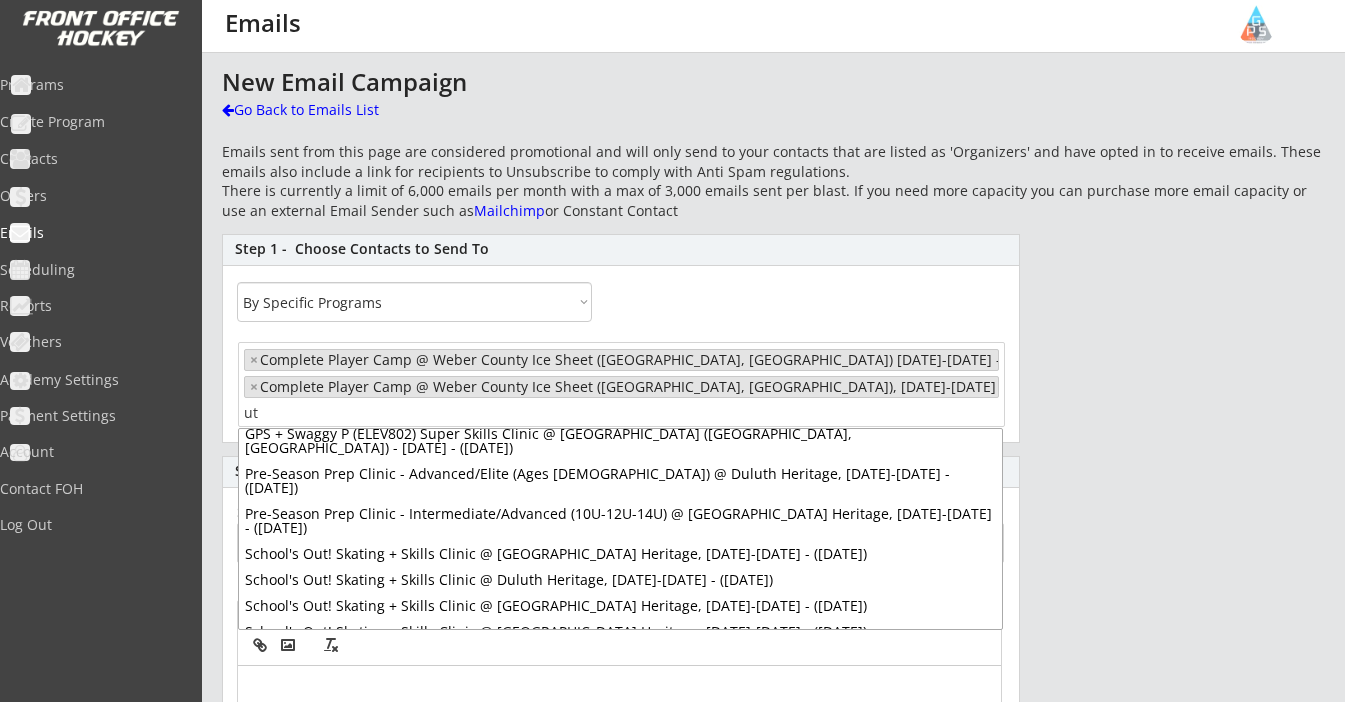 type on "ut" 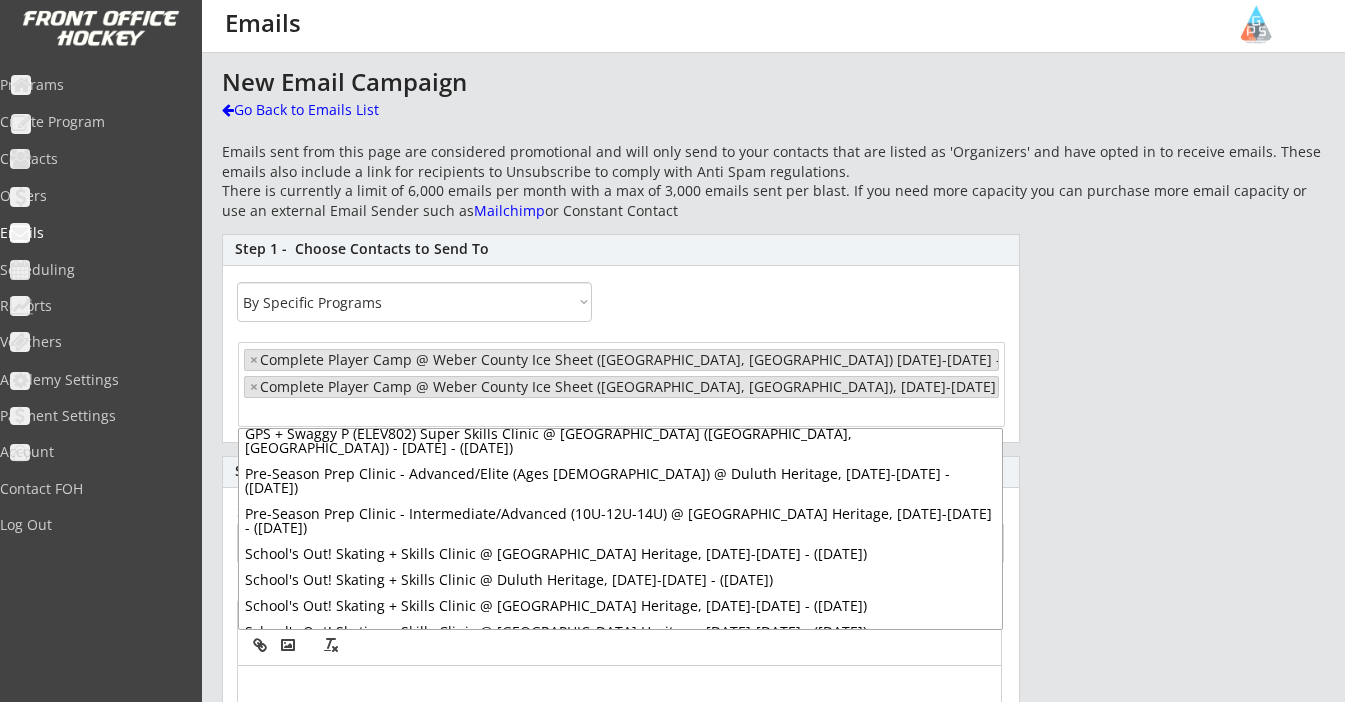 scroll 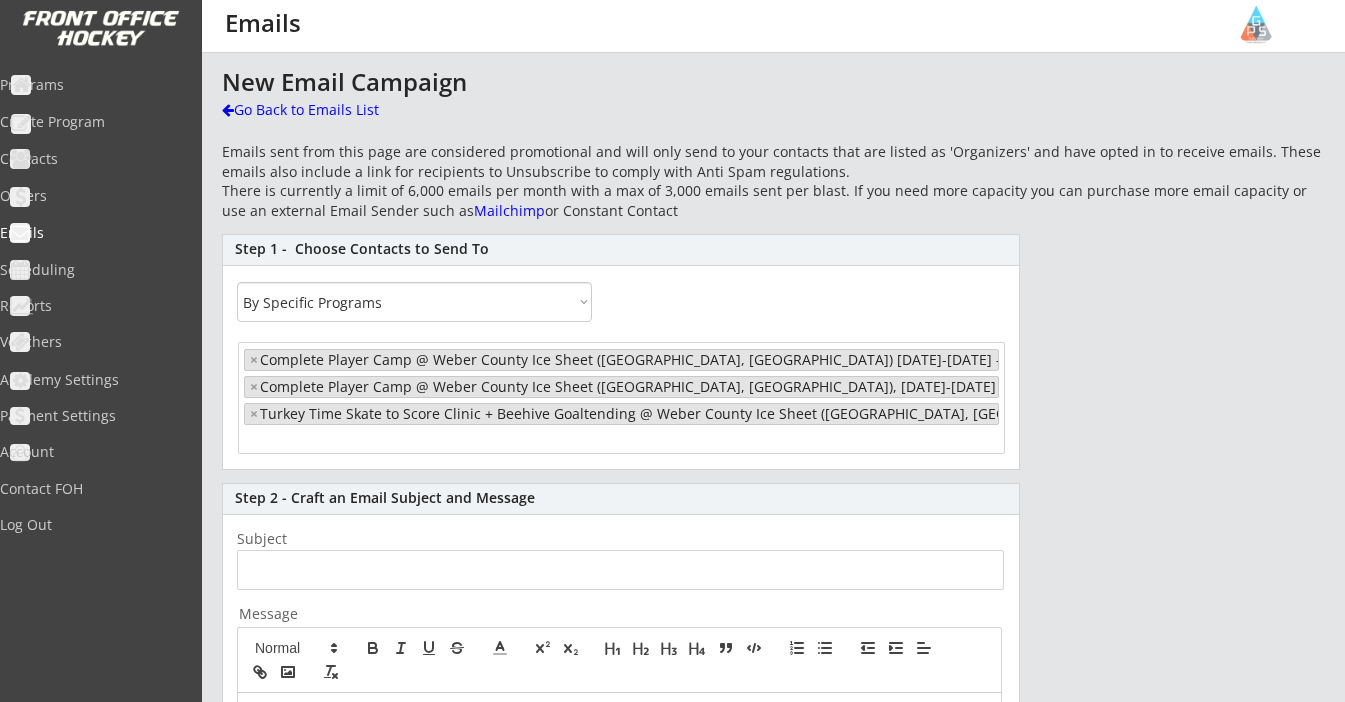 click at bounding box center [322, 439] 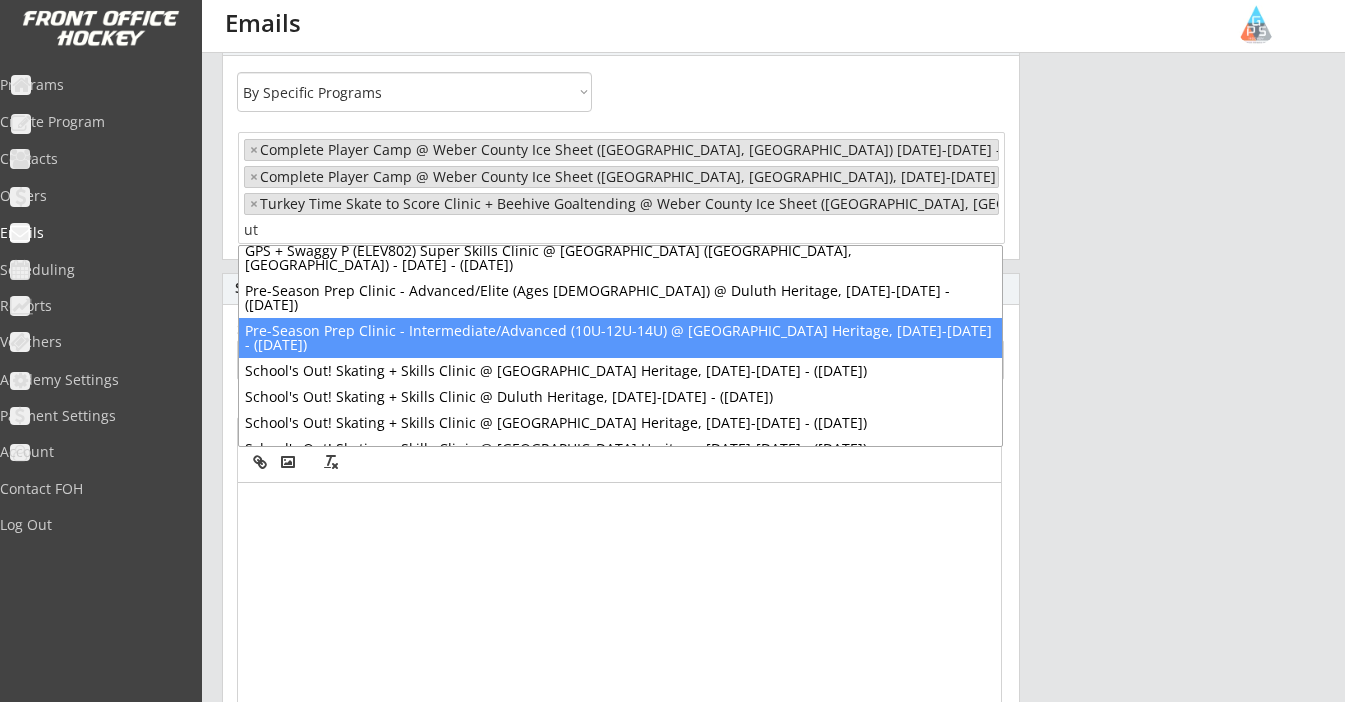 type on "u" 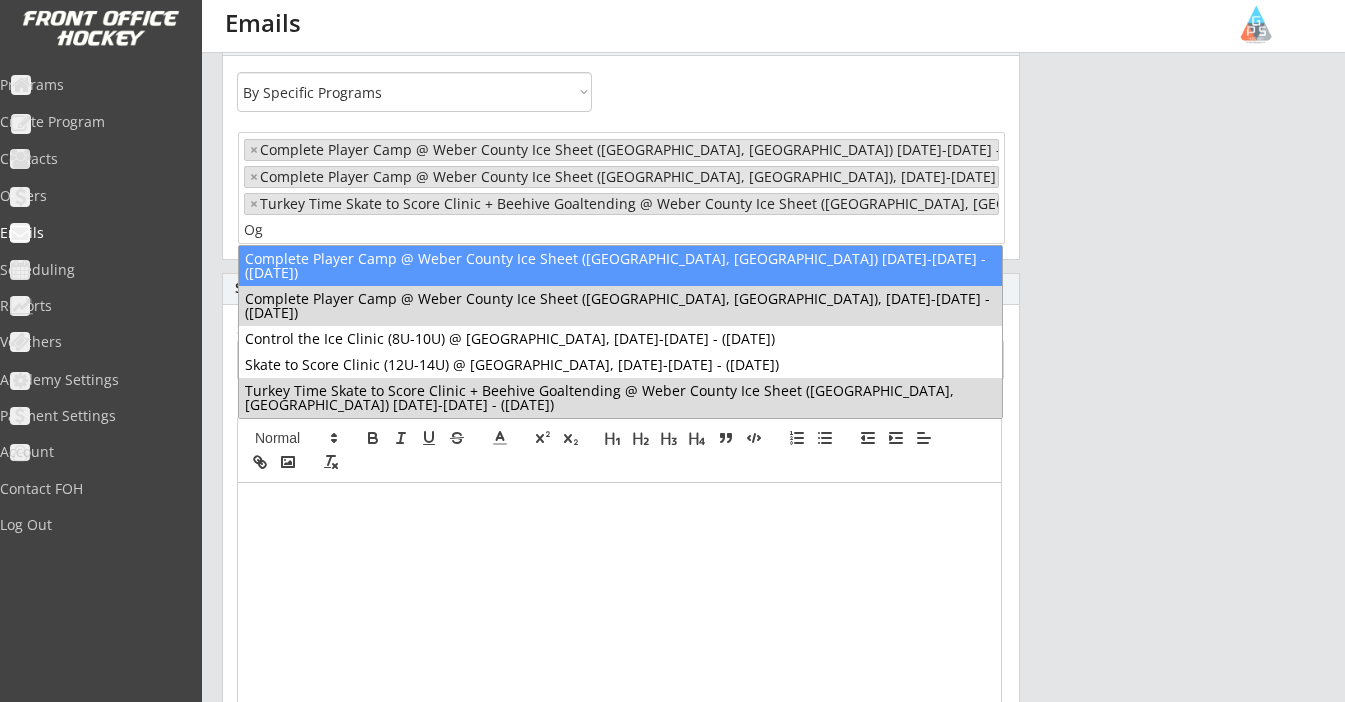 type on "O" 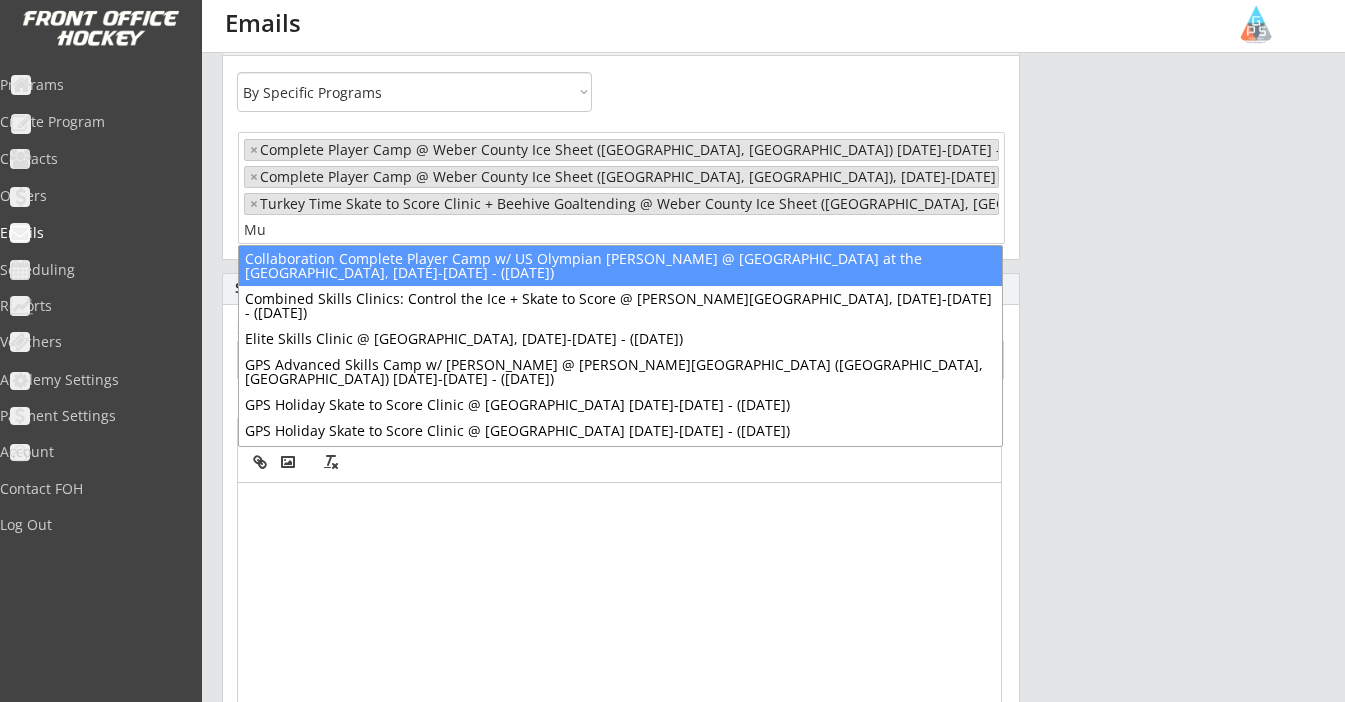 type on "M" 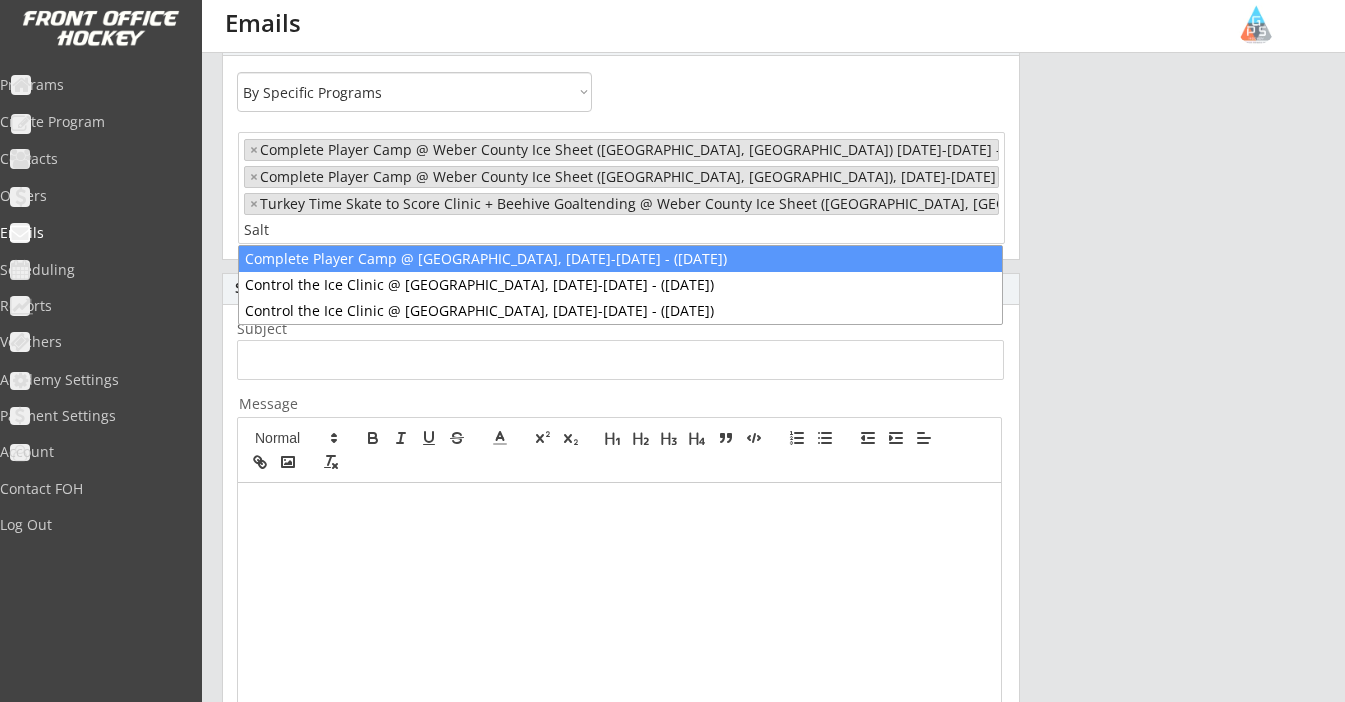 type on "Salt" 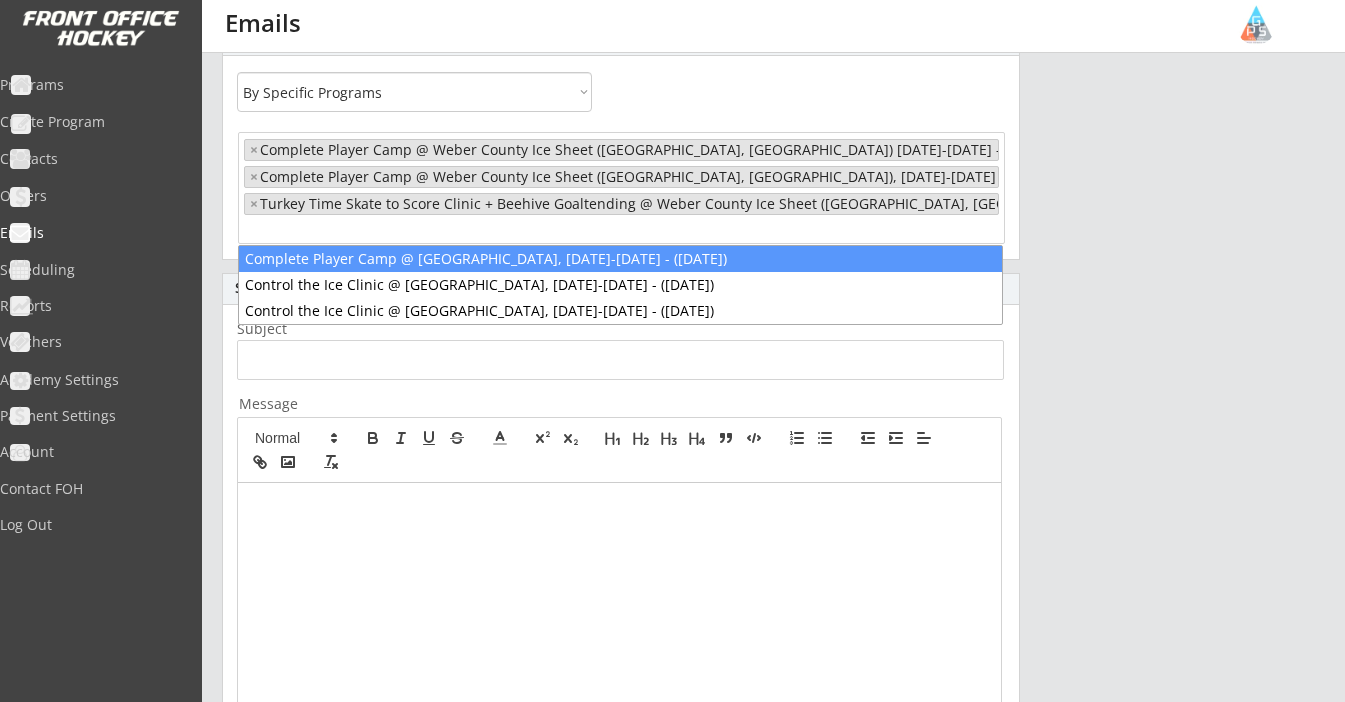 select on "1348695171700984260__LOOKUP__1732769076943x633859041881489400" 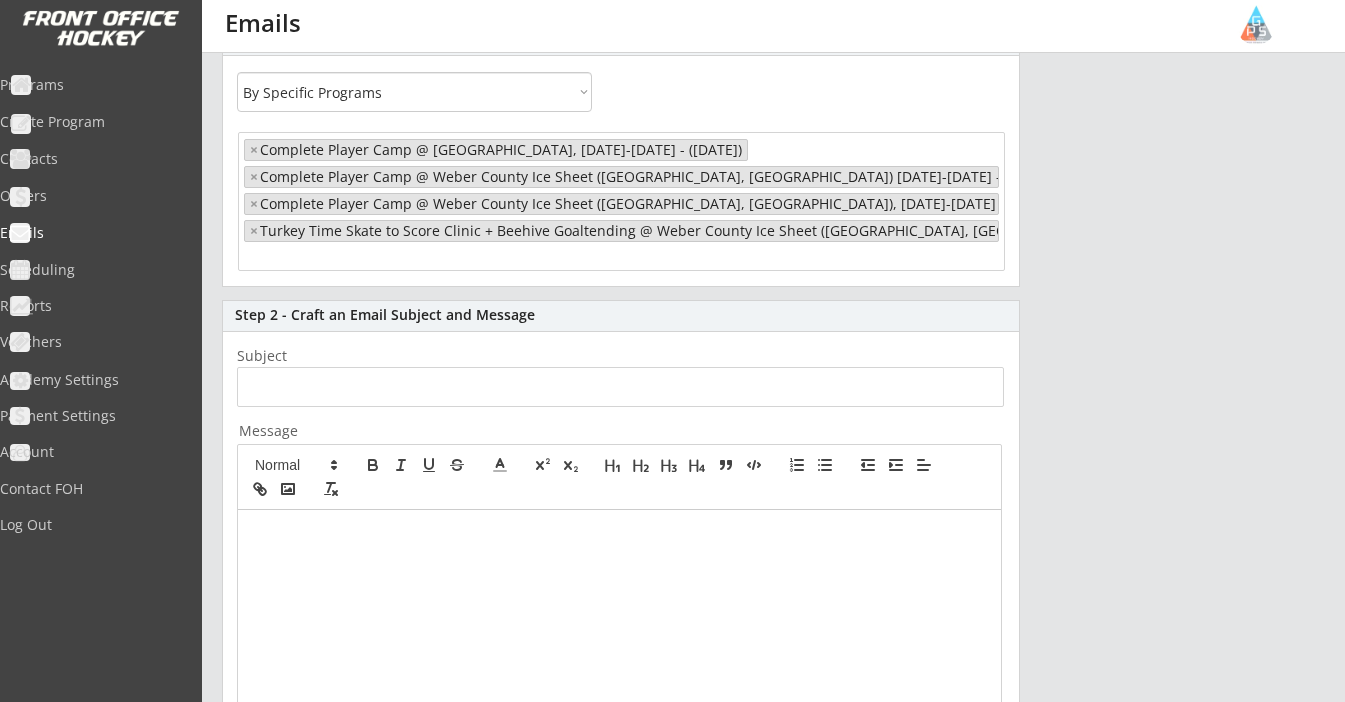click on "× Complete Player Camp @ [GEOGRAPHIC_DATA], [DATE]-[DATE]  - ([DATE]) × Complete Player Camp @ Weber County Ice Sheet ([GEOGRAPHIC_DATA], [GEOGRAPHIC_DATA])  [DATE]-[DATE] - ([DATE]) × Complete Player Camp @ Weber County Ice Sheet ([GEOGRAPHIC_DATA], [GEOGRAPHIC_DATA]), [DATE]-[DATE]  - ([DATE]) × [GEOGRAPHIC_DATA] Time Skate to Score Clinic + Beehive Goaltending @ Weber County Ice Sheet ([GEOGRAPHIC_DATA], [GEOGRAPHIC_DATA])  [DATE]-[DATE]  - ([DATE])" at bounding box center (621, 200) 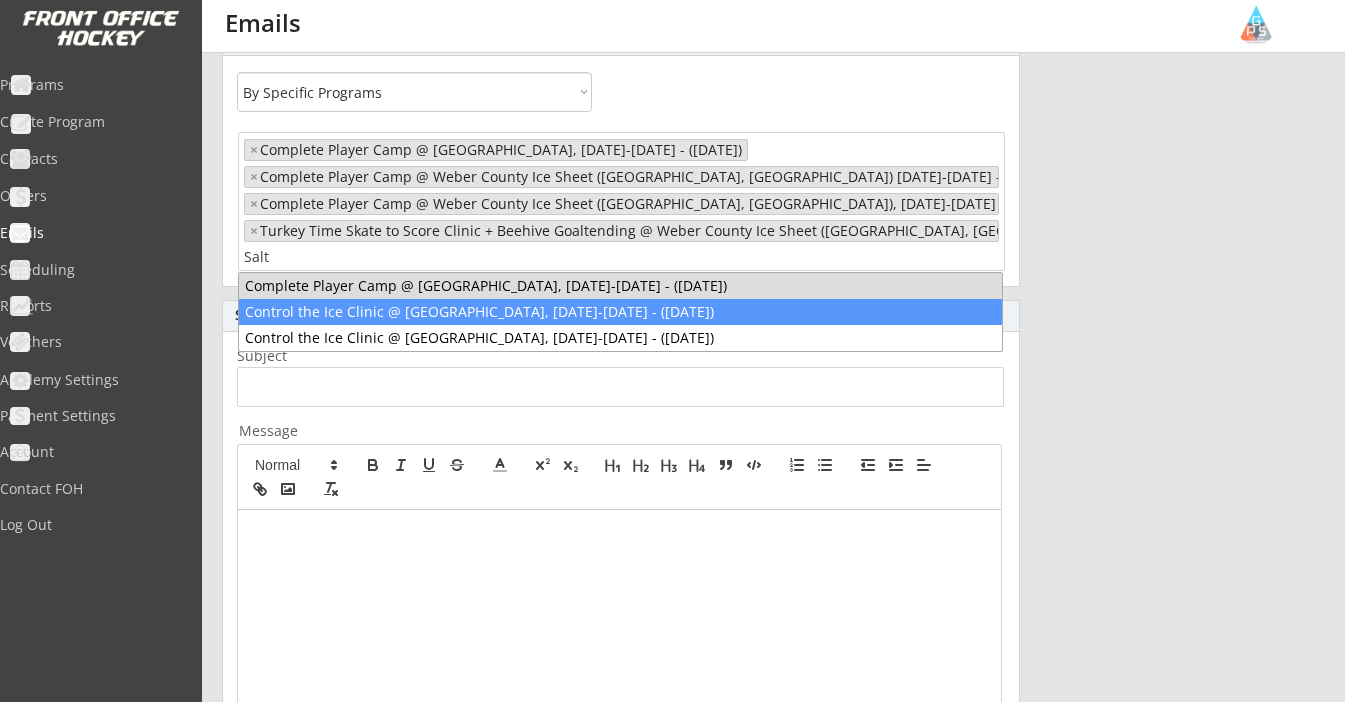 type on "Salt" 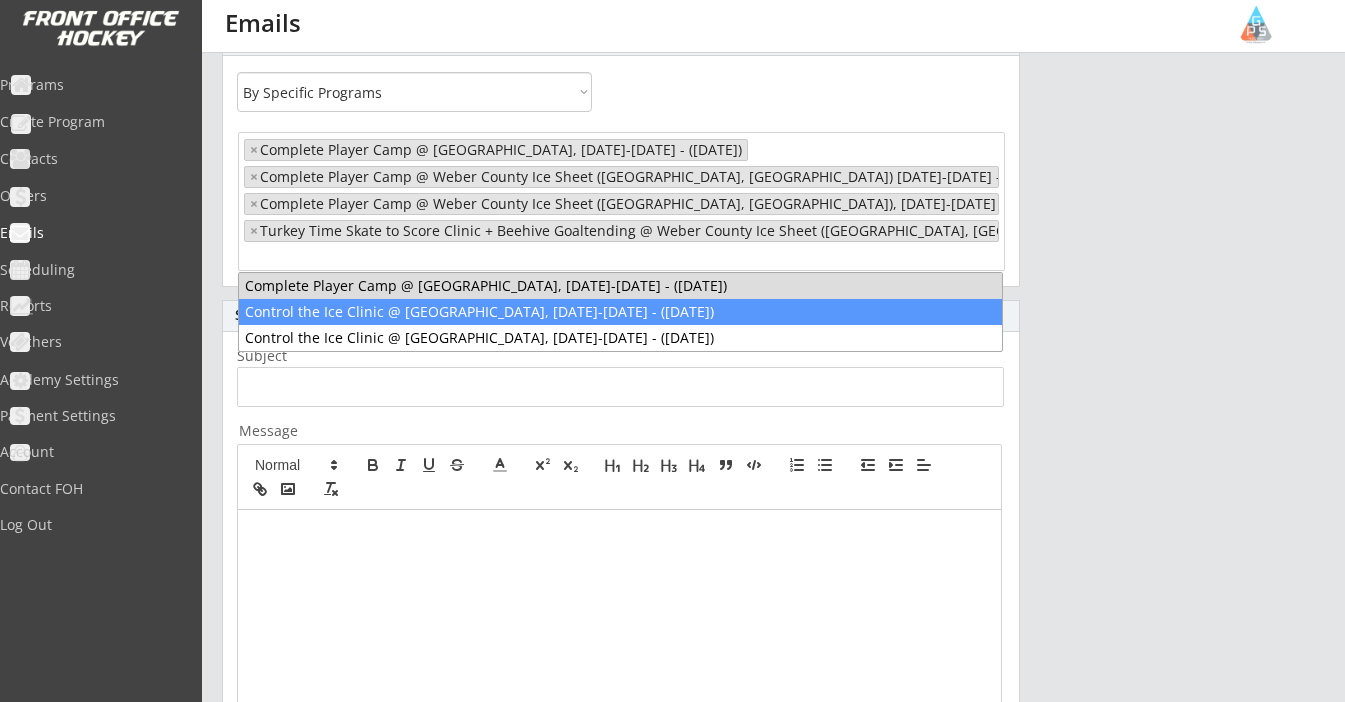 select on "1348695171700984260__LOOKUP__1732769076943x633859041881489400" 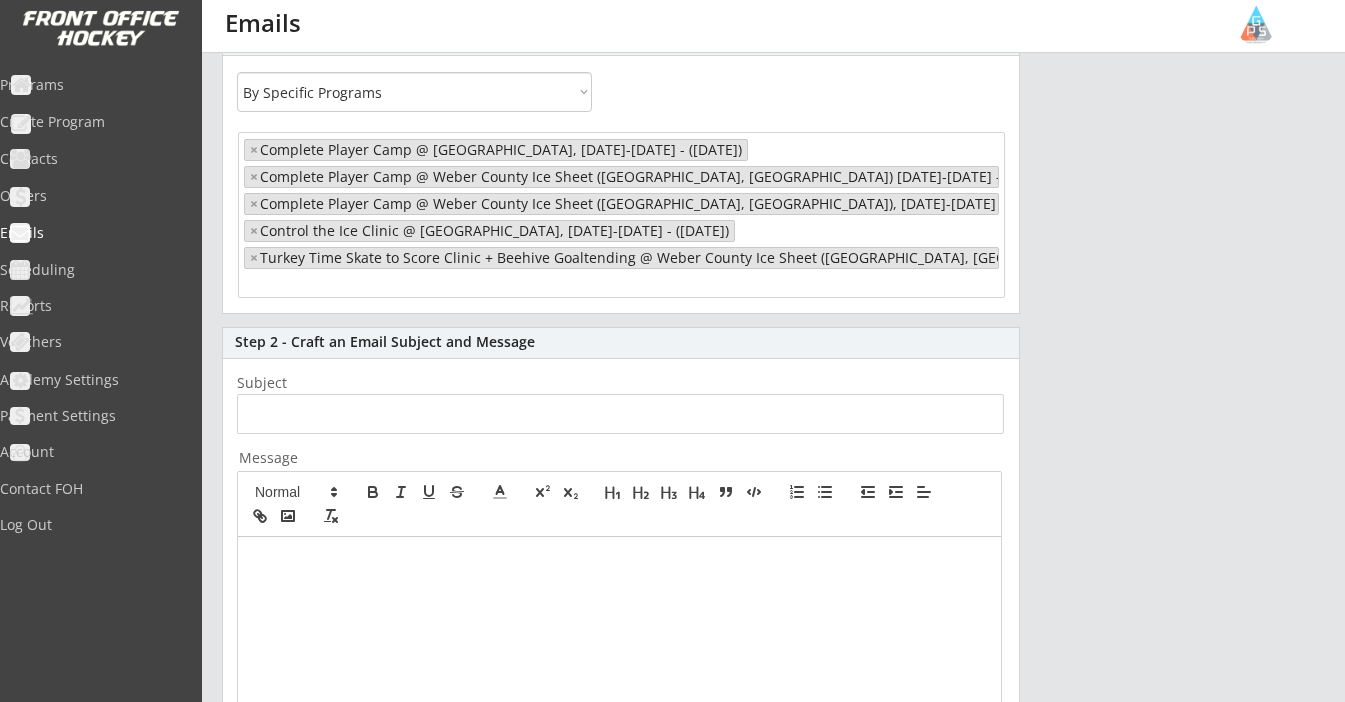 click on "× Complete Player Camp @ [GEOGRAPHIC_DATA], [DATE]-[DATE]  - ([DATE]) × Complete Player Camp @ Weber County Ice Sheet ([GEOGRAPHIC_DATA], [GEOGRAPHIC_DATA])  [DATE]-[DATE] - ([DATE]) × Complete Player Camp @ Weber County Ice Sheet ([GEOGRAPHIC_DATA], [GEOGRAPHIC_DATA]), [DATE]-[DATE]  - ([DATE]) × Control the Ice Clinic @ [GEOGRAPHIC_DATA], [DATE]-[DATE]   - ([DATE]) × [GEOGRAPHIC_DATA] Time Skate to Score Clinic + Beehive Goaltending @ Weber County Ice Sheet ([GEOGRAPHIC_DATA], [GEOGRAPHIC_DATA])  [DATE]-[DATE]  - ([DATE])" at bounding box center (621, 213) 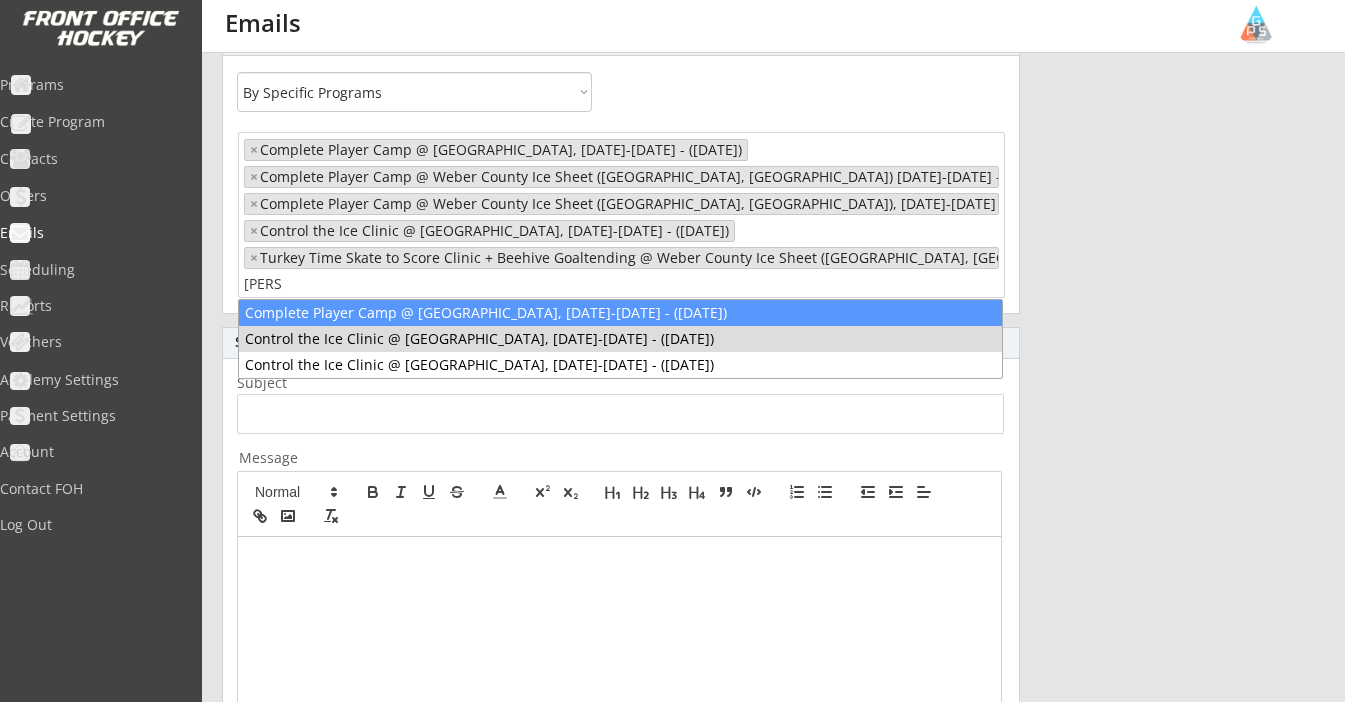 type on "Salt" 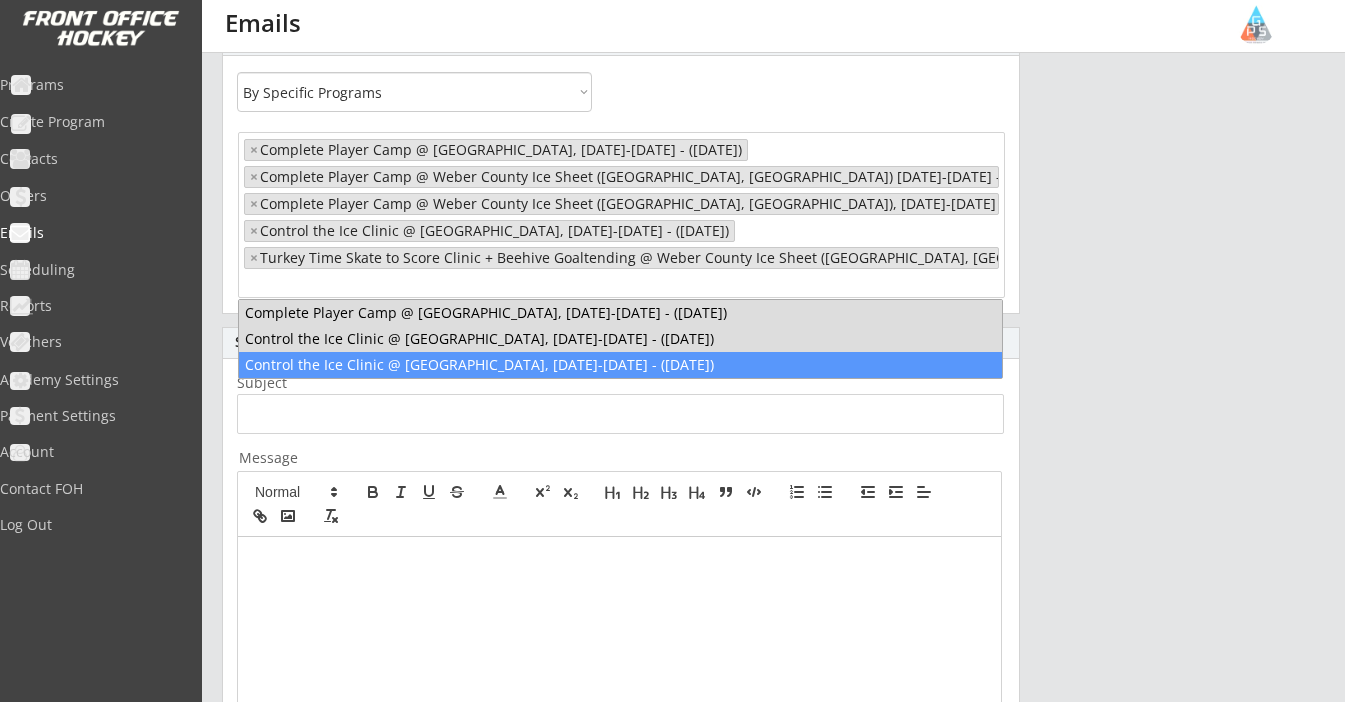 select on "1348695171700984260__LOOKUP__1732769076943x633859041881489400" 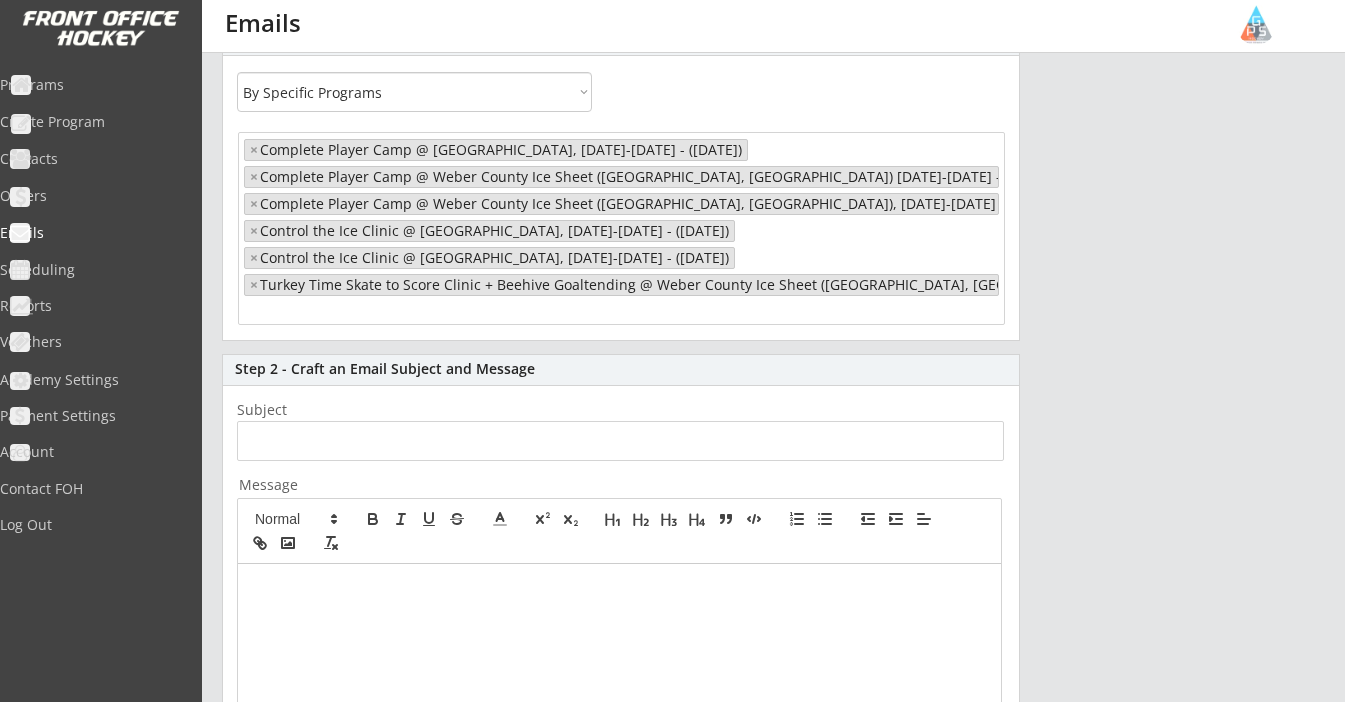 click at bounding box center (322, 310) 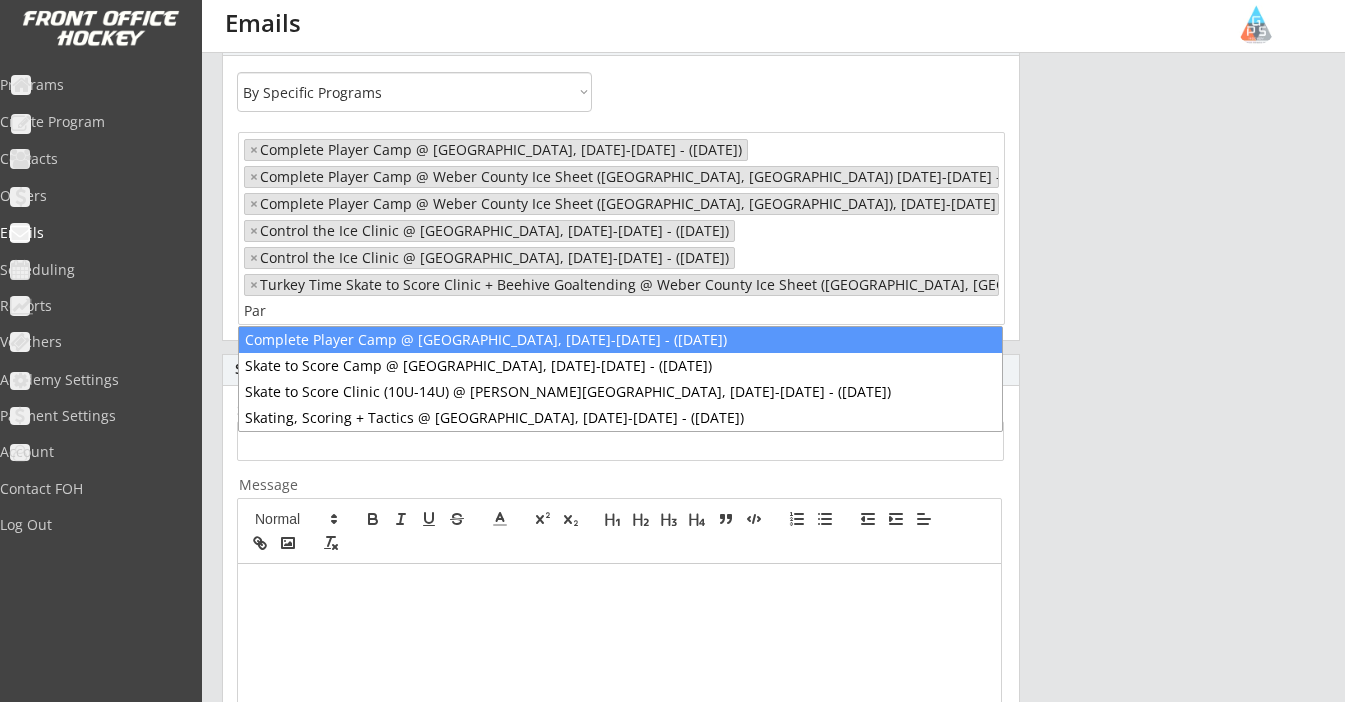 type on "Park" 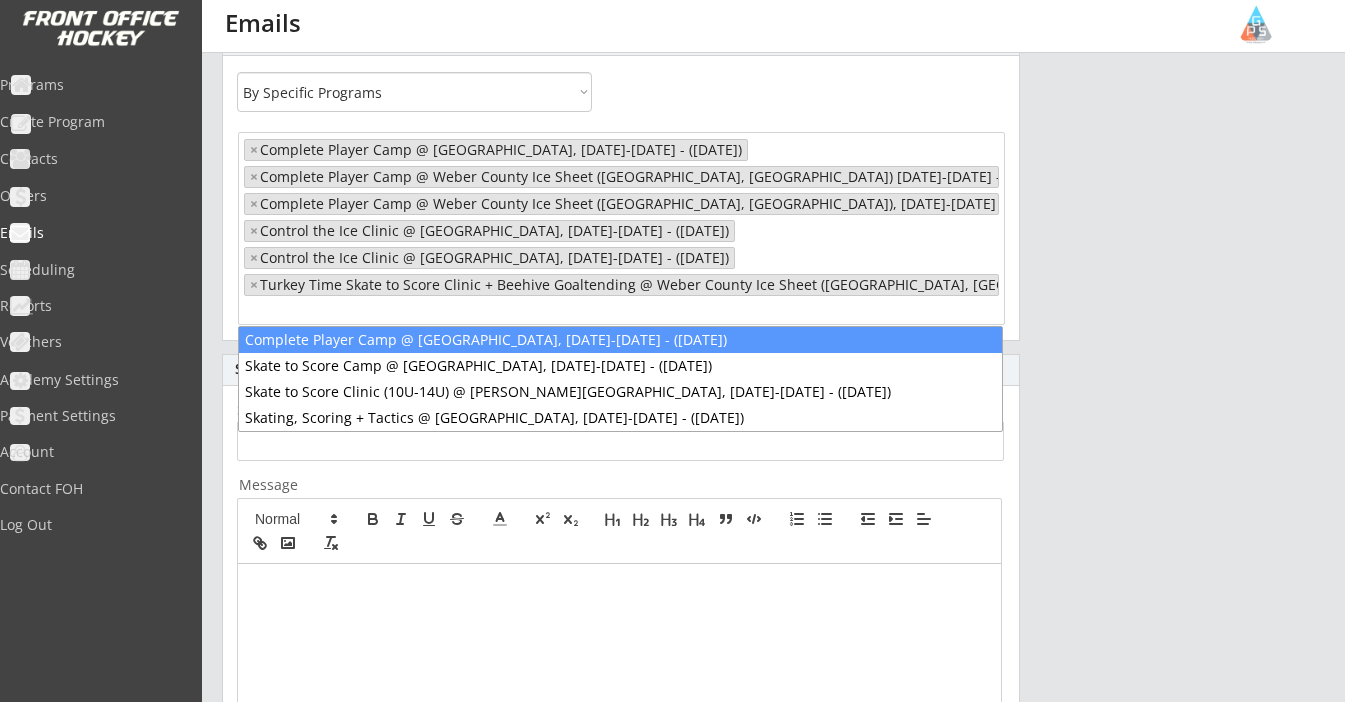 select on "1348695171700984260__LOOKUP__1732740302609x949210197997912000" 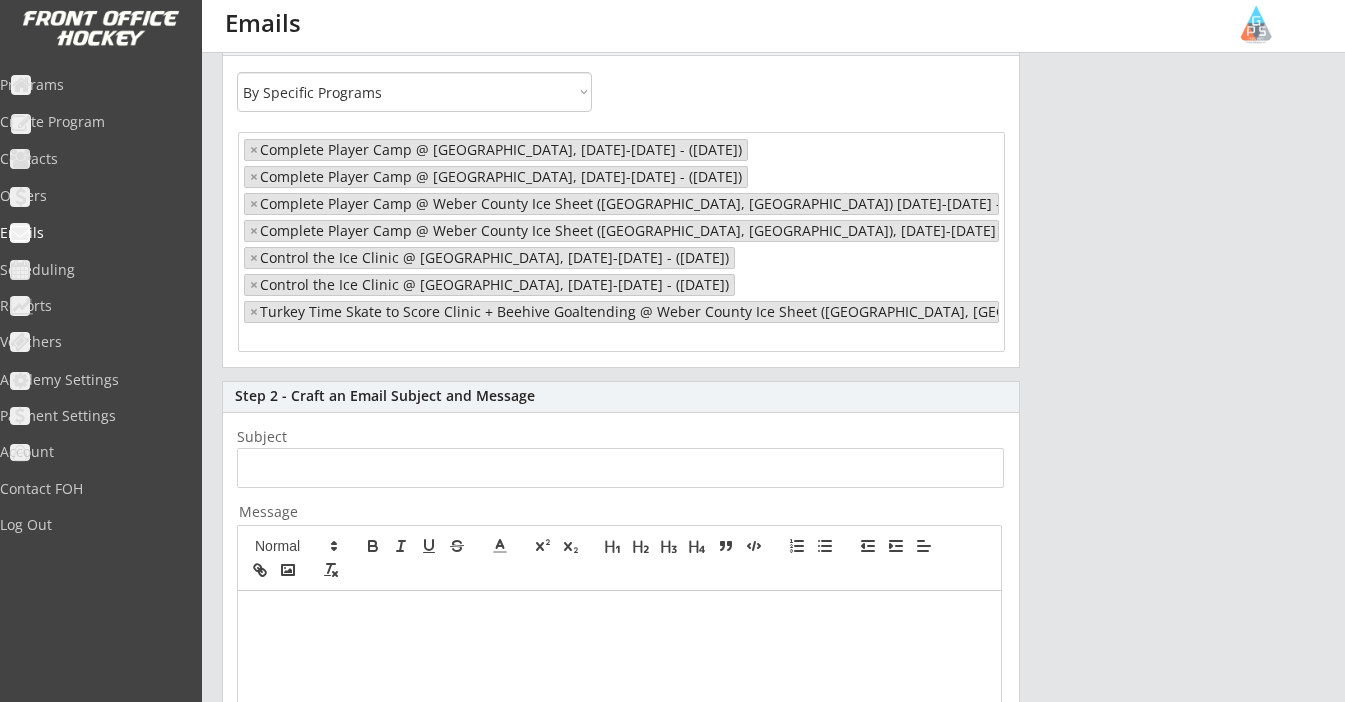 click on "× Complete Player Camp @ [GEOGRAPHIC_DATA],  [DATE]-[DATE]  - ([DATE]) × Complete Player Camp @ [GEOGRAPHIC_DATA], [DATE]-[DATE]  - ([DATE]) × Complete Player Camp @ Weber County Ice Sheet ([GEOGRAPHIC_DATA], [GEOGRAPHIC_DATA])  [DATE]-[DATE] - ([DATE]) × Complete Player Camp @ Weber County Ice Sheet ([GEOGRAPHIC_DATA], [GEOGRAPHIC_DATA]), [DATE]-[DATE]  - ([DATE]) × Control the Ice Clinic @ [GEOGRAPHIC_DATA], [DATE]-[DATE]   - ([DATE]) × Control the Ice Clinic @ [GEOGRAPHIC_DATA], [DATE]-[DATE]  - ([DATE]) × Turkey Time Skate to Score Clinic + Beehive Goaltending @ Weber County Ice Sheet ([GEOGRAPHIC_DATA], [GEOGRAPHIC_DATA])  [DATE]-[DATE]  - ([DATE])" at bounding box center [621, 240] 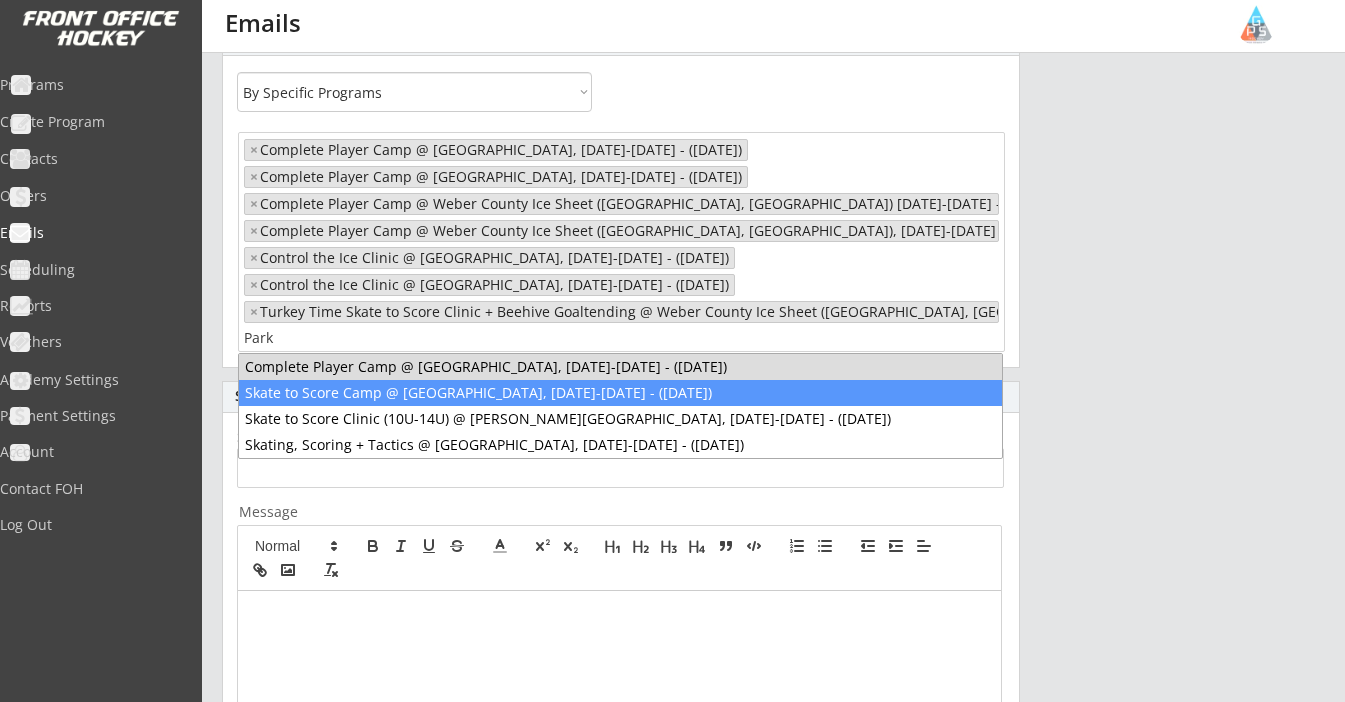 type on "Park" 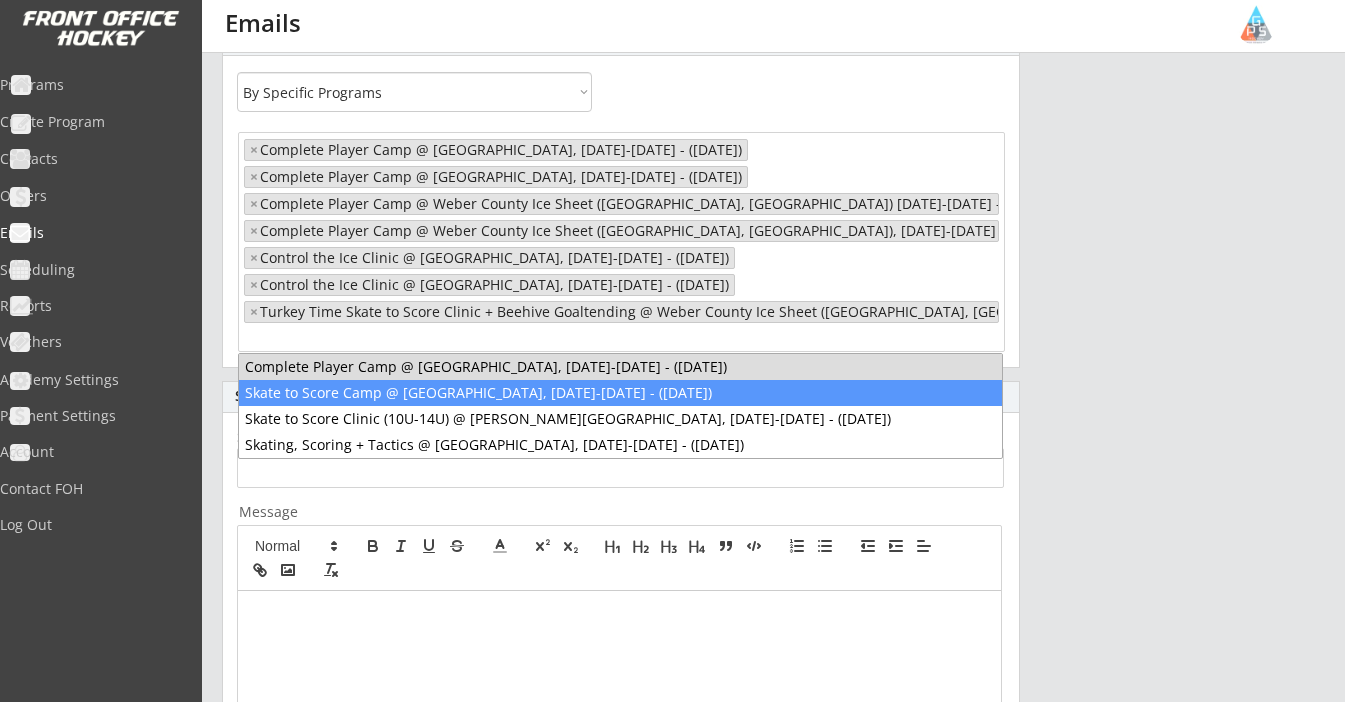 select on "1348695171700984260__LOOKUP__1732740302609x949210197997912000" 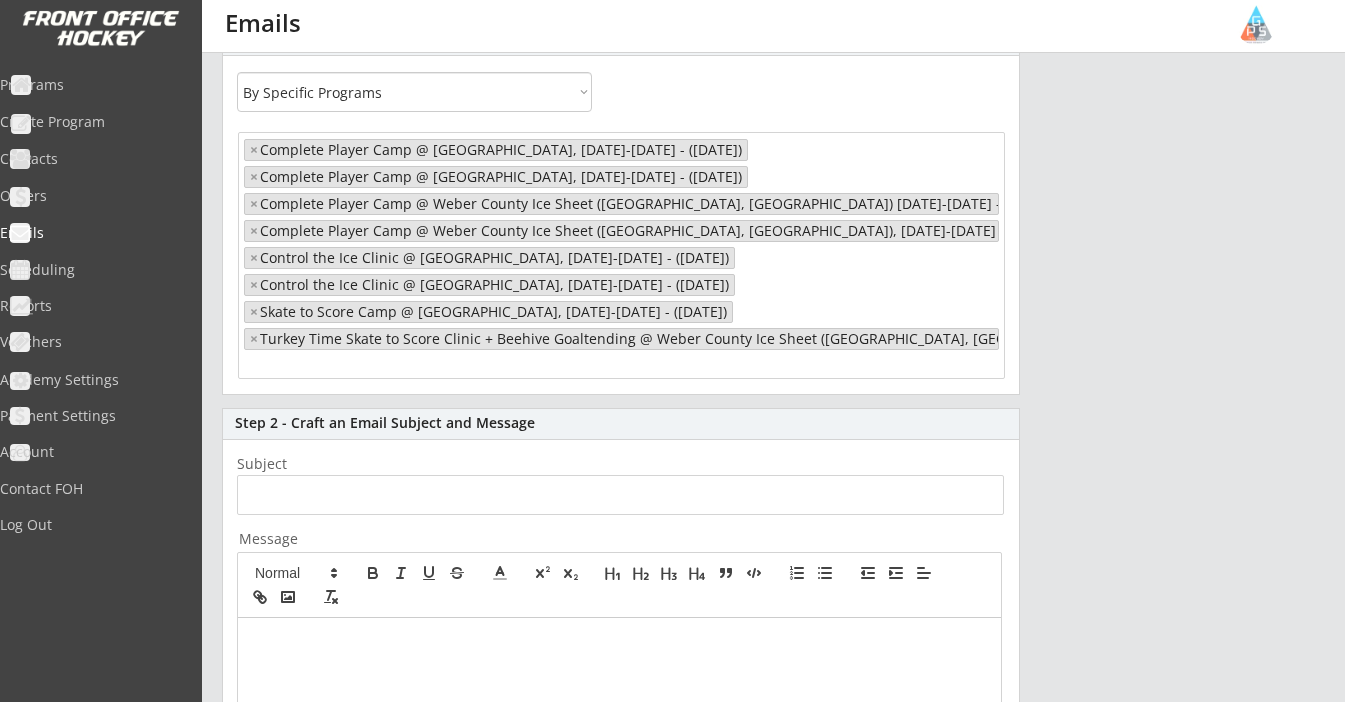 click at bounding box center [322, 364] 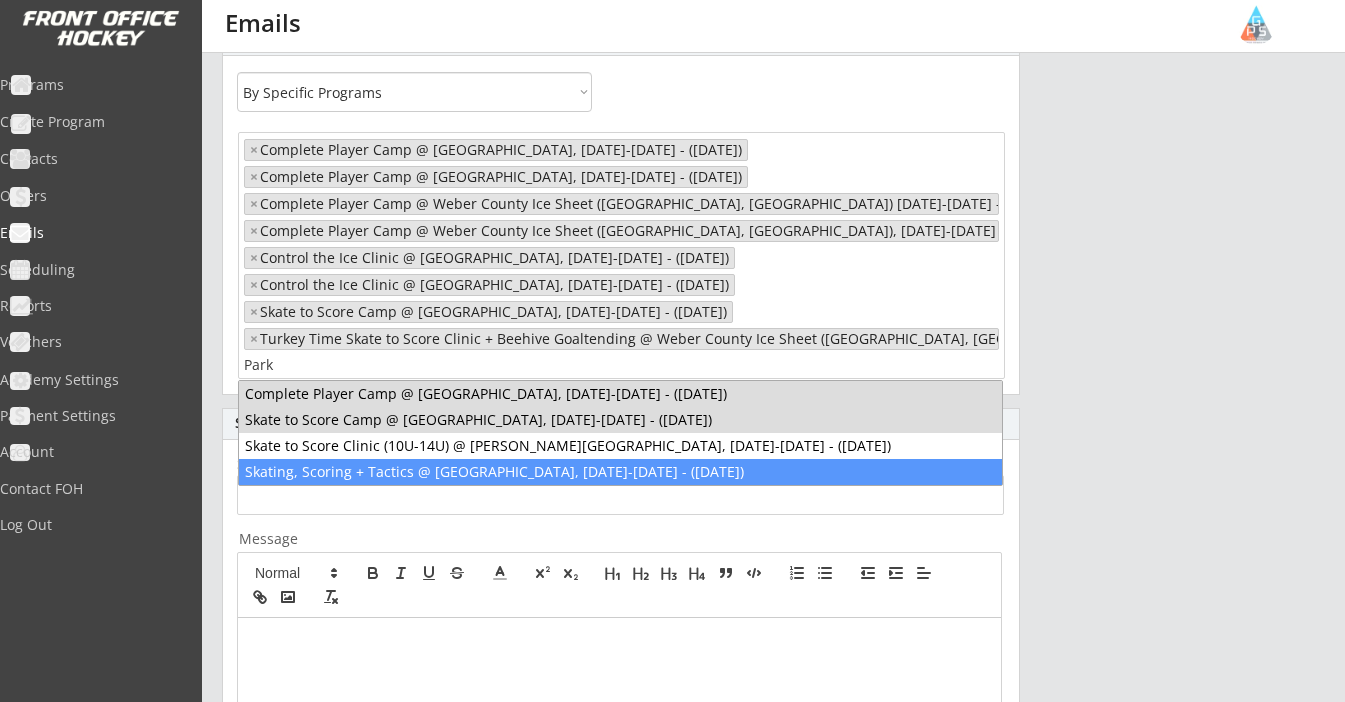 type on "Park" 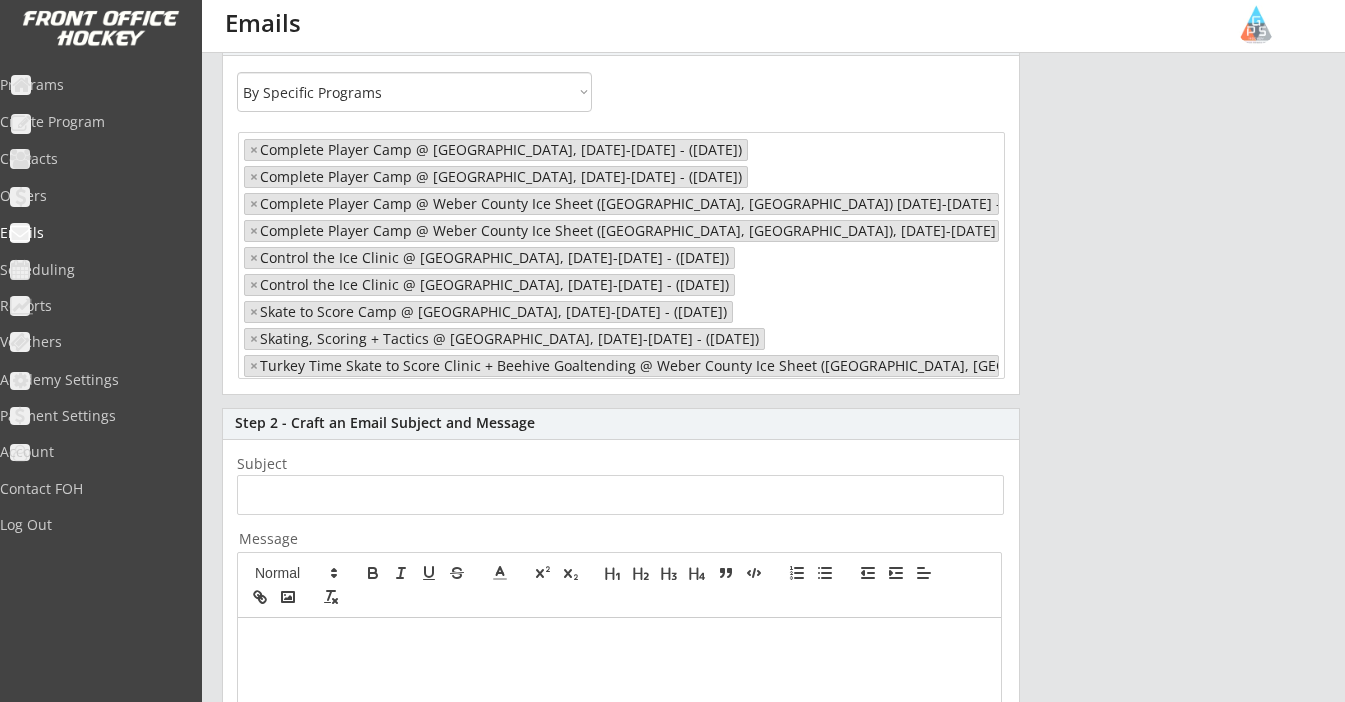 select on "1348695171700984260__LOOKUP__1732740302609x949210197997912000" 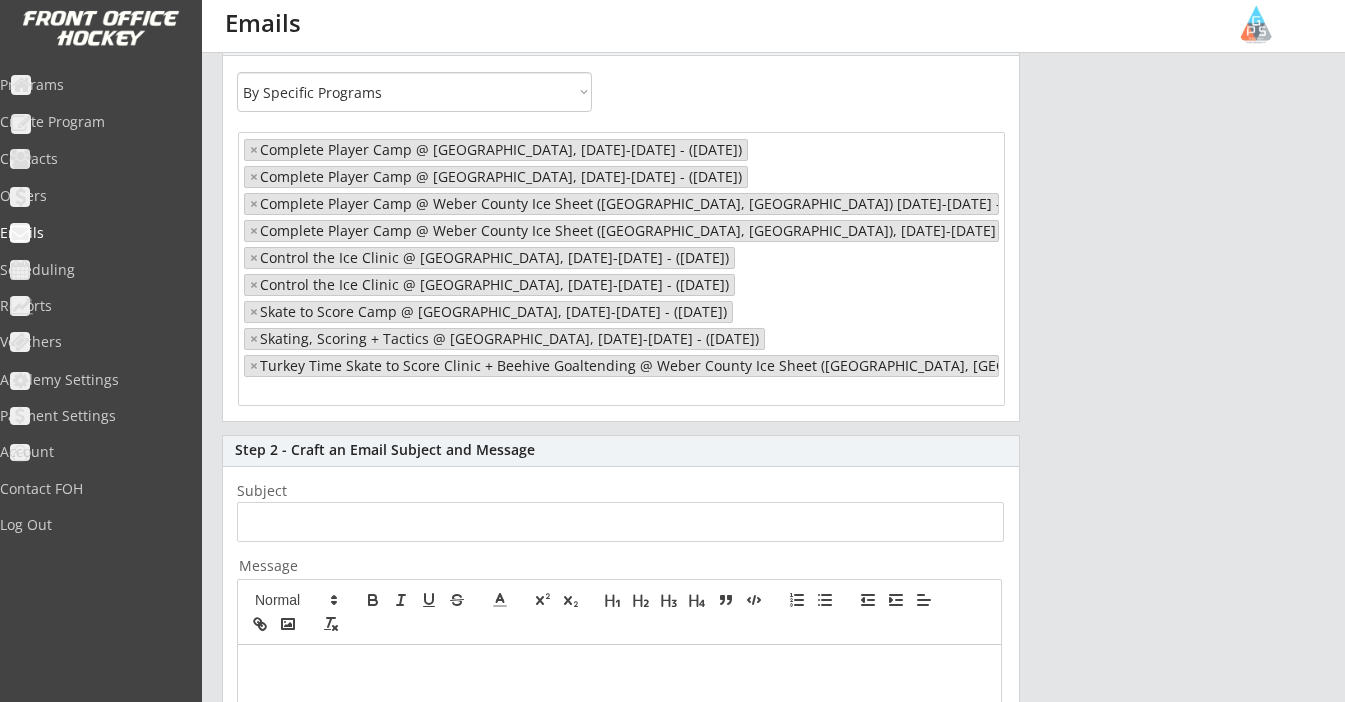 click on "× Complete Player Camp @ [GEOGRAPHIC_DATA],  [DATE]-[DATE]  - ([DATE]) × Complete Player Camp @ [GEOGRAPHIC_DATA], [DATE]-[DATE]  - ([DATE]) × Complete Player Camp @ Weber County Ice Sheet ([GEOGRAPHIC_DATA], [GEOGRAPHIC_DATA])  [DATE]-[DATE] - ([DATE]) × Complete Player Camp @ Weber County Ice Sheet ([GEOGRAPHIC_DATA], [GEOGRAPHIC_DATA]), [DATE]-[DATE]  - ([DATE]) × Control the Ice Clinic @ [GEOGRAPHIC_DATA], [DATE]-[DATE]   - ([DATE]) × Control the Ice Clinic @ [GEOGRAPHIC_DATA], [DATE]-[DATE]  - ([DATE]) × Skate to Score Camp @ [GEOGRAPHIC_DATA], [DATE]-[DATE]  - ([DATE]) × Skating, Scoring + Tactics @ [GEOGRAPHIC_DATA], [DATE]-[DATE]  - ([DATE]) × Turkey Time Skate to Score Clinic + Beehive Goaltending @ Weber County Ice Sheet ([GEOGRAPHIC_DATA], [GEOGRAPHIC_DATA])  [DATE]-[DATE]  - ([DATE])" at bounding box center [621, 267] 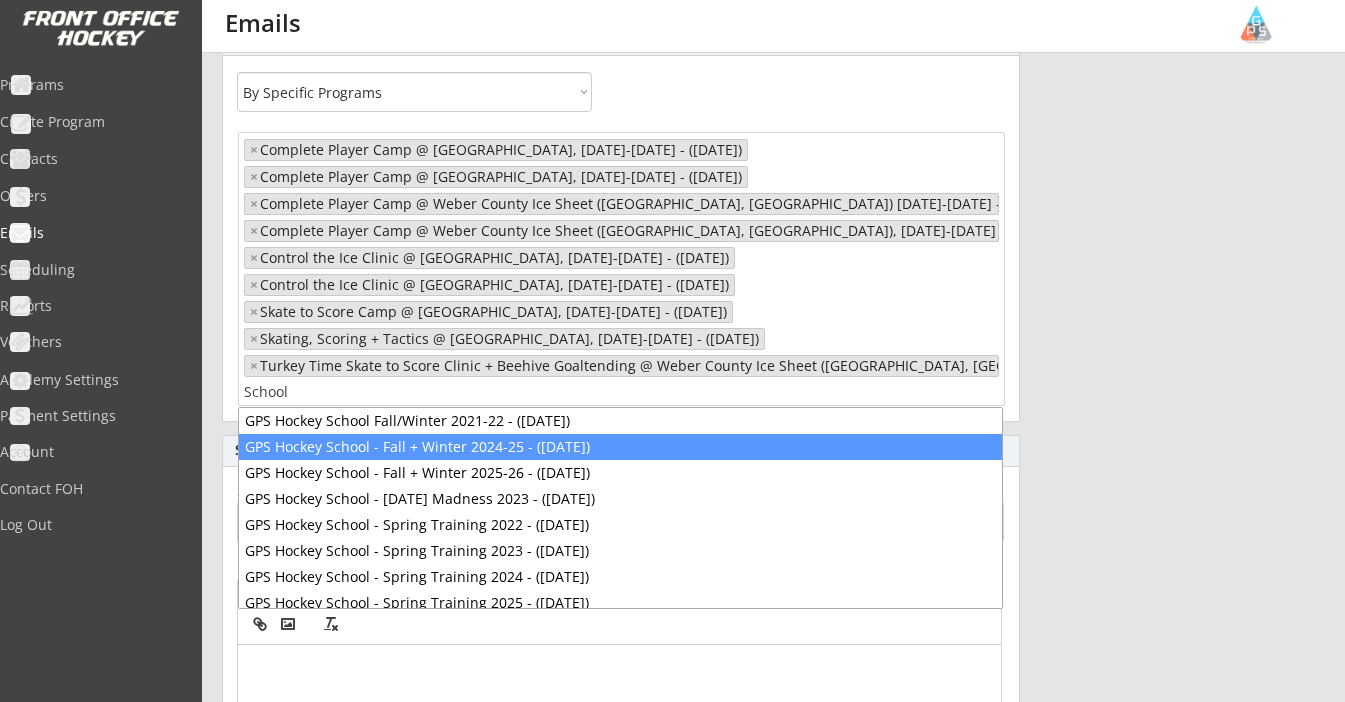 type on "School" 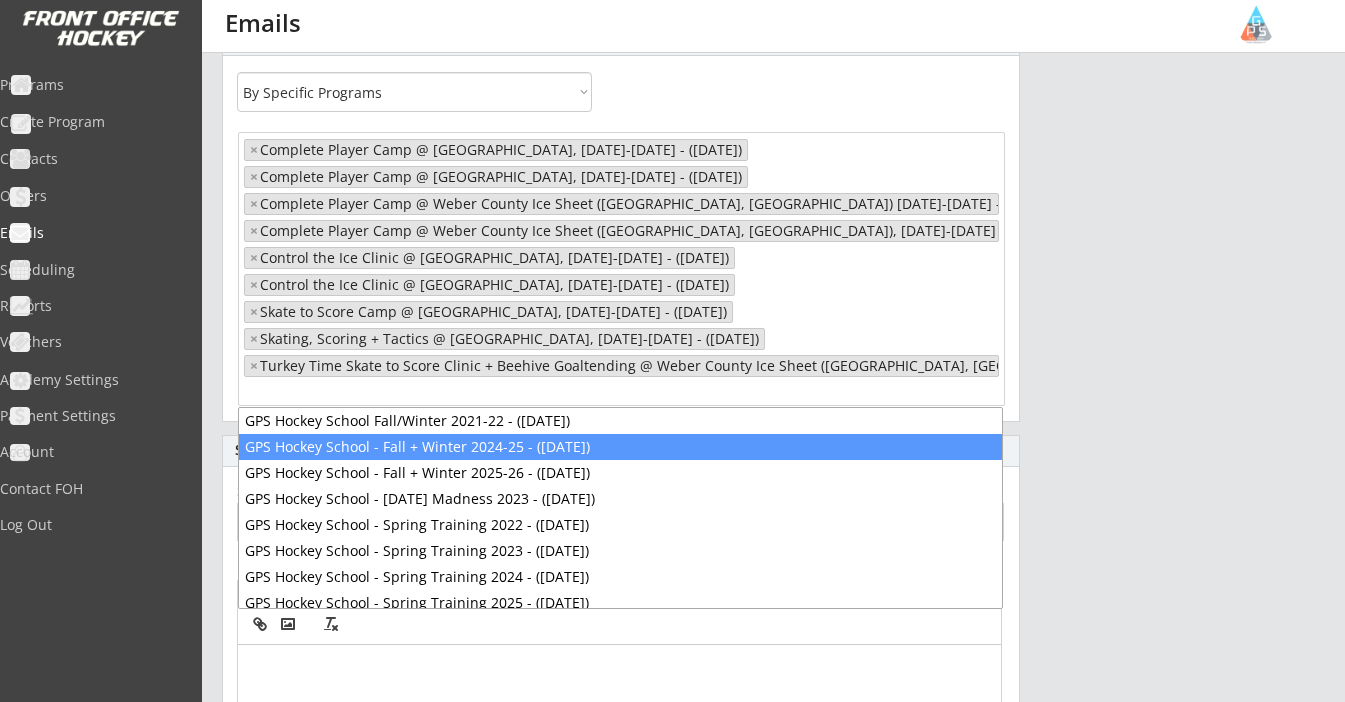 select on "1348695171700984260__LOOKUP__1732740302609x949210197997912000" 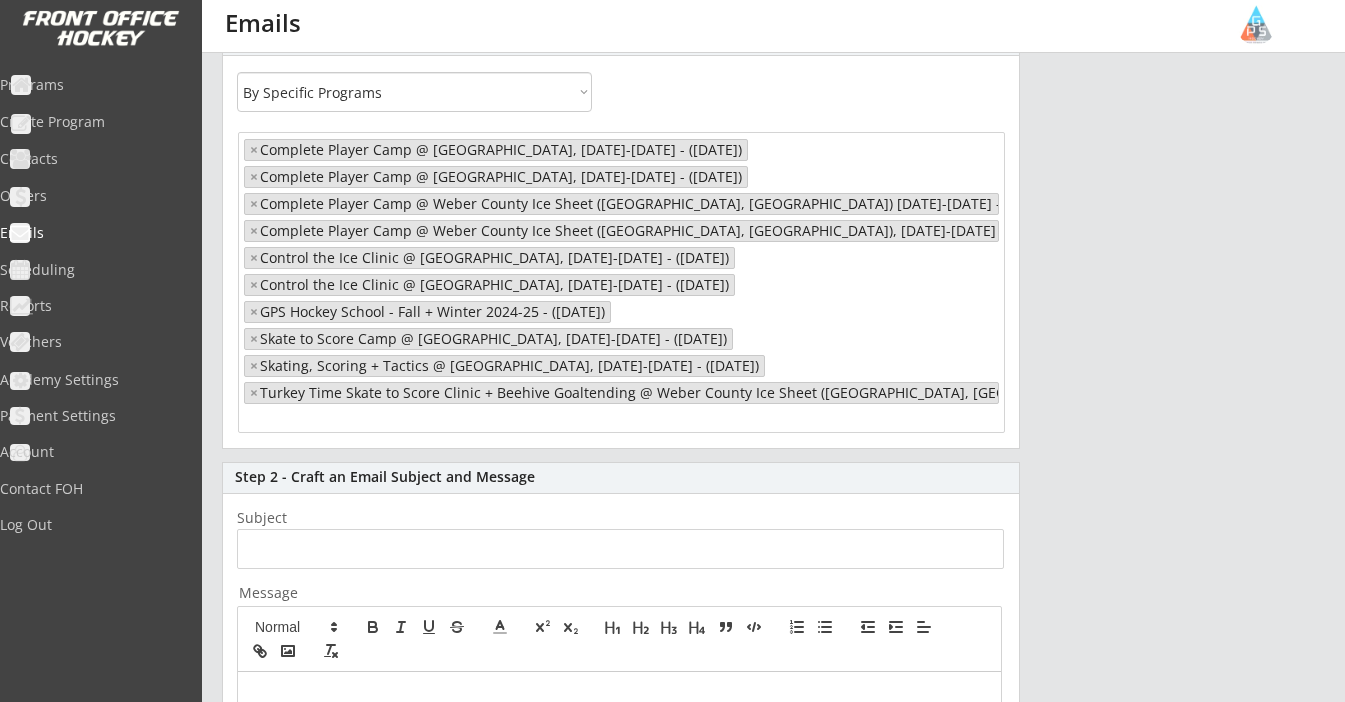 click on "× Complete Player Camp @ [GEOGRAPHIC_DATA],  [DATE]-[DATE]  - ([DATE]) × Complete Player Camp @ [GEOGRAPHIC_DATA], [DATE]-[DATE]  - ([DATE]) × Complete Player Camp @ Weber County Ice Sheet ([GEOGRAPHIC_DATA], [GEOGRAPHIC_DATA])  [DATE]-[DATE] - ([DATE]) × Complete Player Camp @ Weber County Ice Sheet ([GEOGRAPHIC_DATA], [GEOGRAPHIC_DATA]), [DATE]-[DATE]  - ([DATE]) × Control the Ice Clinic @ [GEOGRAPHIC_DATA], [DATE]-[DATE]   - ([DATE]) × Control the Ice Clinic @ [GEOGRAPHIC_DATA], [DATE]-[DATE]  - ([DATE]) × GPS Hockey School - Fall + Winter 2024-25  - ([DATE]) × Skate to Score Camp @ [GEOGRAPHIC_DATA], [DATE]-[DATE]  - ([DATE]) × Skating, Scoring + Tactics @ [GEOGRAPHIC_DATA], [DATE]-[DATE]  - ([DATE]) × Turkey Time Skate to Score Clinic + Beehive Goaltending @ Weber County Ice Sheet ([GEOGRAPHIC_DATA], [GEOGRAPHIC_DATA])  [DATE]-[DATE]  - ([DATE])" at bounding box center [621, 281] 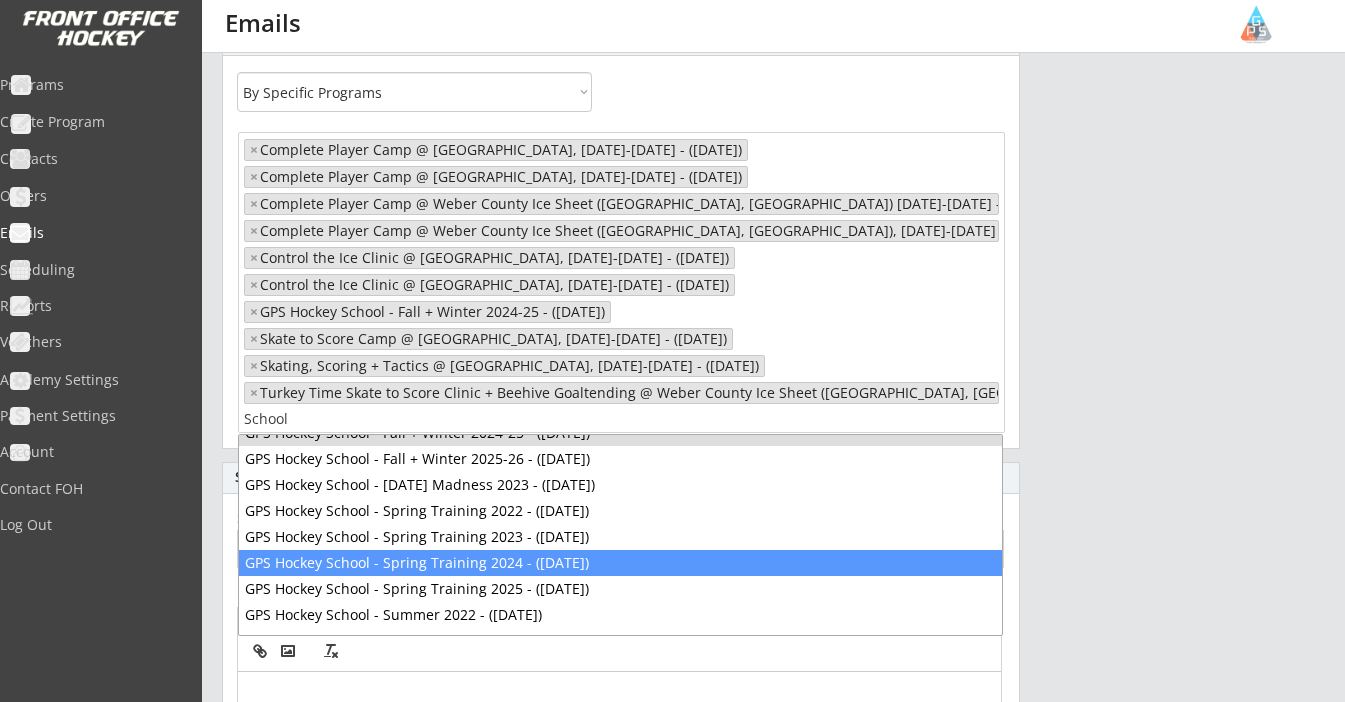 type on "School" 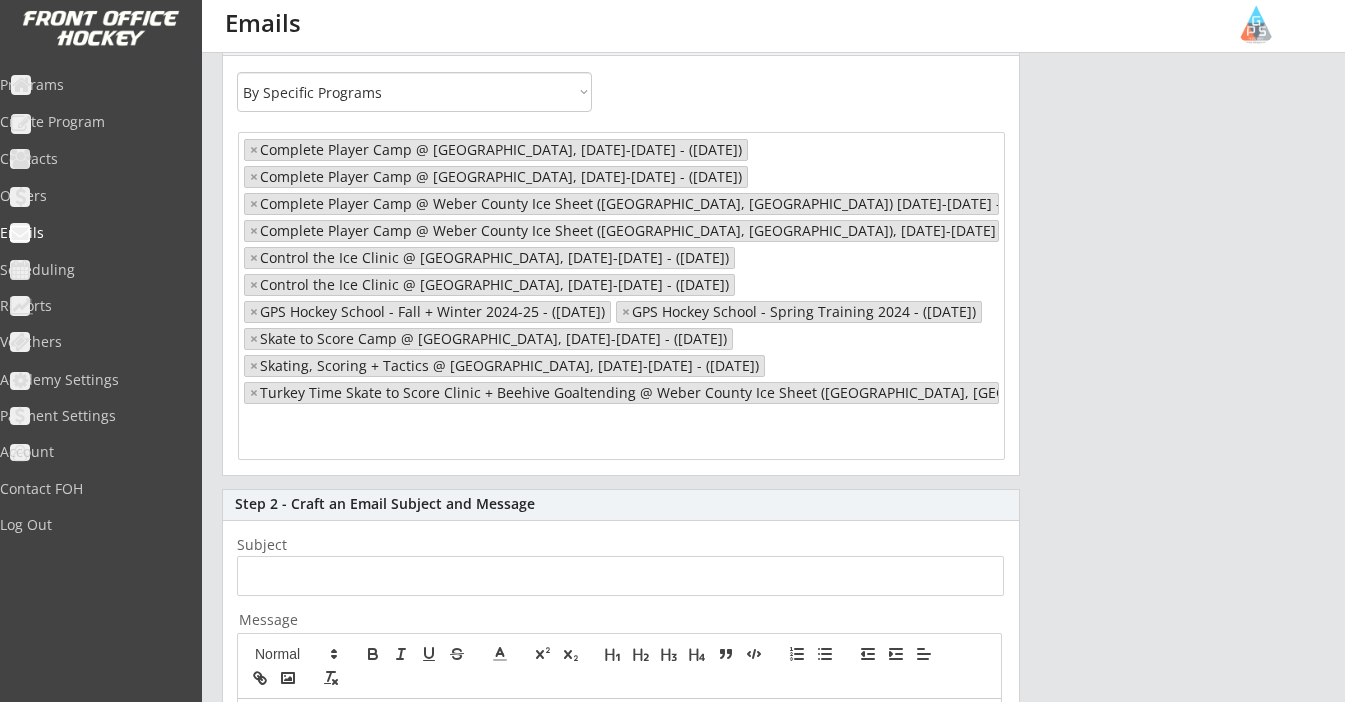 scroll, scrollTop: 0, scrollLeft: 0, axis: both 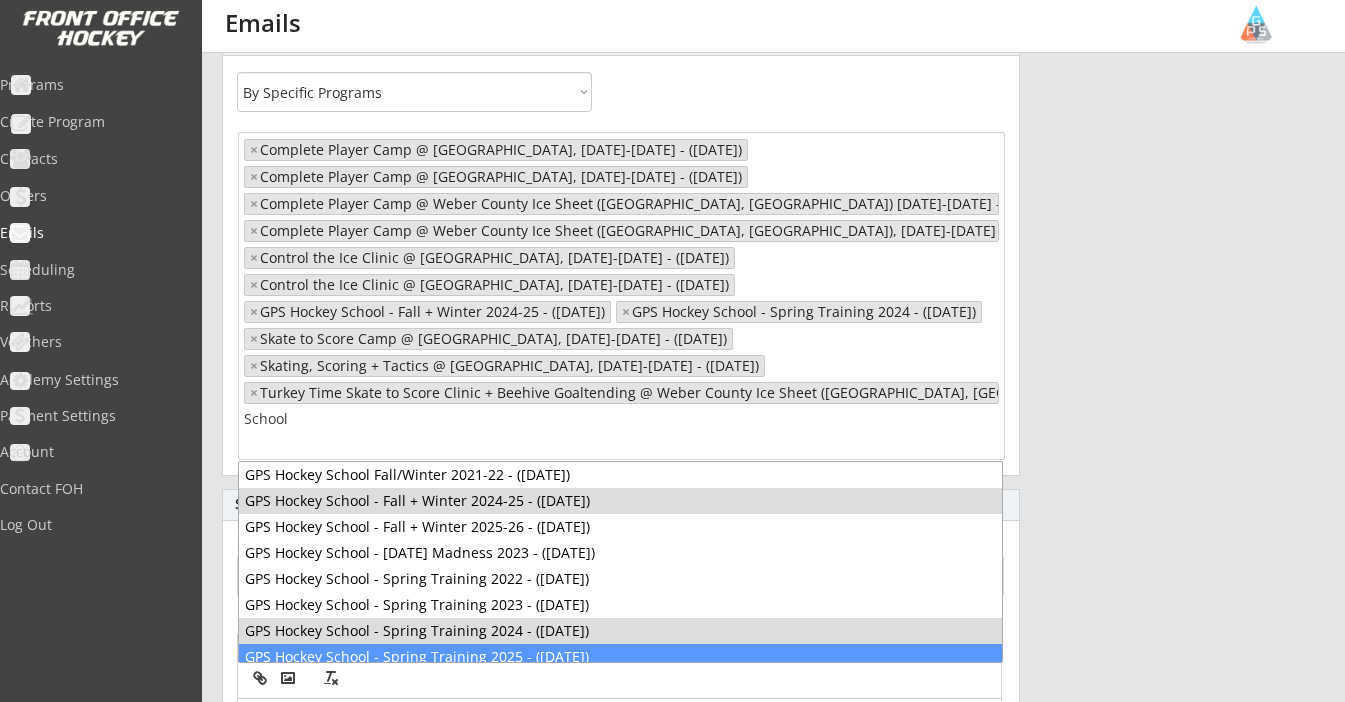 type on "School" 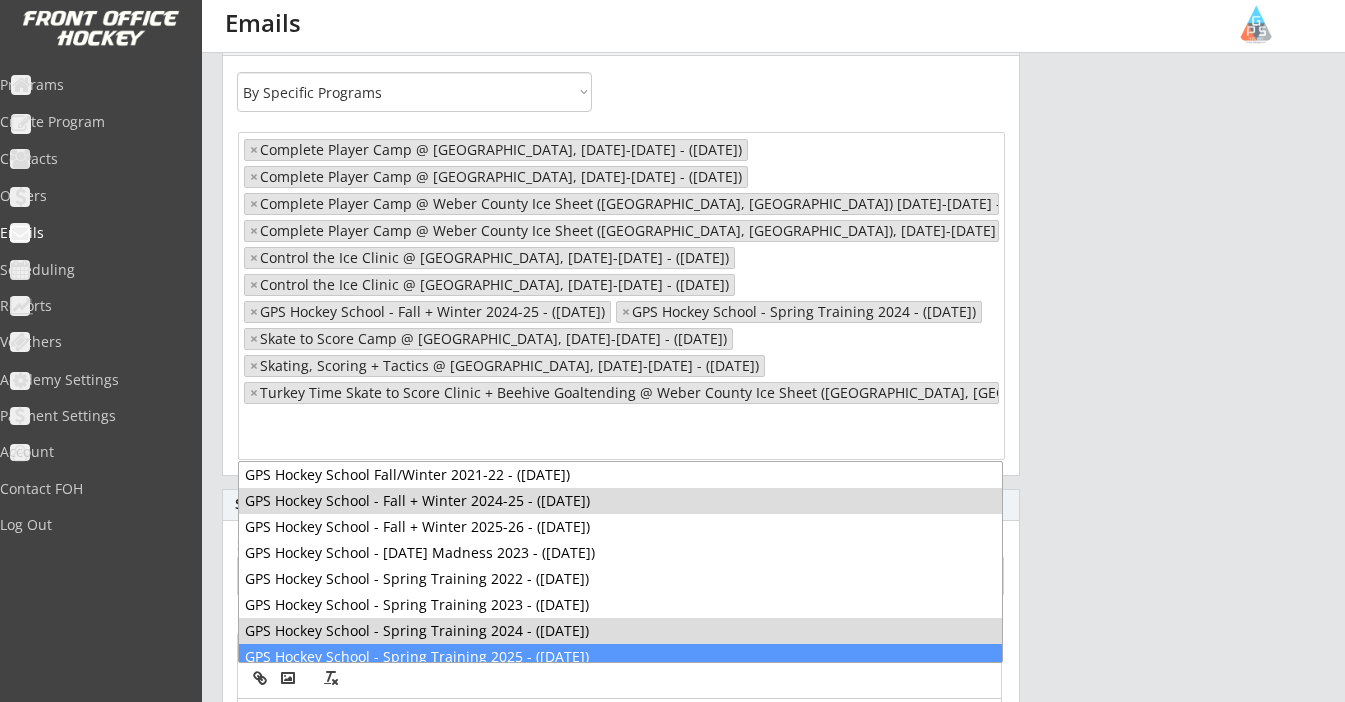 select on "1348695171700984260__LOOKUP__1732740302609x949210197997912000" 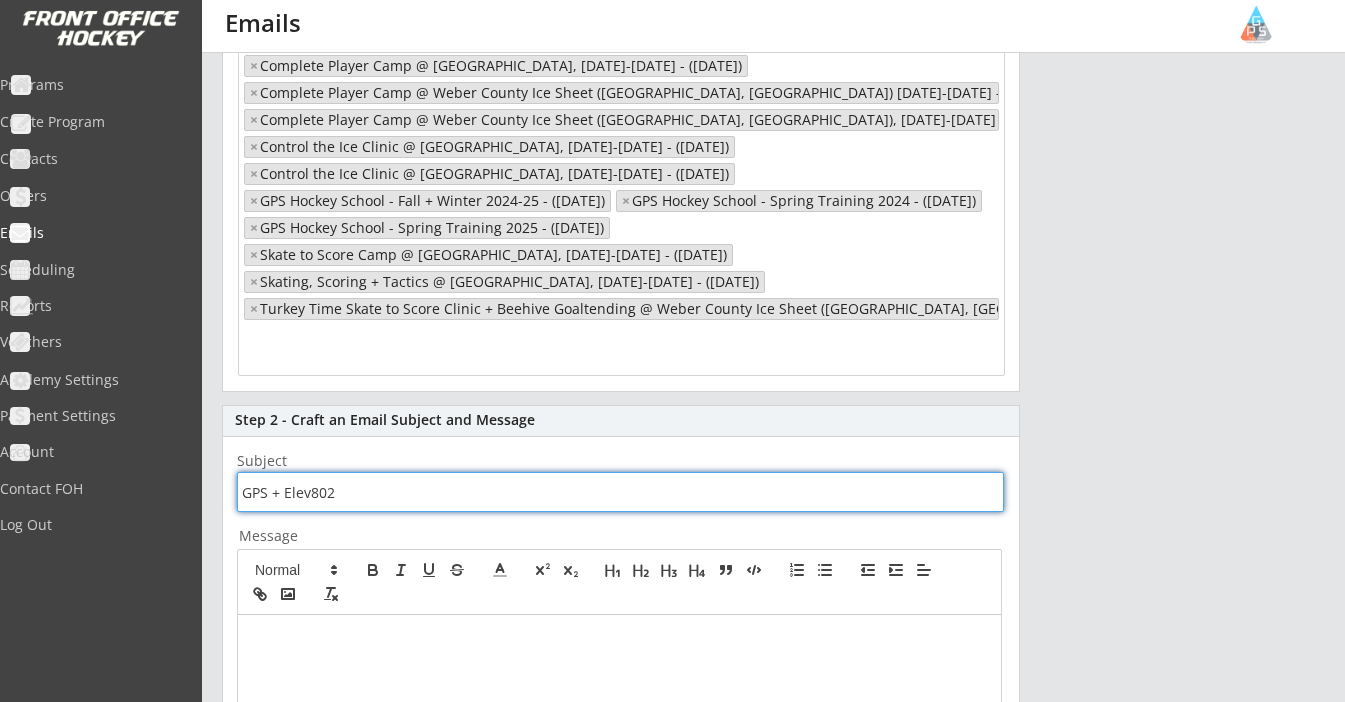 click at bounding box center [620, 492] 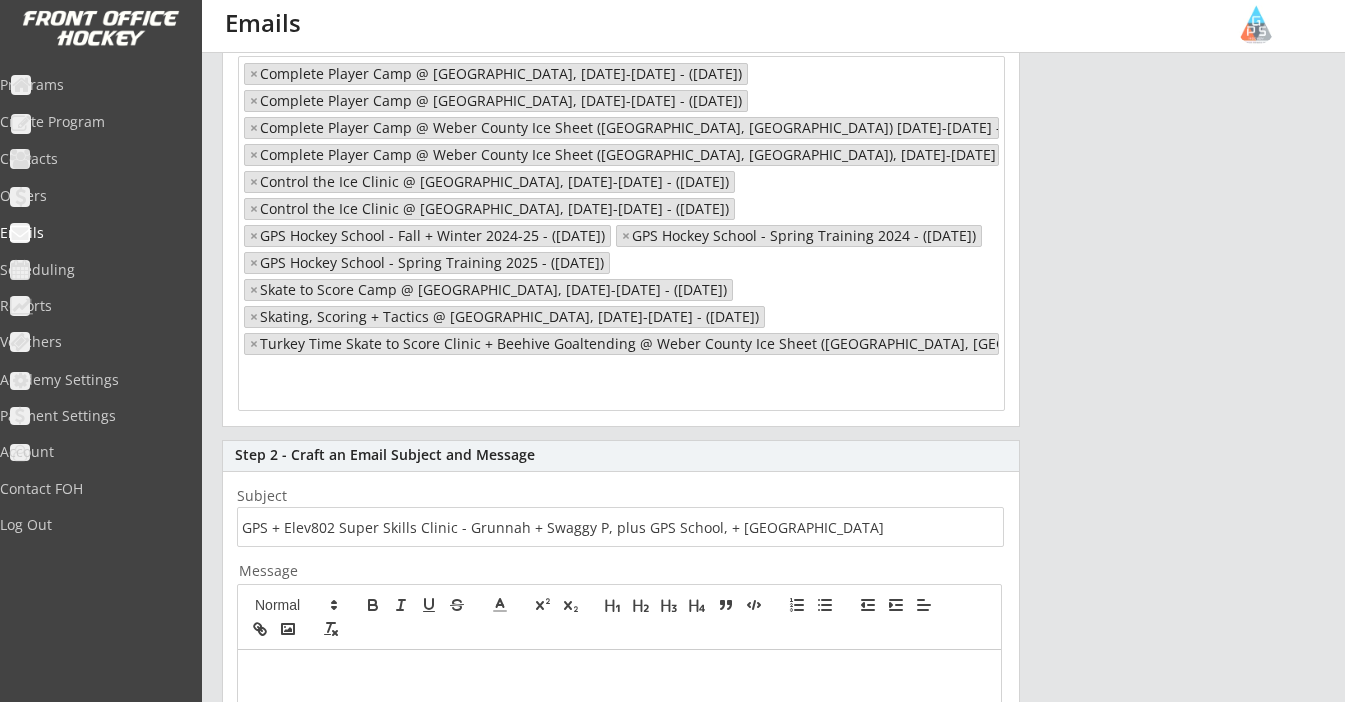 scroll, scrollTop: 284, scrollLeft: 0, axis: vertical 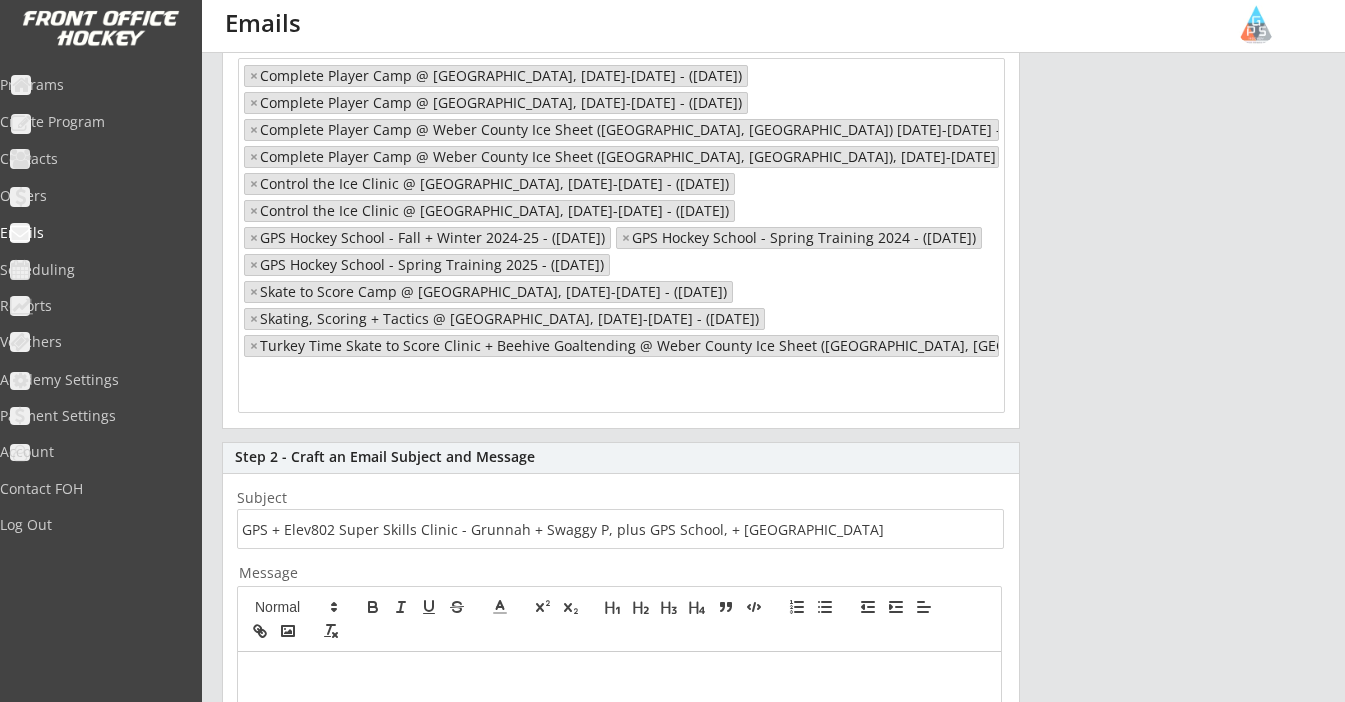 click at bounding box center (620, 529) 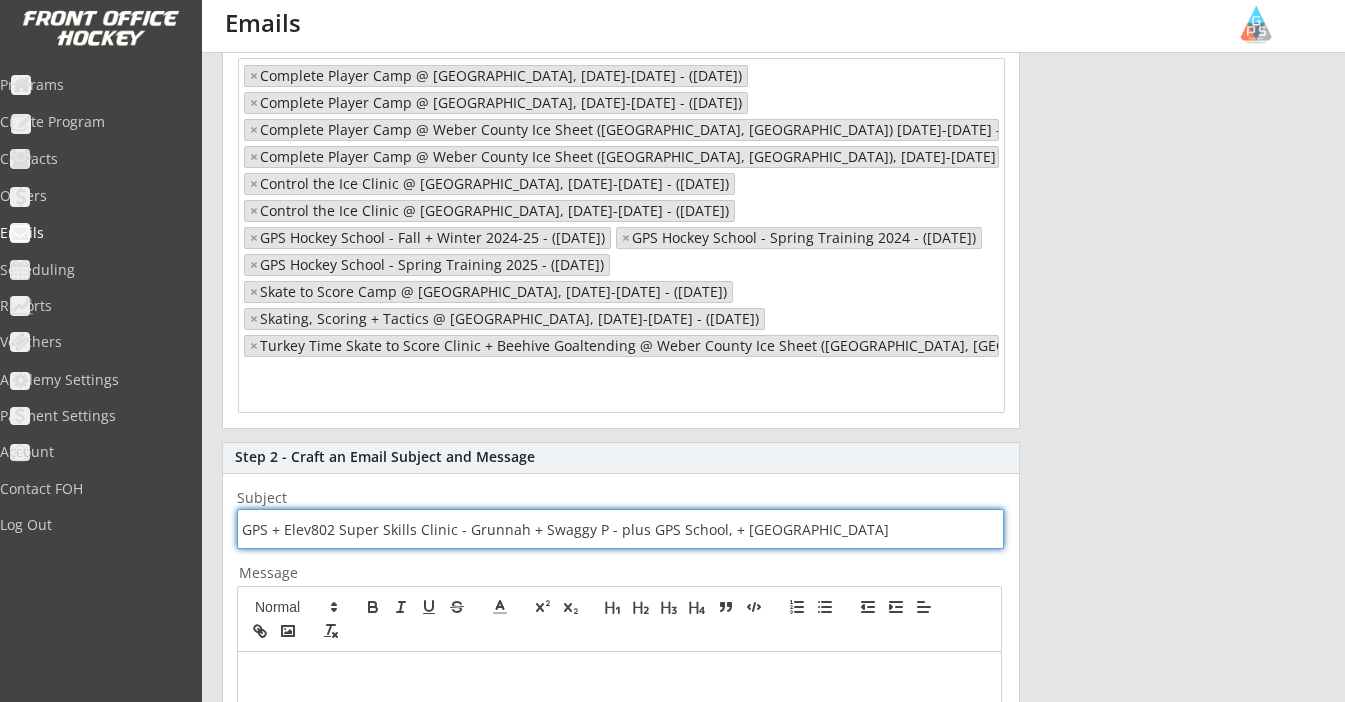 click at bounding box center [620, 529] 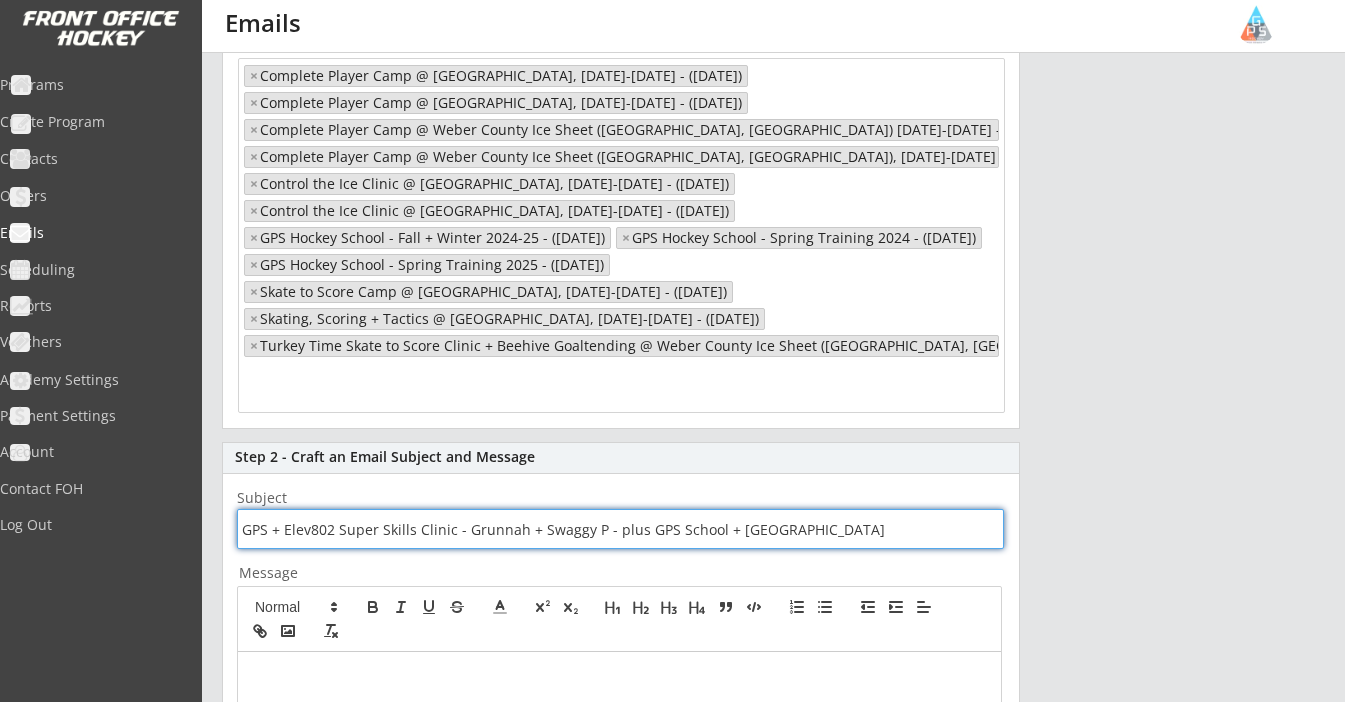 click at bounding box center (620, 529) 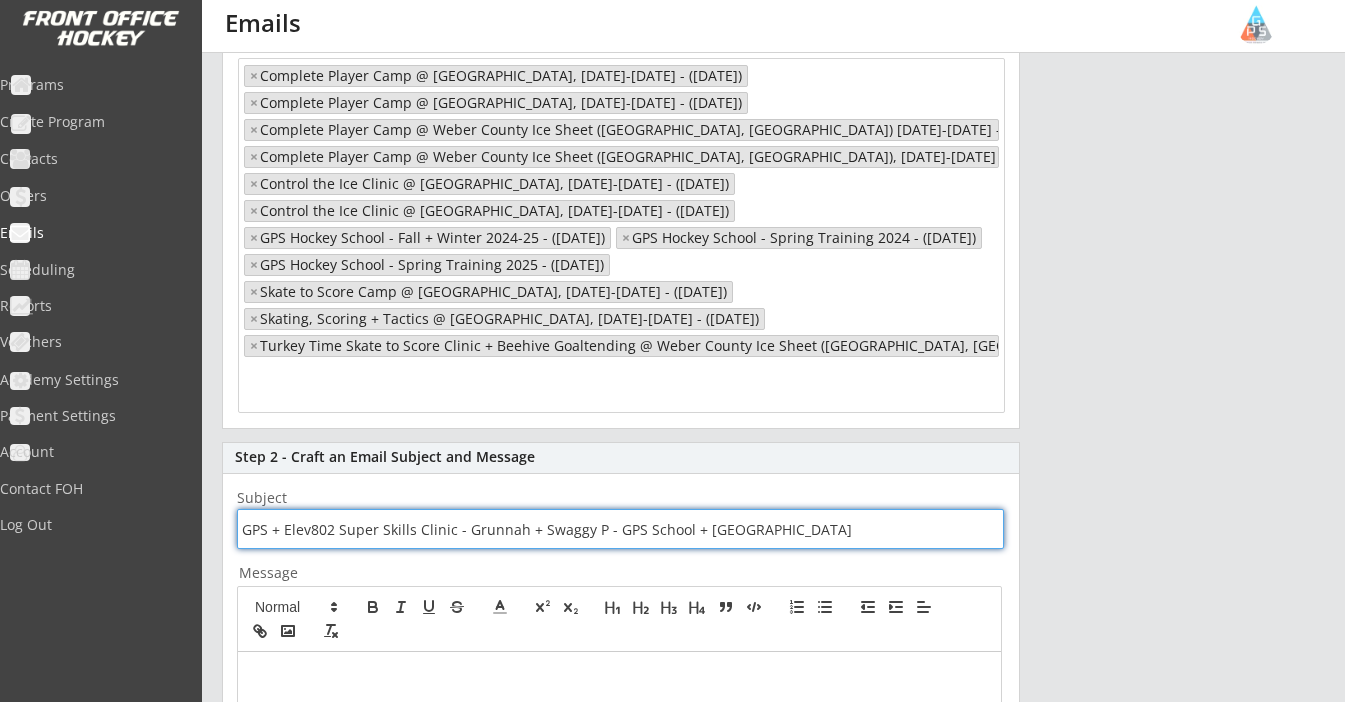 click at bounding box center (620, 529) 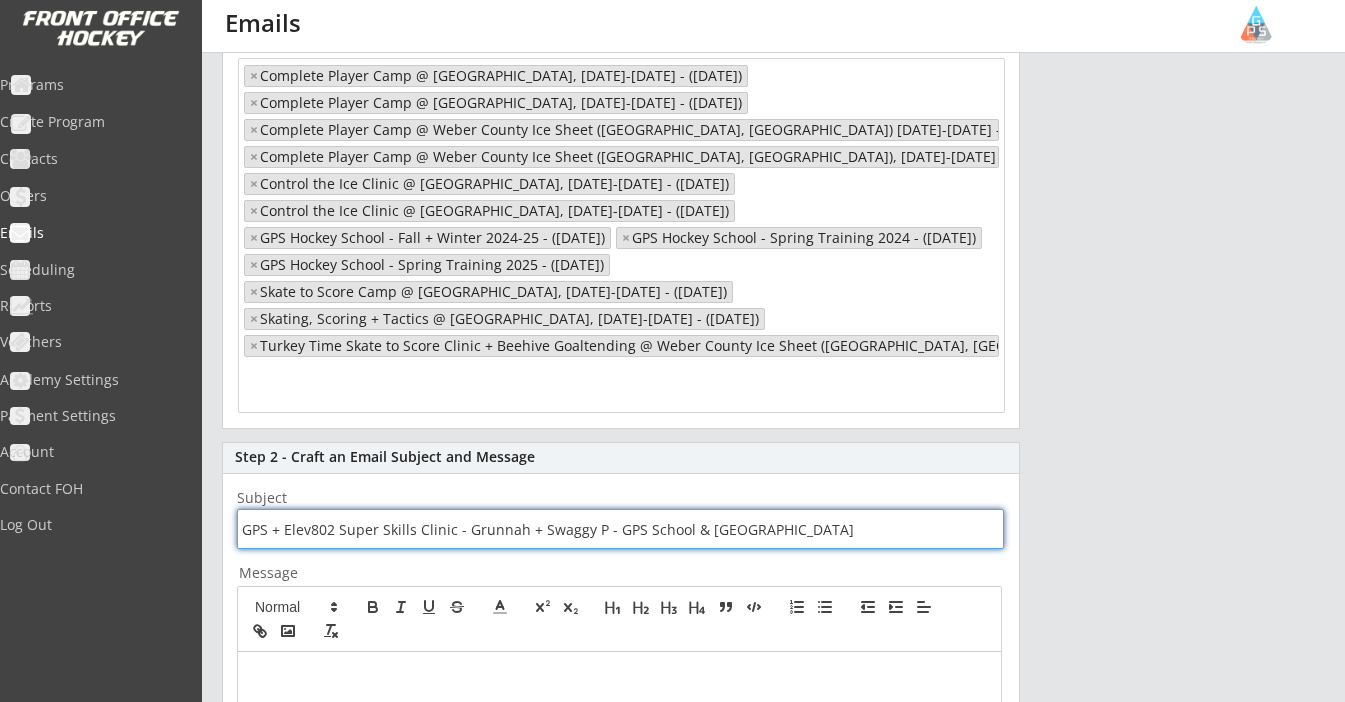 click at bounding box center [620, 529] 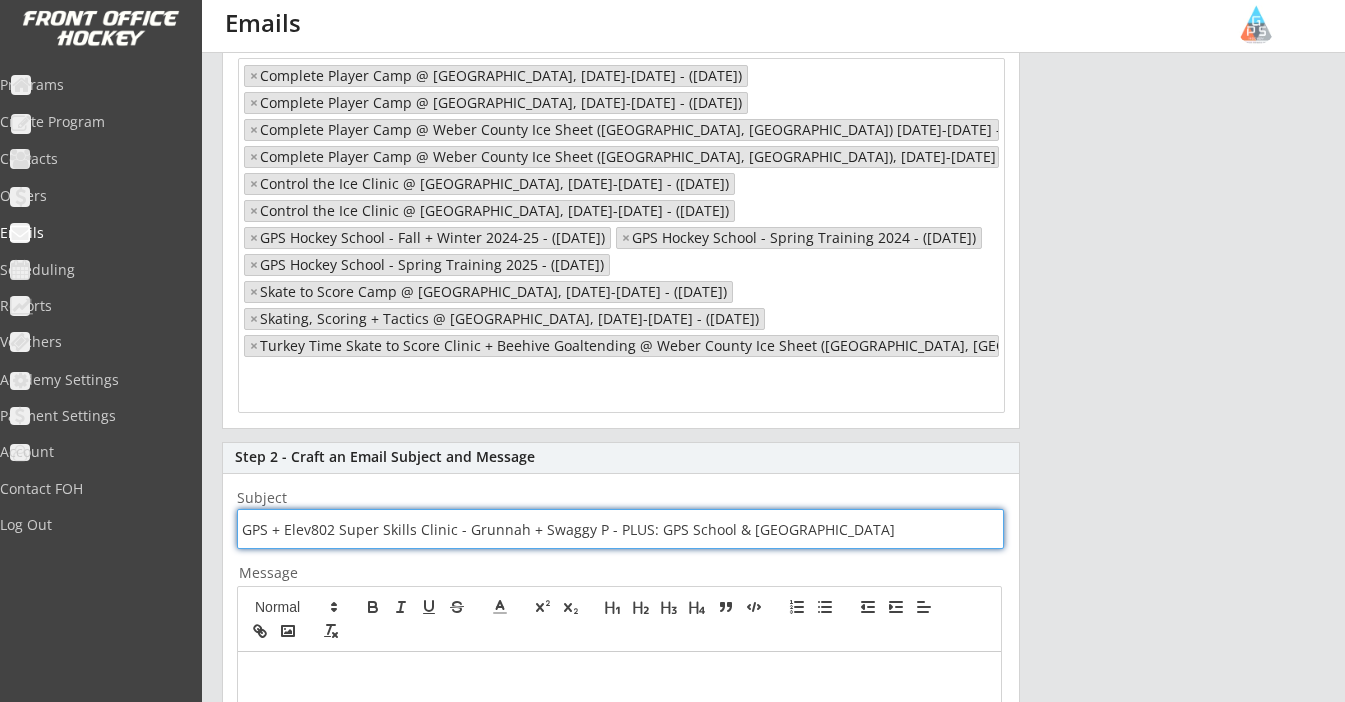 scroll, scrollTop: 388, scrollLeft: 0, axis: vertical 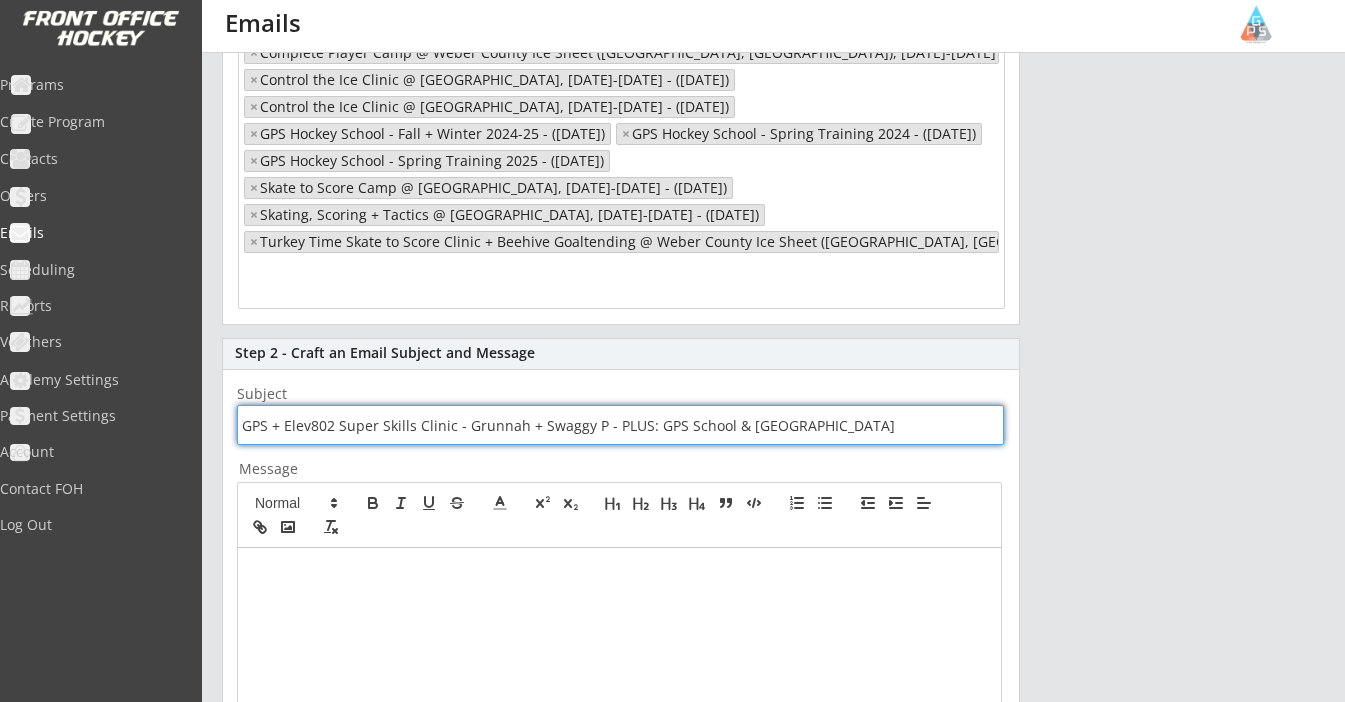 type on "GPS + Elev802 Super Skills Clinic - Grunnah + Swaggy P - PLUS: GPS School & [GEOGRAPHIC_DATA]" 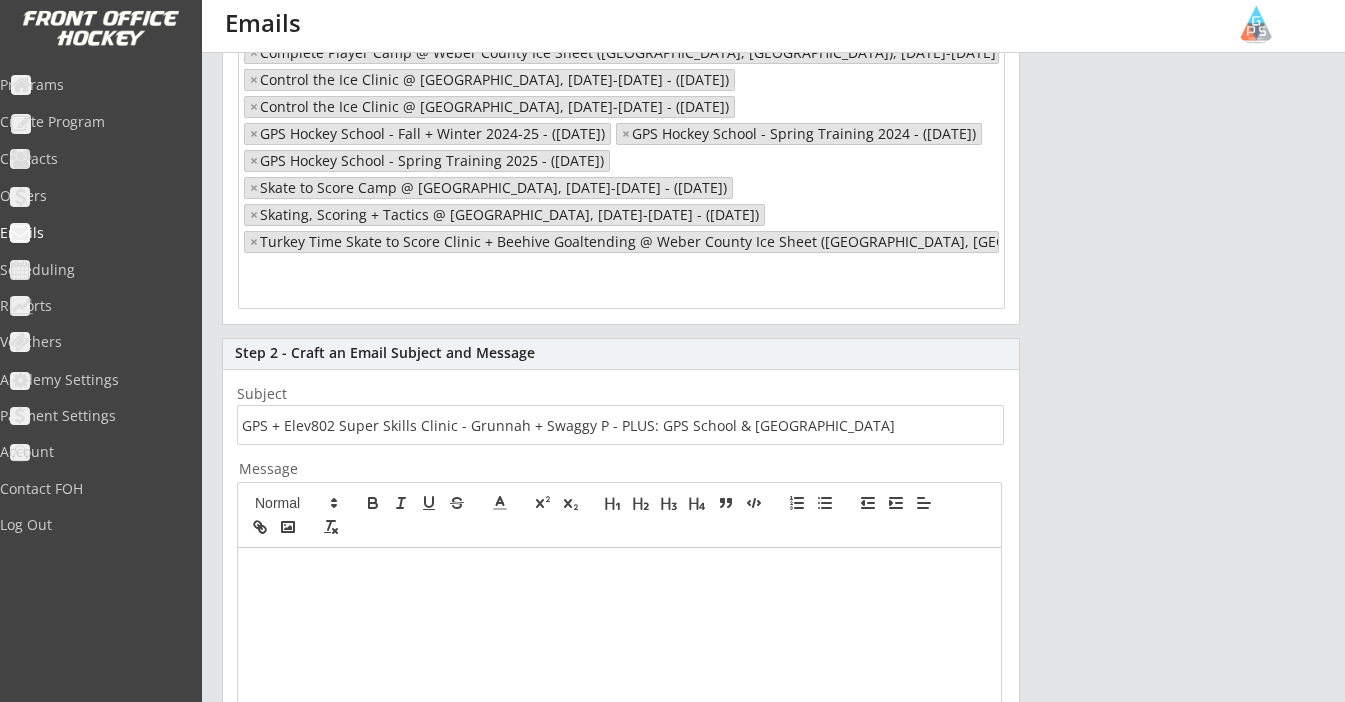 type 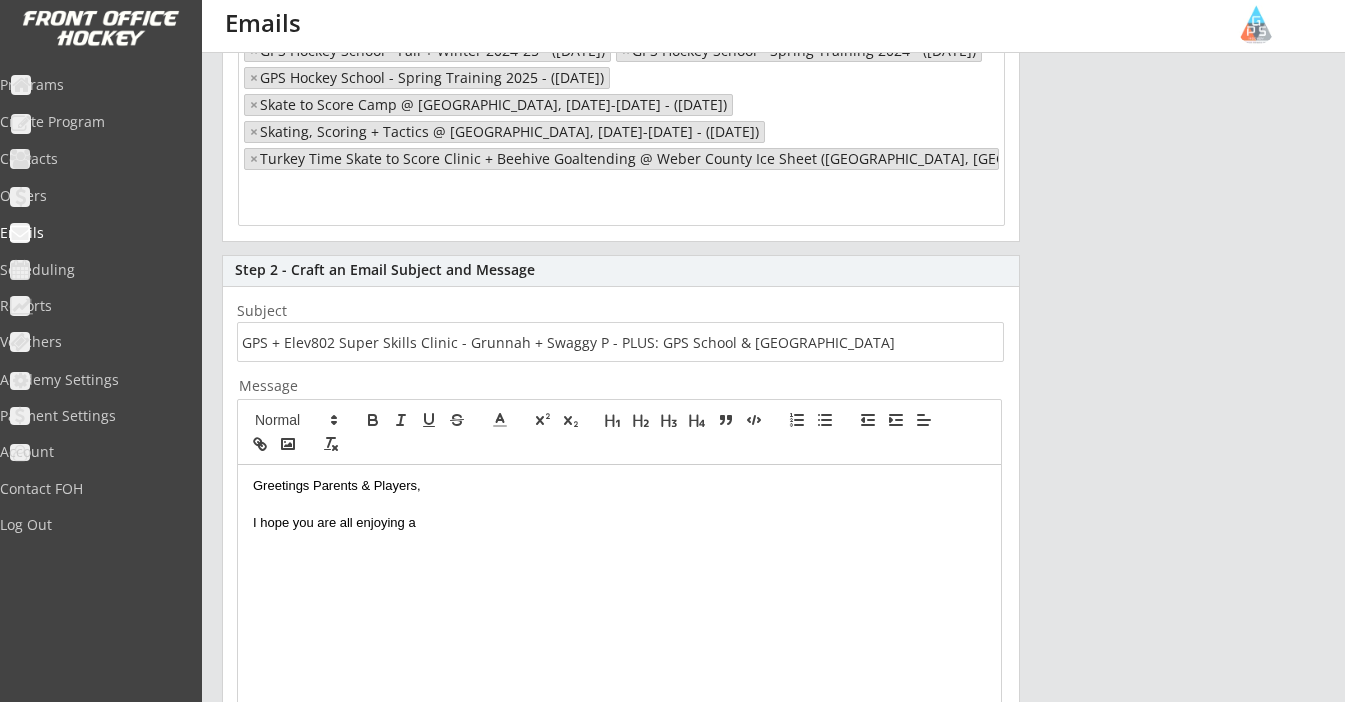 scroll, scrollTop: 474, scrollLeft: 0, axis: vertical 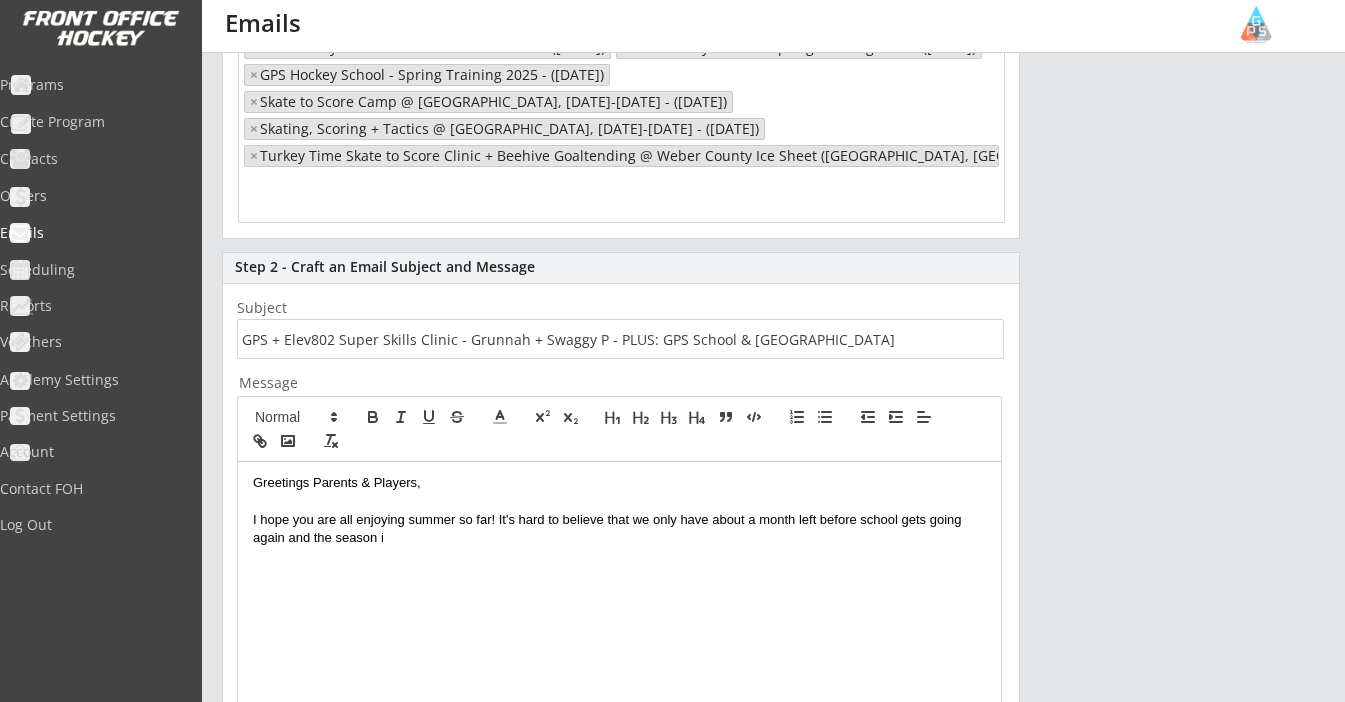 click on "I hope you are all enjoying summer so far! It's hard to believe that we only have about a month left before school gets going again and the season i" at bounding box center (619, 529) 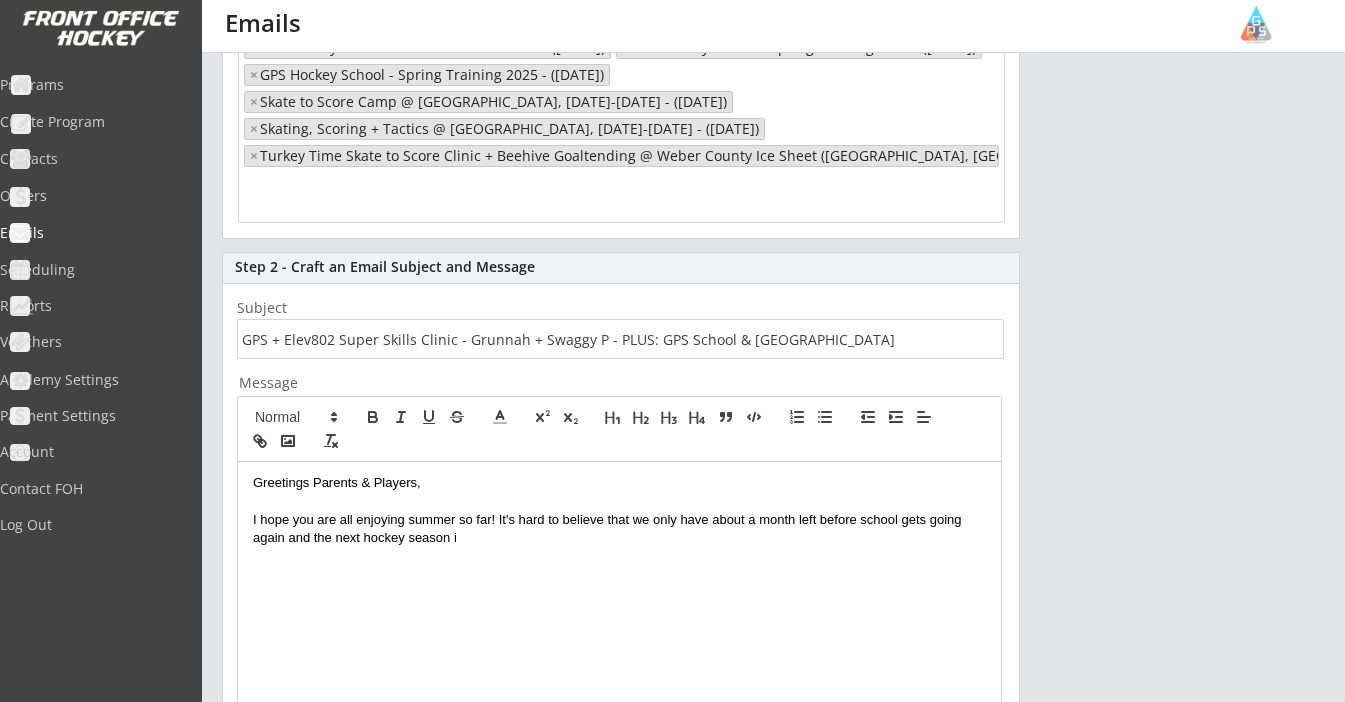 click on "I hope you are all enjoying summer so far! It's hard to believe that we only have about a month left before school gets going again and the next hockey season i" at bounding box center [619, 529] 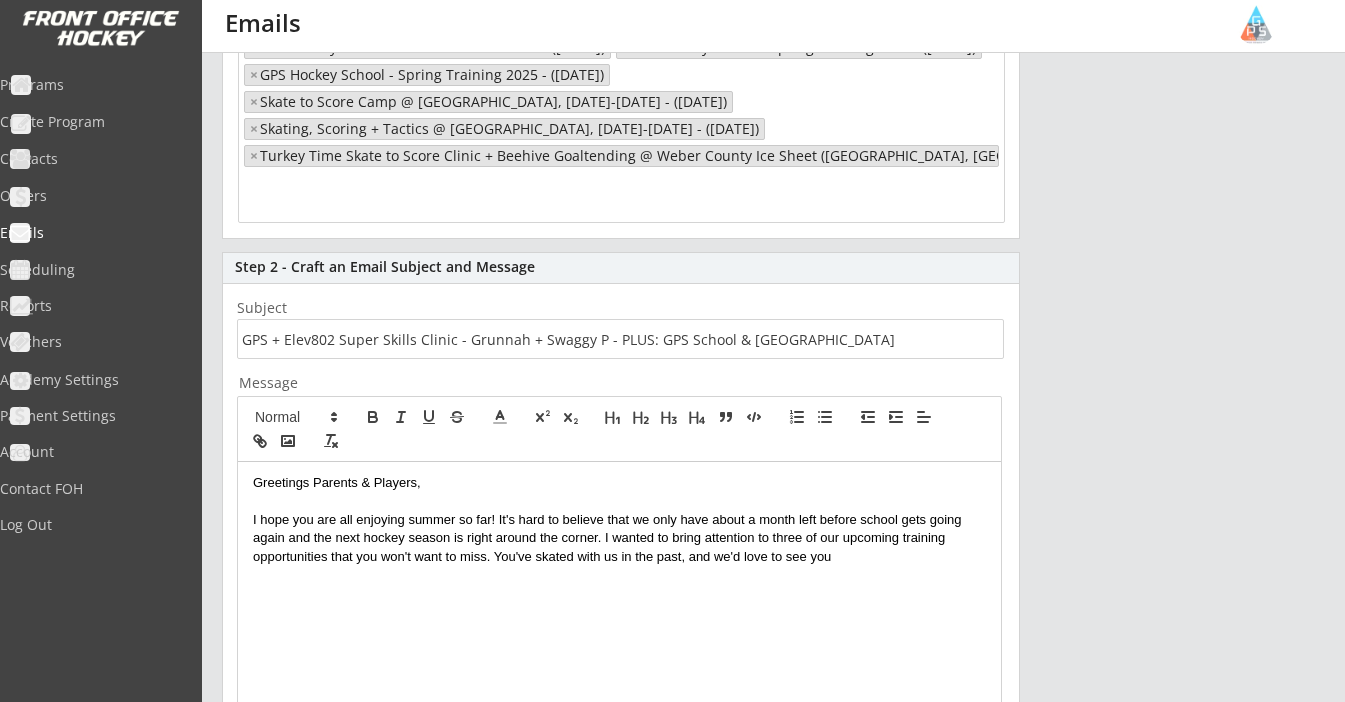 scroll, scrollTop: 595, scrollLeft: 0, axis: vertical 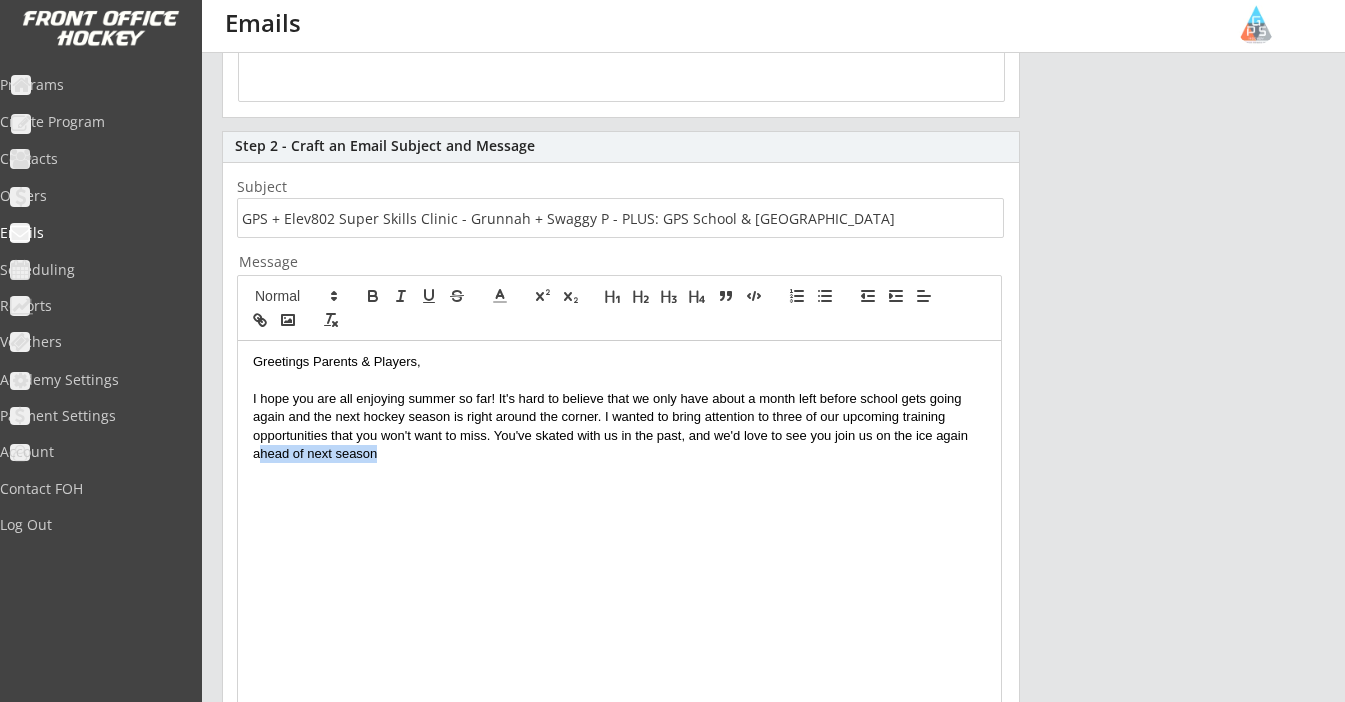 drag, startPoint x: 390, startPoint y: 458, endPoint x: 257, endPoint y: 452, distance: 133.13527 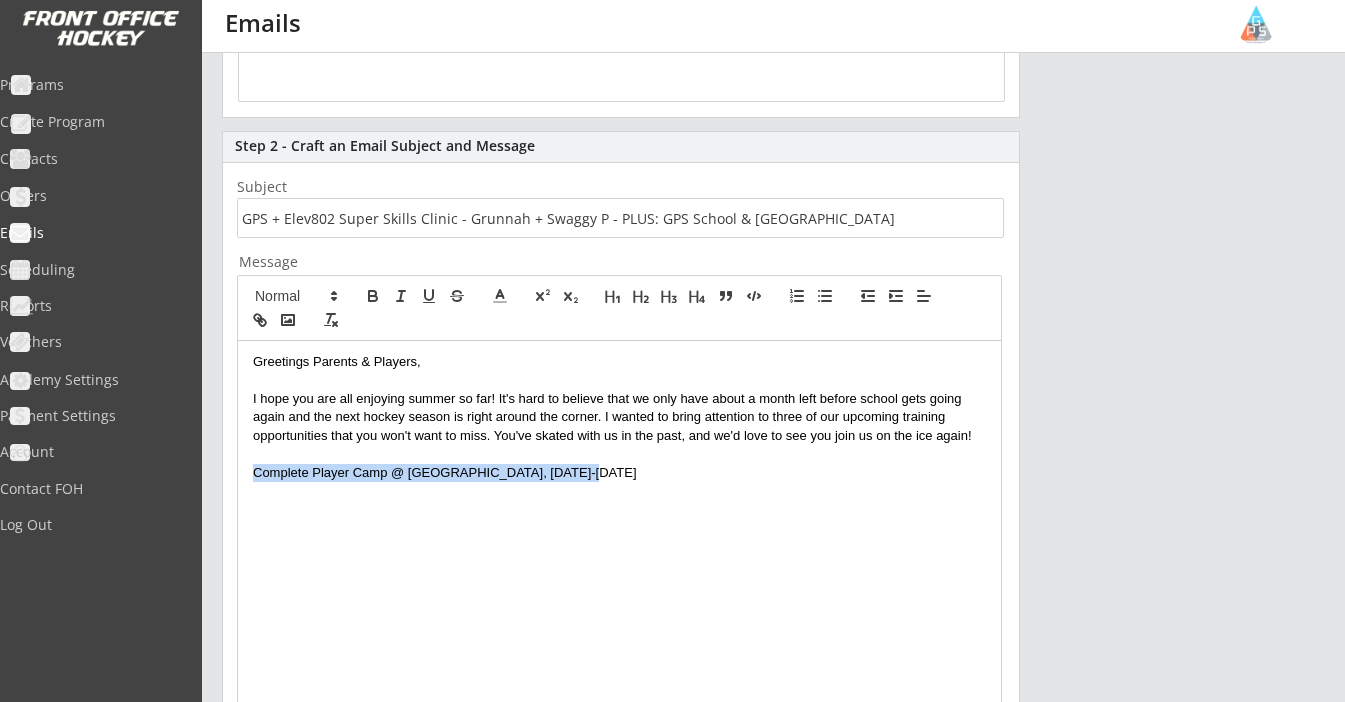 drag, startPoint x: 571, startPoint y: 473, endPoint x: 222, endPoint y: 475, distance: 349.00574 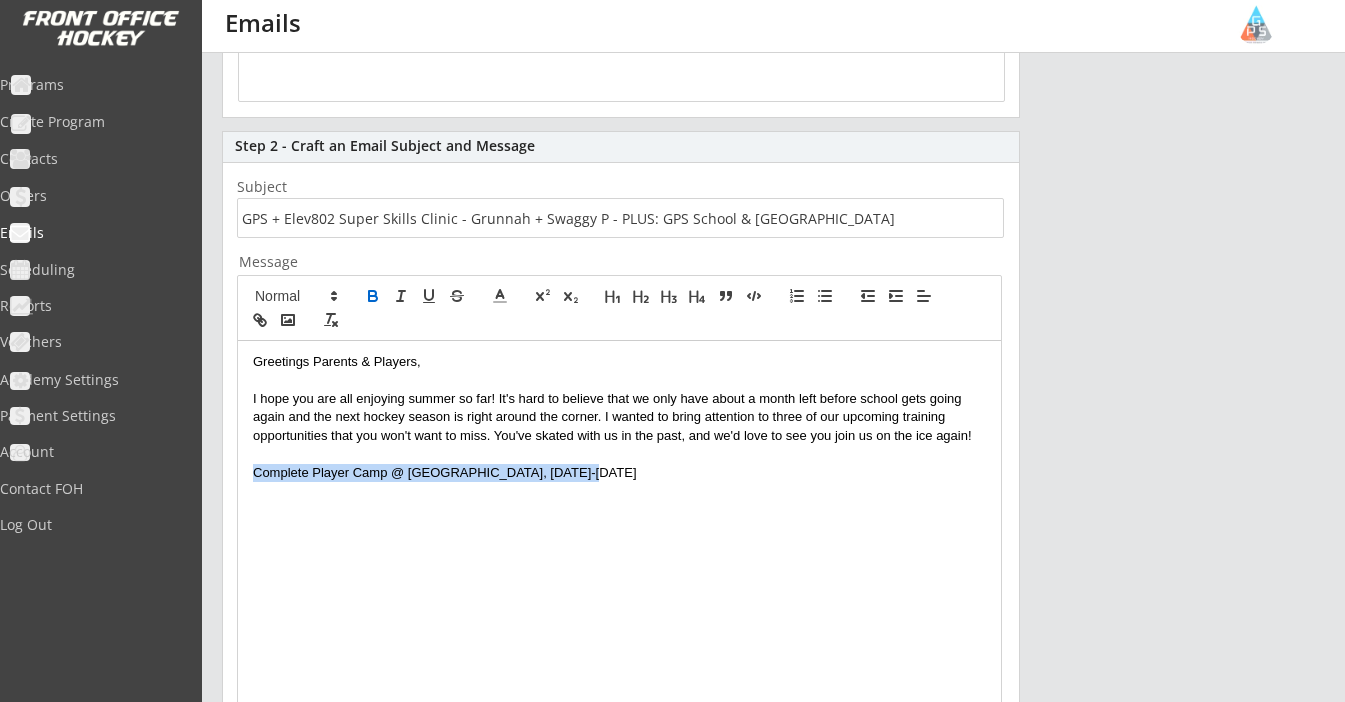 click 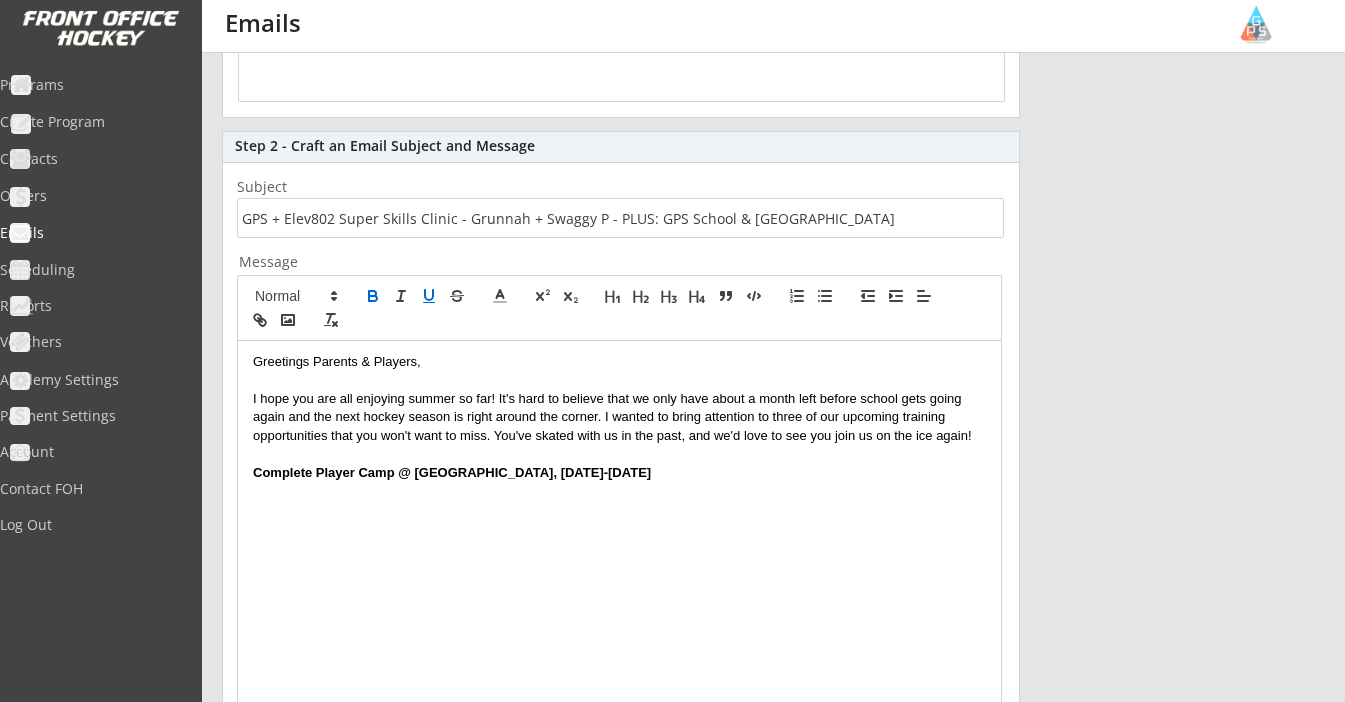 click 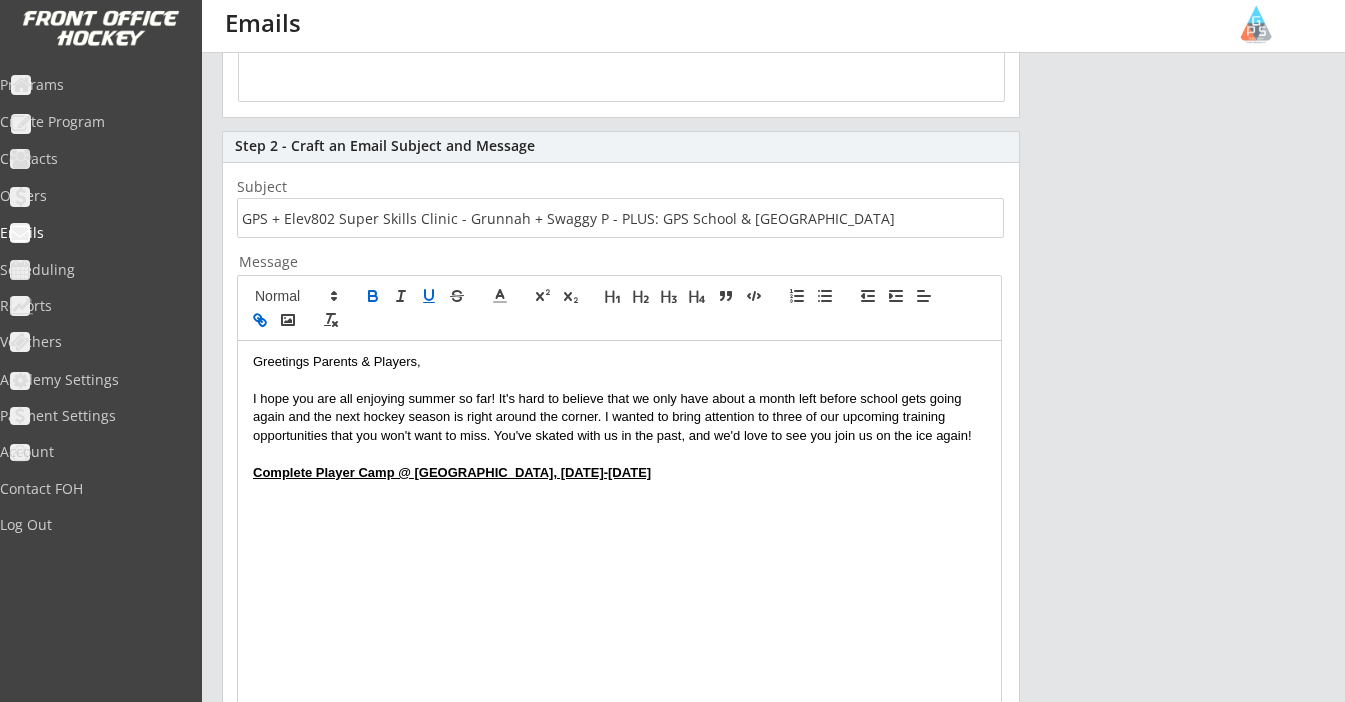 click 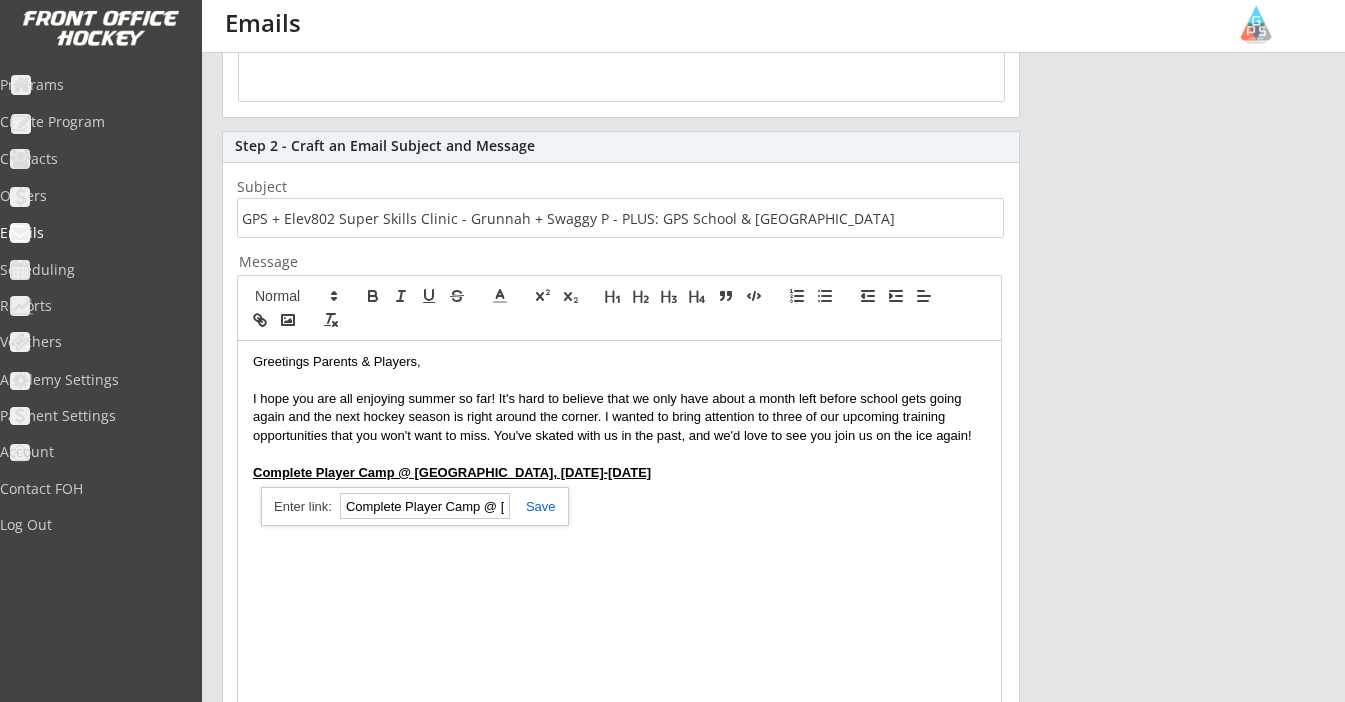 click on "Complete Player Camp @ [GEOGRAPHIC_DATA], [DATE]-[DATE]" at bounding box center (425, 506) 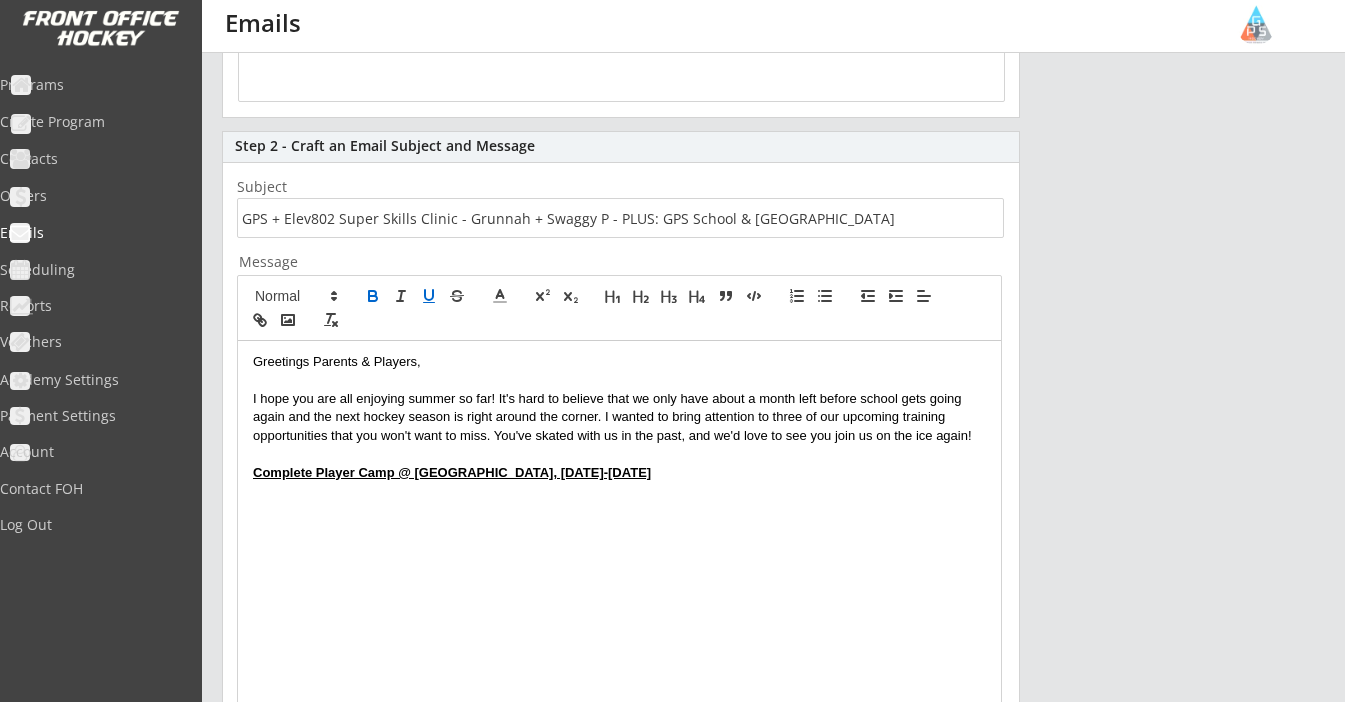 click on "Complete Player Camp @ [GEOGRAPHIC_DATA], [DATE]-[DATE]" at bounding box center [452, 472] 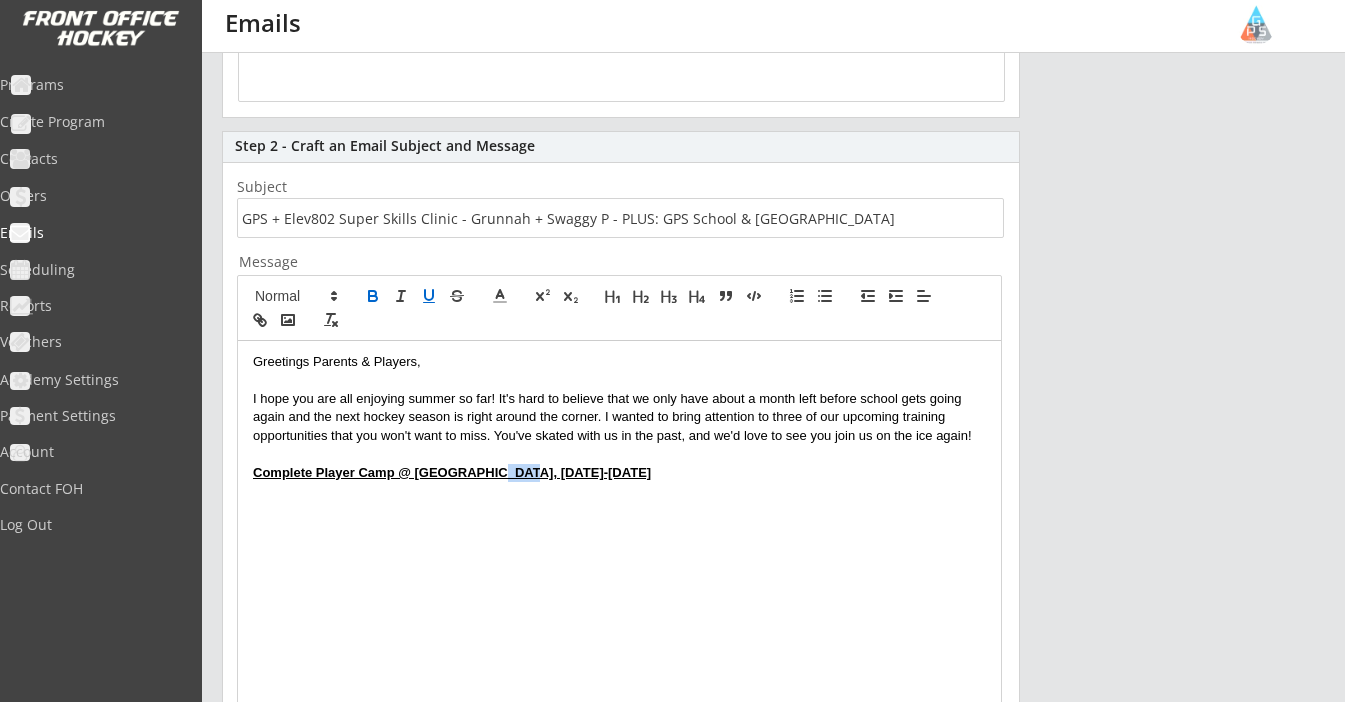 click on "Complete Player Camp @ [GEOGRAPHIC_DATA], [DATE]-[DATE]" at bounding box center [452, 472] 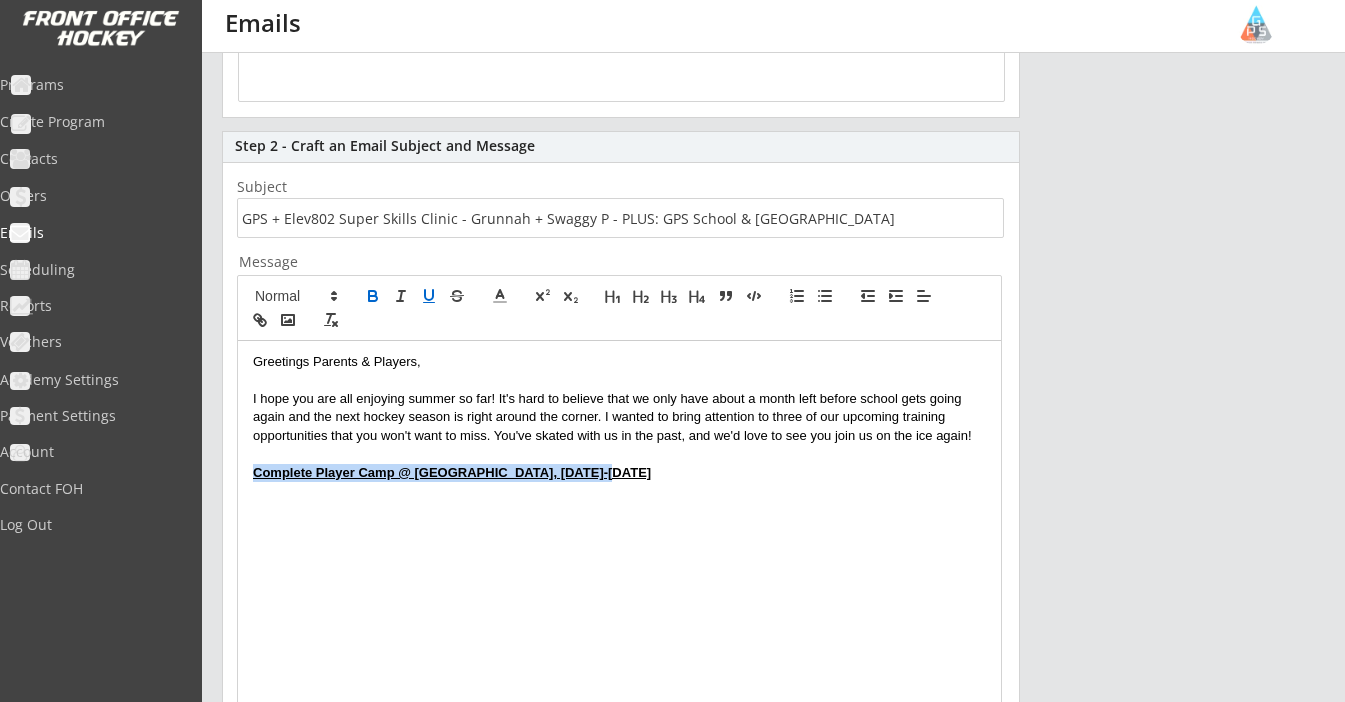 click on "Complete Player Camp @ [GEOGRAPHIC_DATA], [DATE]-[DATE]" at bounding box center (452, 472) 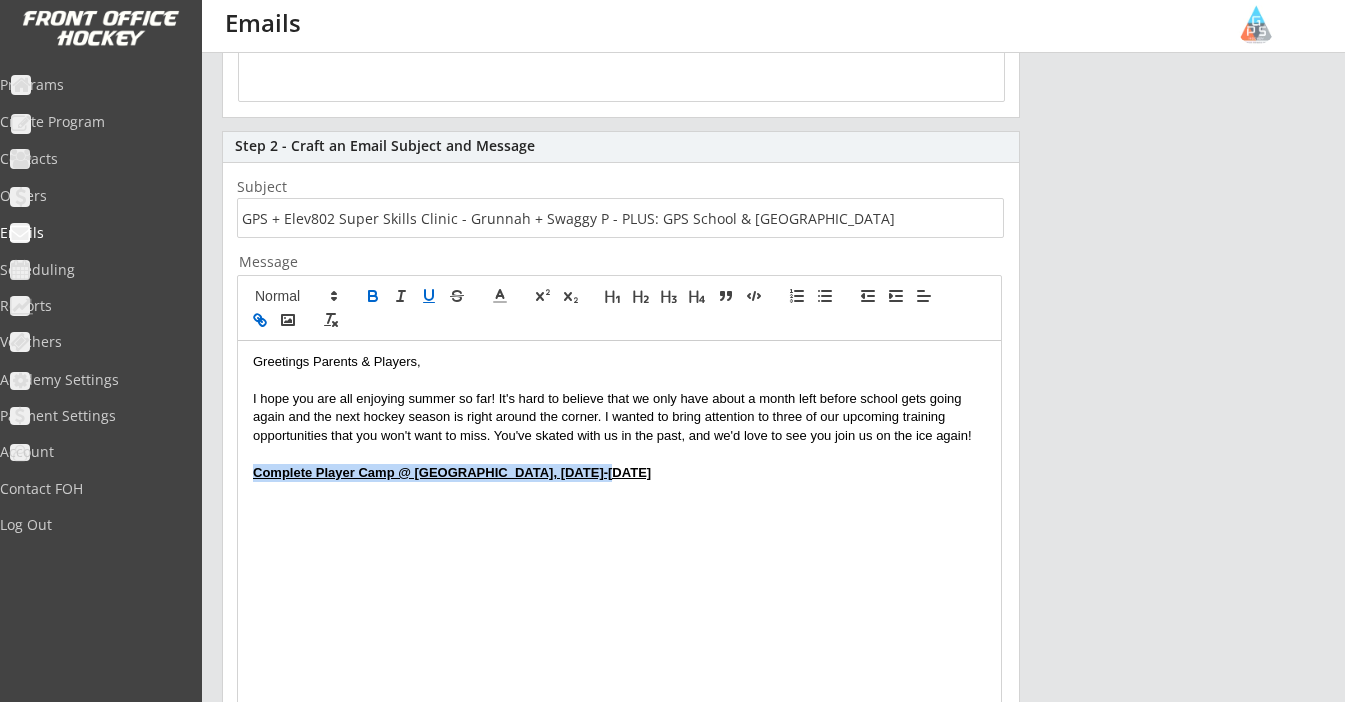click 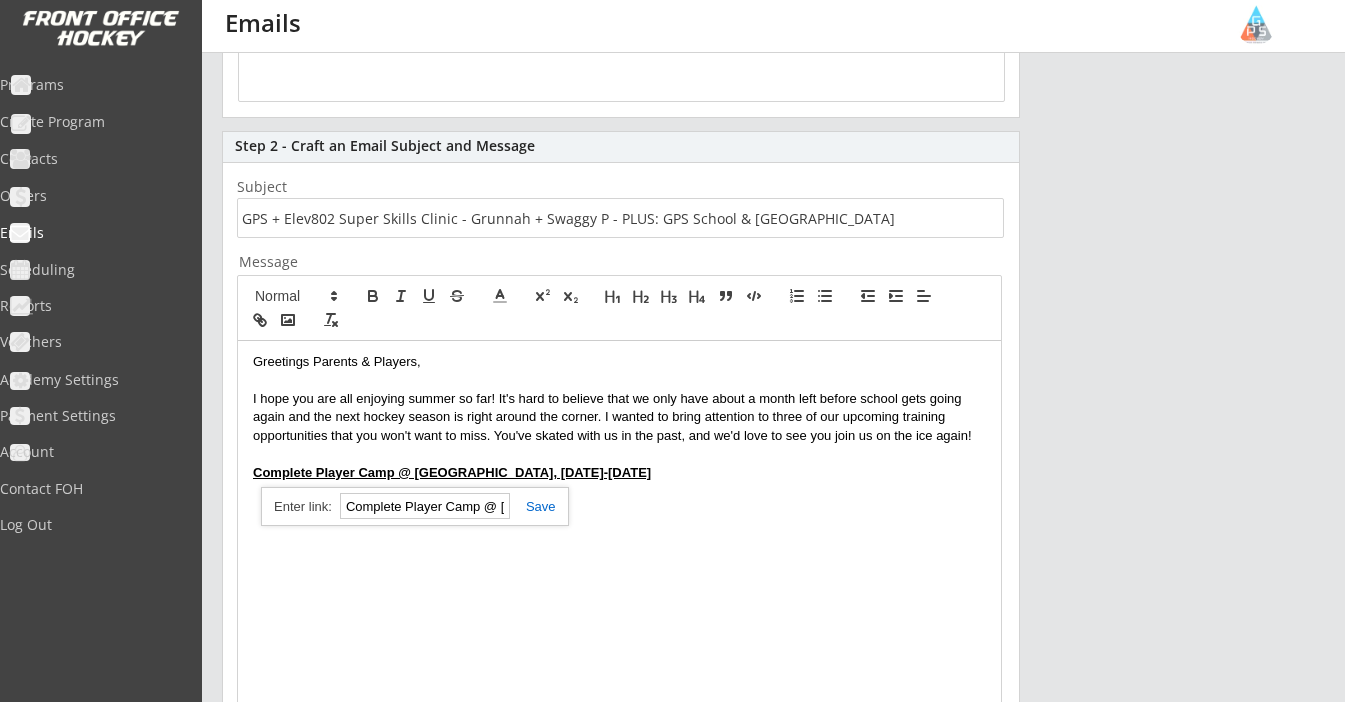 paste on "[URL][DOMAIN_NAME]" 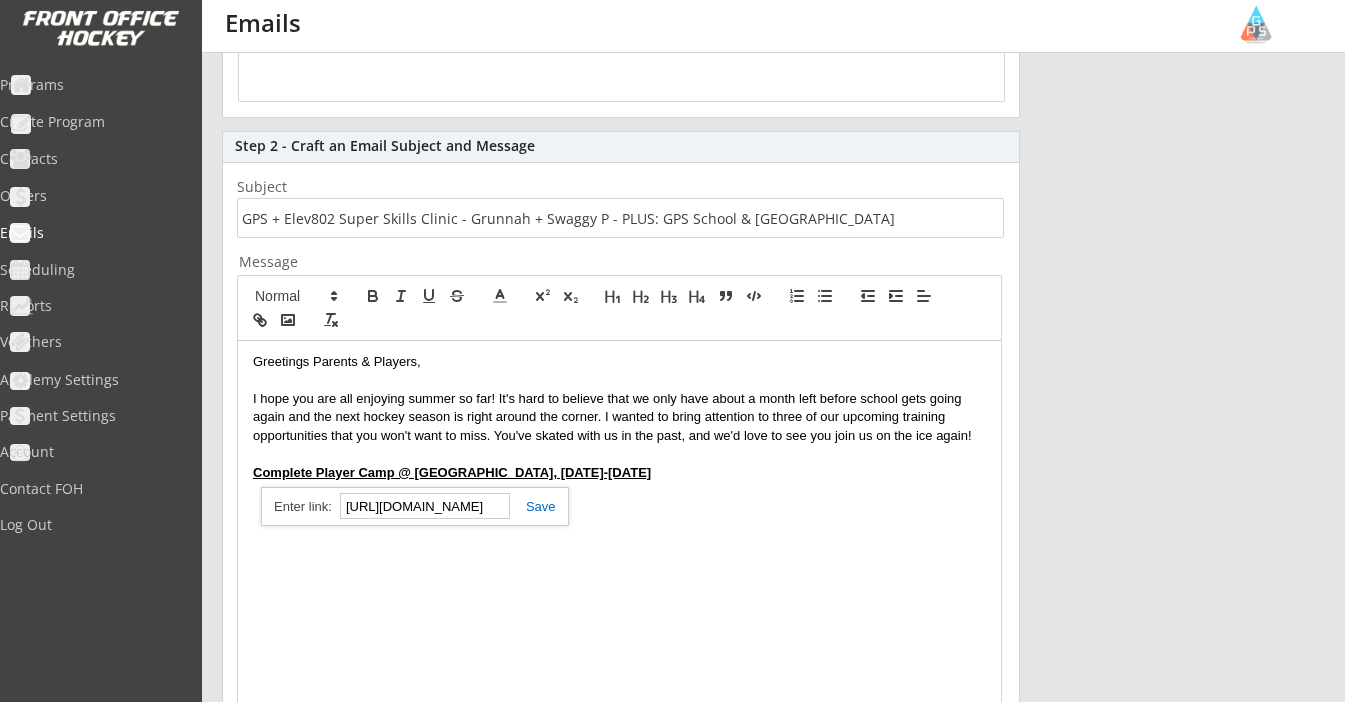 click at bounding box center (533, 506) 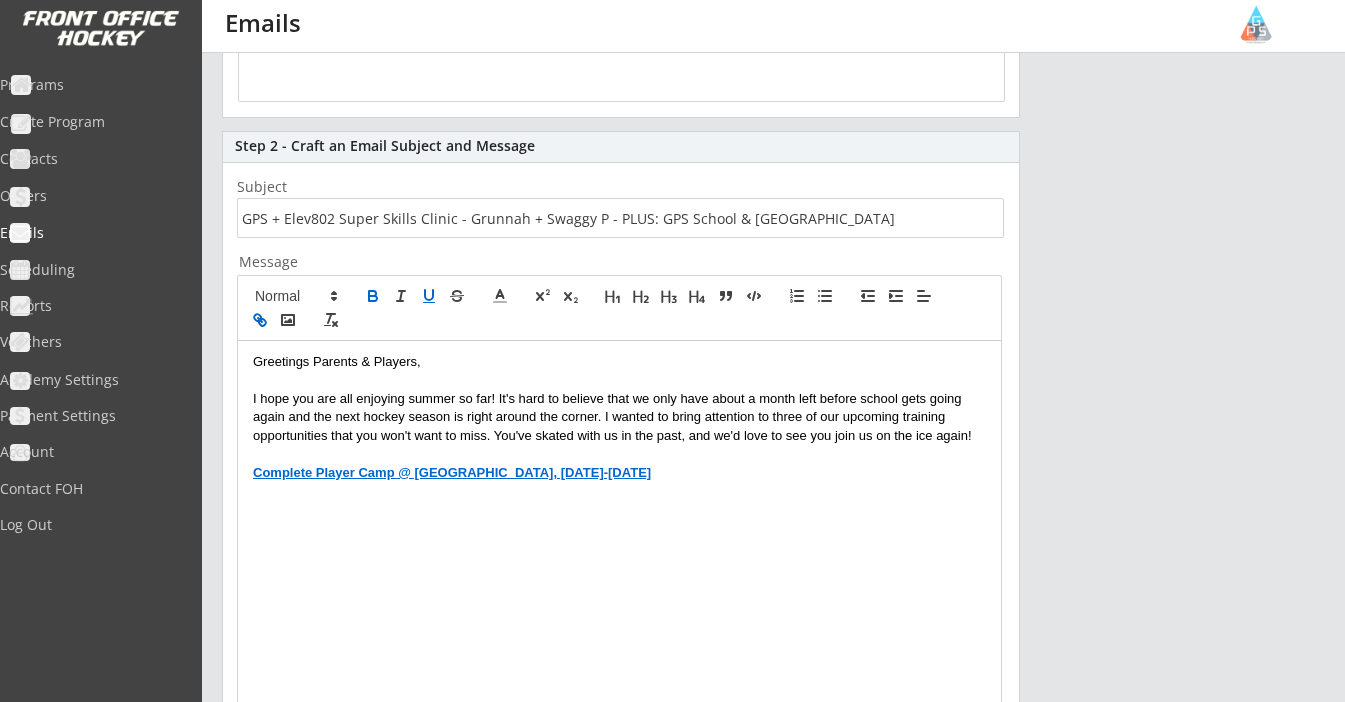 click on "Complete Player Camp @ [GEOGRAPHIC_DATA], [DATE]-[DATE]" at bounding box center (619, 473) 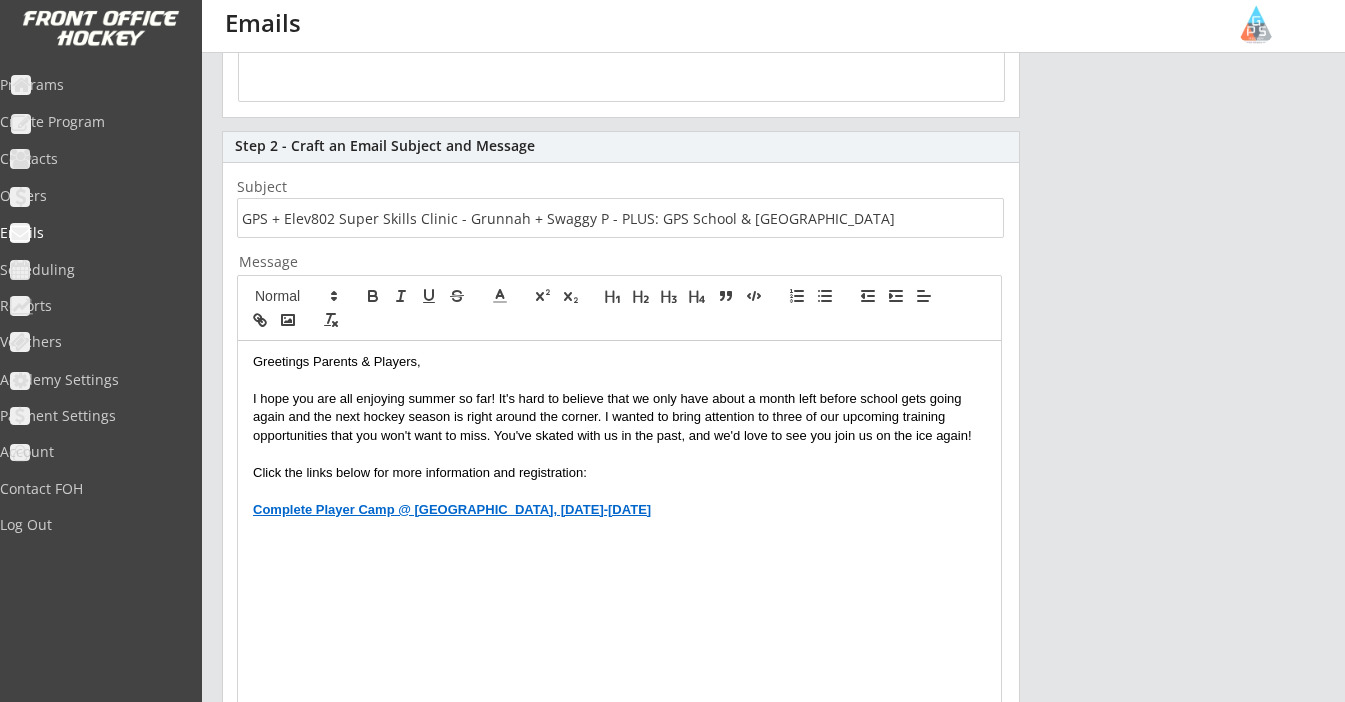 click on "Greetings Parents & Players, I hope you are all enjoying summer so far! It's hard to believe that we only have about a month left before school gets going again and the next hockey season is right around the corner. I wanted to bring attention to three of our upcoming training opportunities that you won't want to miss. You've skated with us in the past, and we'd love to see you join us on the ice again! Click the links below for more information and registration: Complete Player Camp @ [GEOGRAPHIC_DATA], [DATE]-[DATE]" at bounding box center [619, 528] 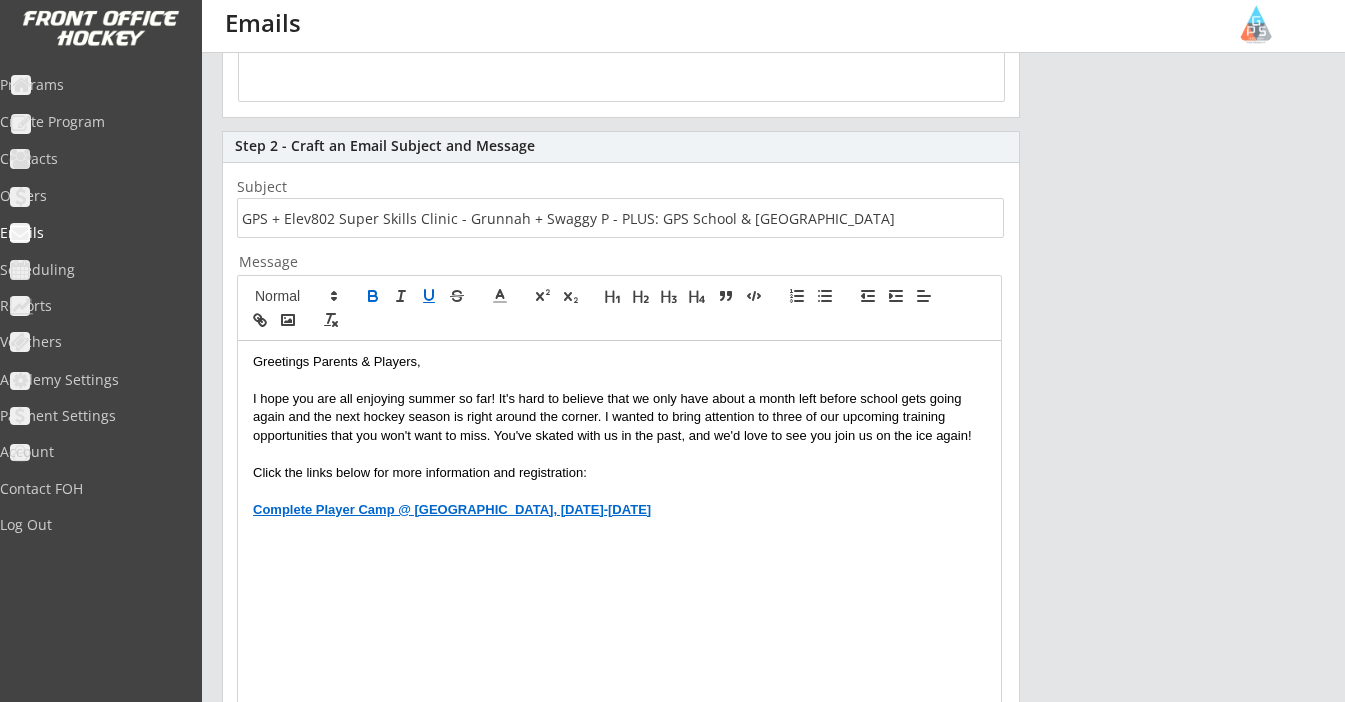 scroll, scrollTop: 12, scrollLeft: 1, axis: both 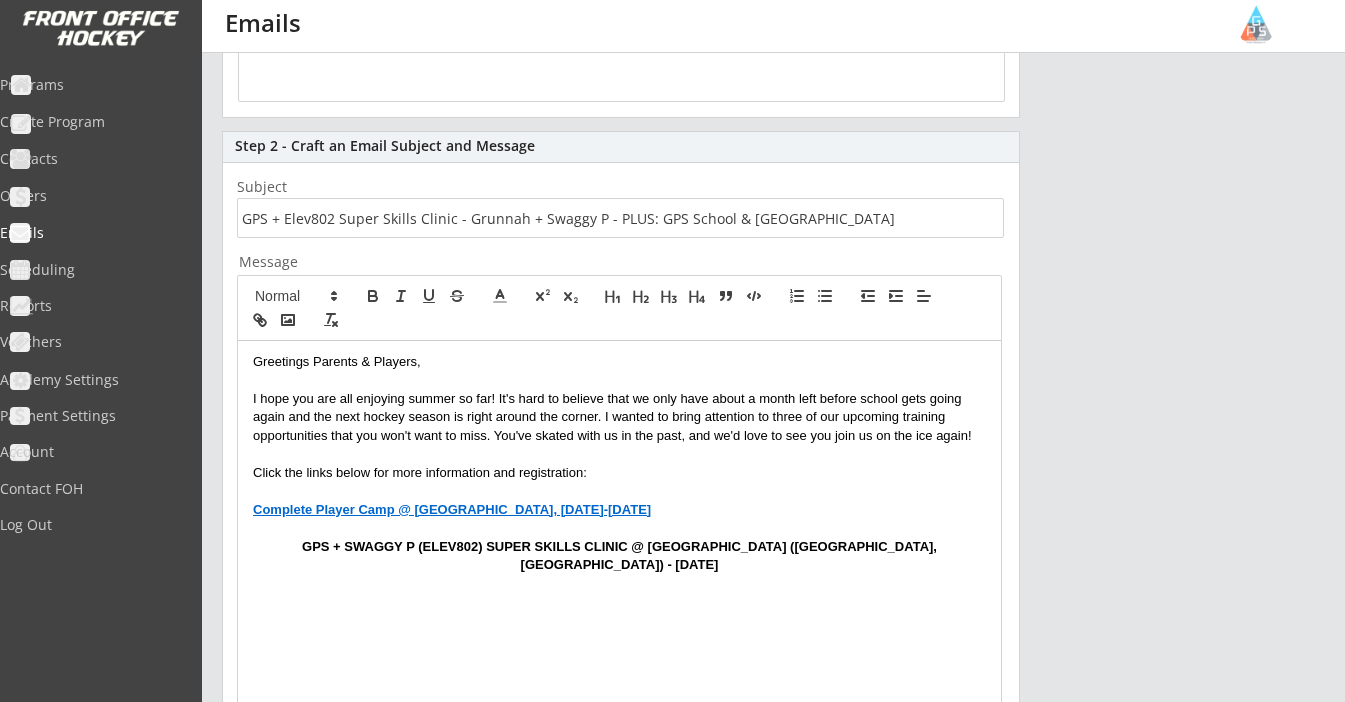 click on "GPS + SWAGGY P (ELEV802) SUPER SKILLS CLINIC @ [GEOGRAPHIC_DATA] ([GEOGRAPHIC_DATA], [GEOGRAPHIC_DATA]) - [DATE]" at bounding box center [621, 555] 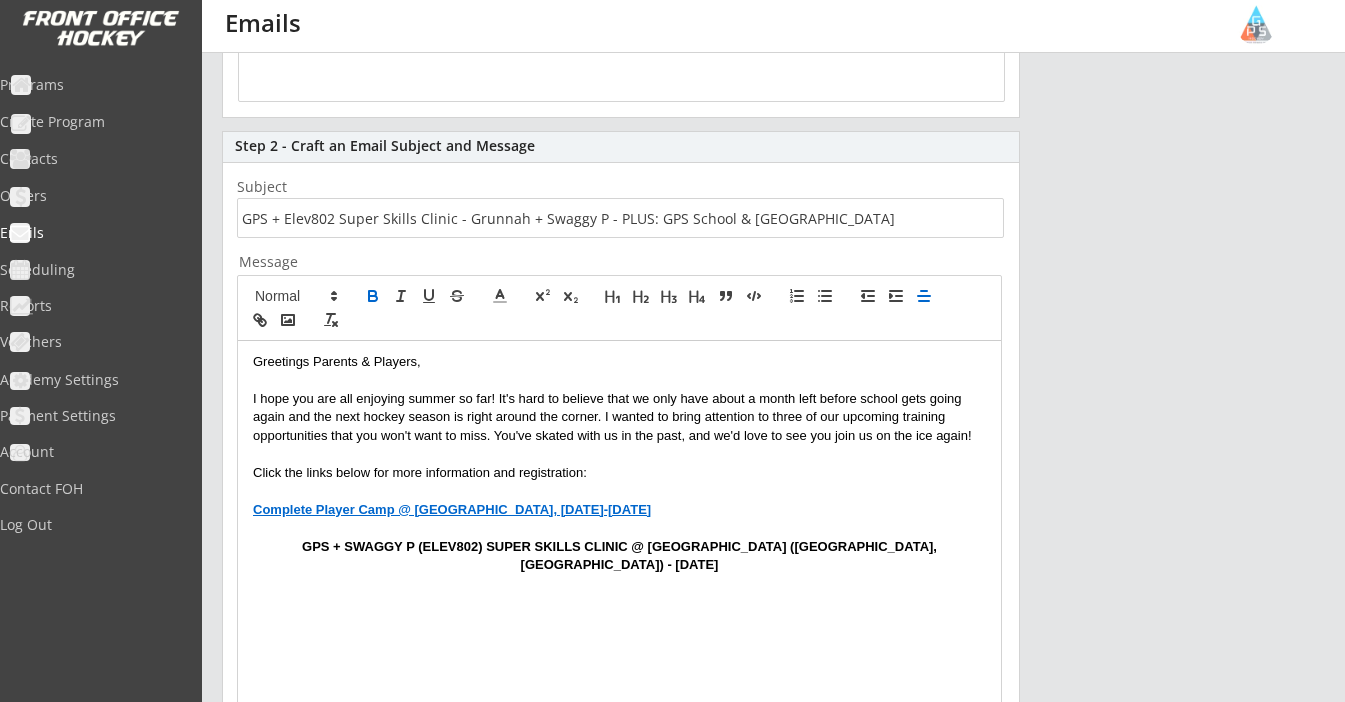 click on "GPS + SWAGGY P (ELEV802) SUPER SKILLS CLINIC @ [GEOGRAPHIC_DATA] ([GEOGRAPHIC_DATA], [GEOGRAPHIC_DATA]) - [DATE]" at bounding box center [621, 555] 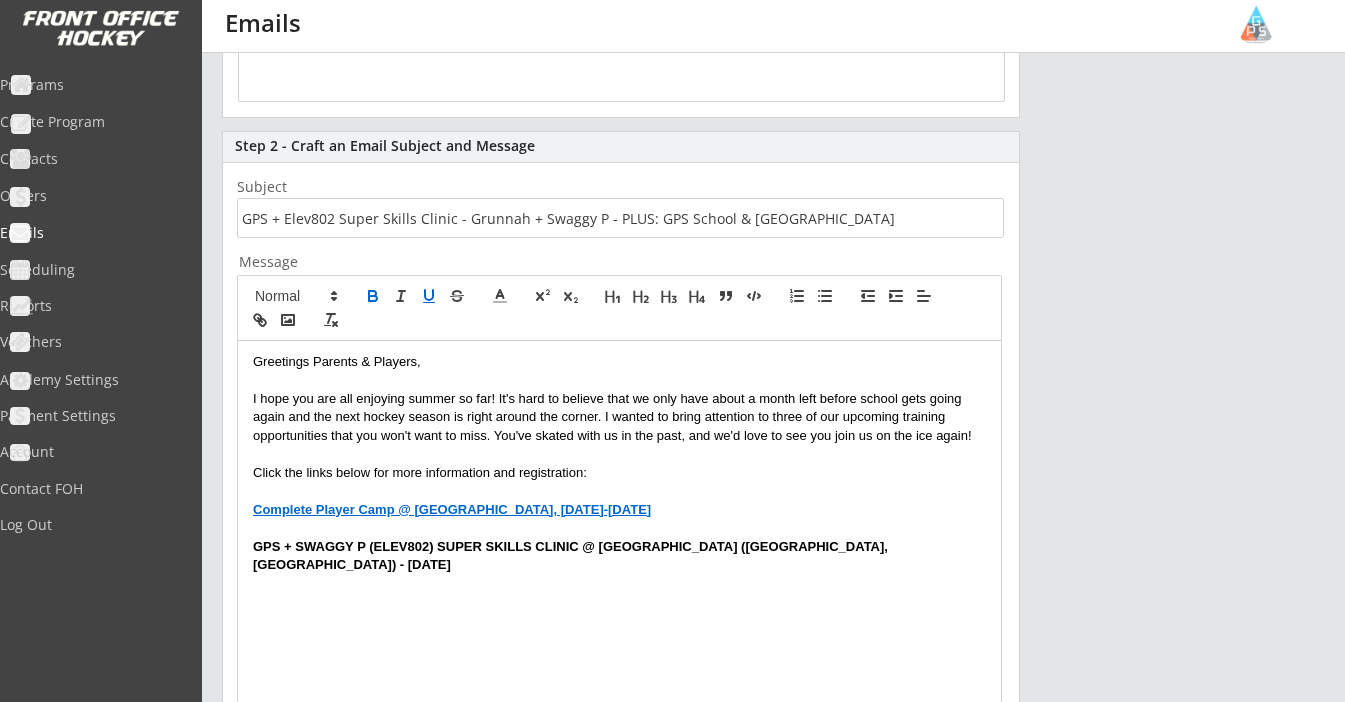 click on "﻿ GPS + SWAGGY P (ELEV802) SUPER SKILLS CLINIC @ [GEOGRAPHIC_DATA] ([GEOGRAPHIC_DATA], [GEOGRAPHIC_DATA]) - [DATE]" at bounding box center (572, 555) 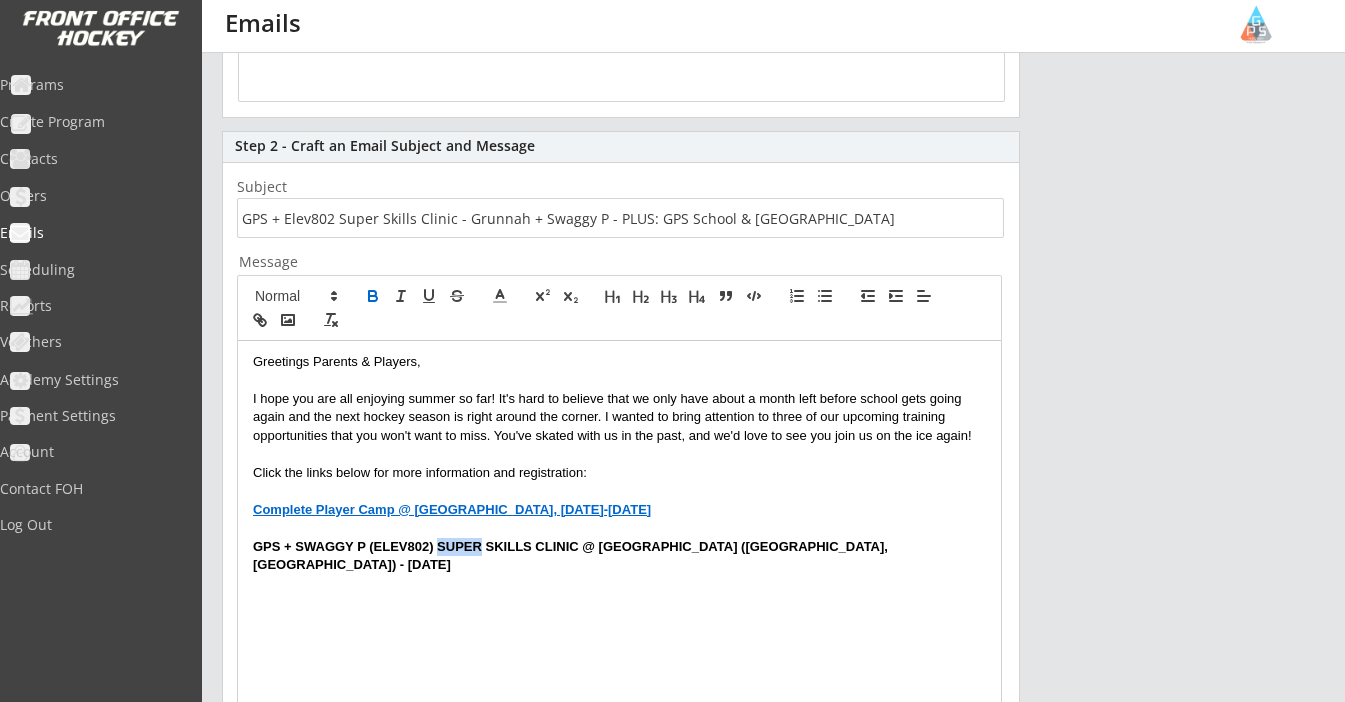 click on "GPS + SWAGGY P (ELEV802) SUPER SKILLS CLINIC @ [GEOGRAPHIC_DATA] ([GEOGRAPHIC_DATA], [GEOGRAPHIC_DATA]) - [DATE]" at bounding box center [572, 555] 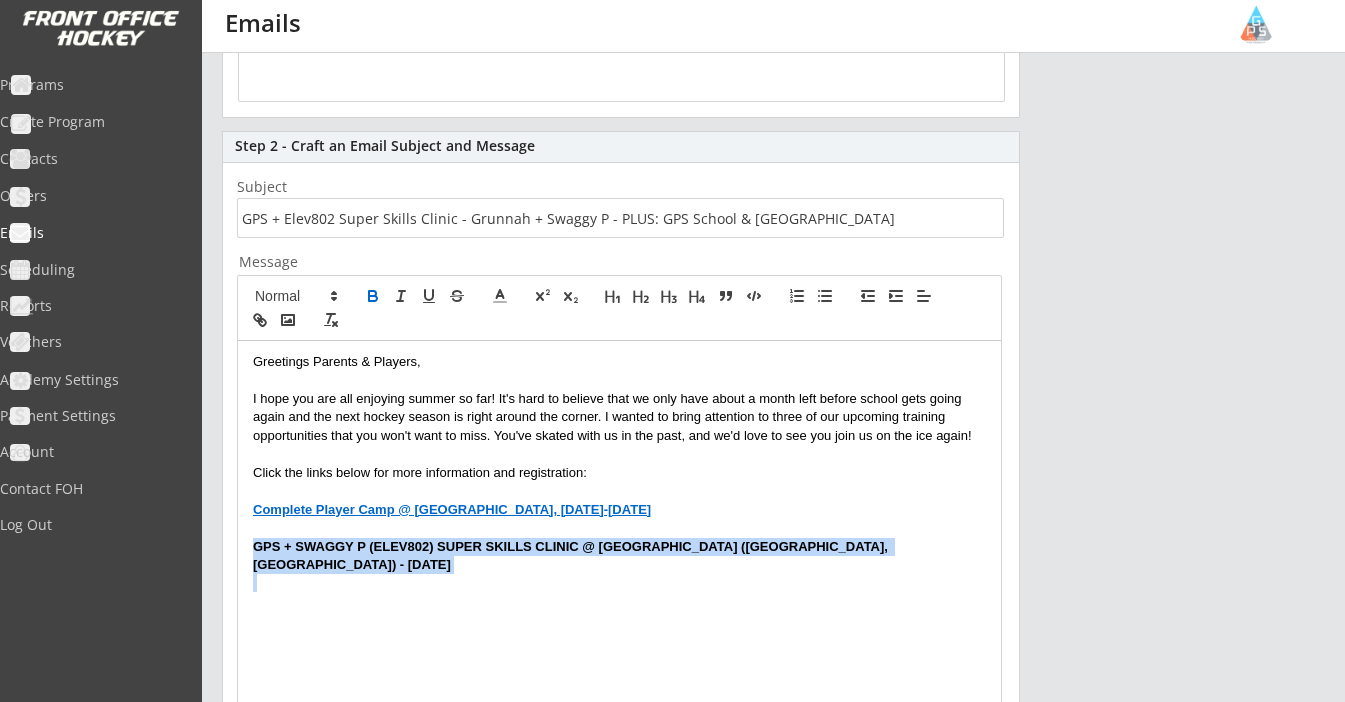 click on "GPS + SWAGGY P (ELEV802) SUPER SKILLS CLINIC @ [GEOGRAPHIC_DATA] ([GEOGRAPHIC_DATA], [GEOGRAPHIC_DATA]) - [DATE]" at bounding box center [572, 555] 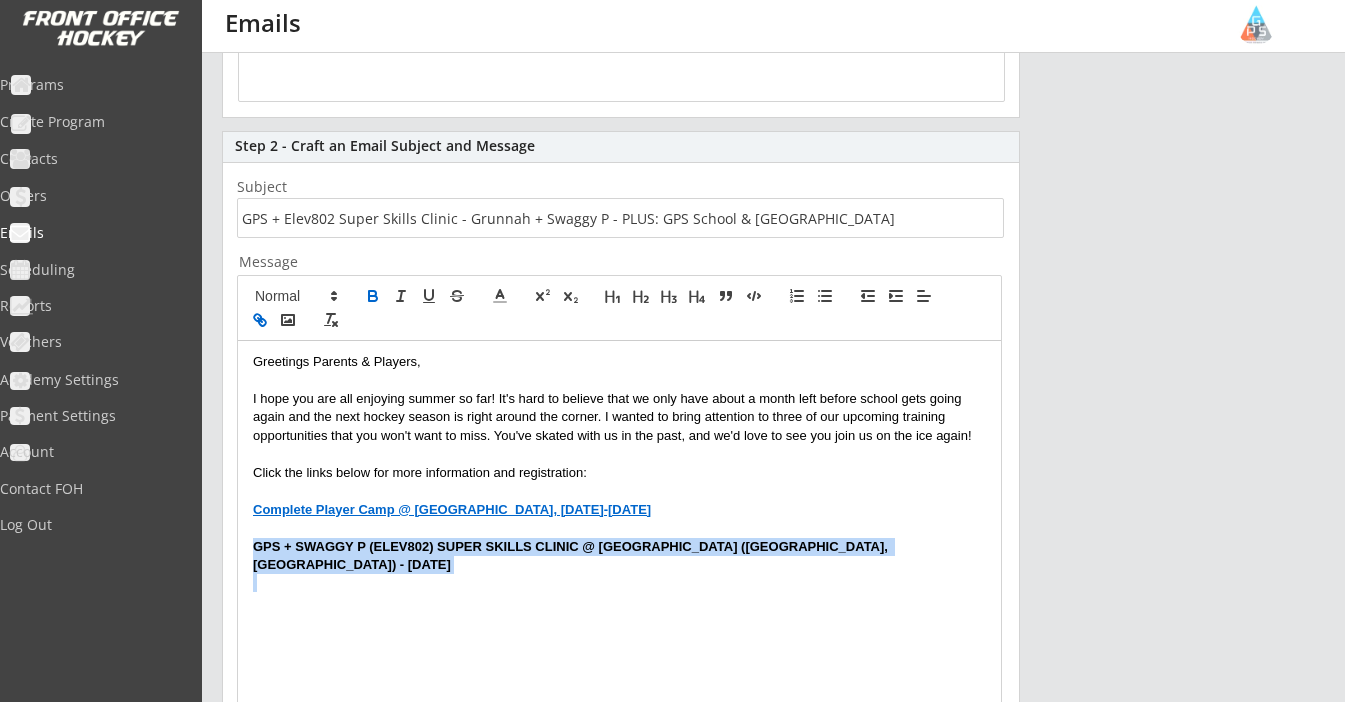 click 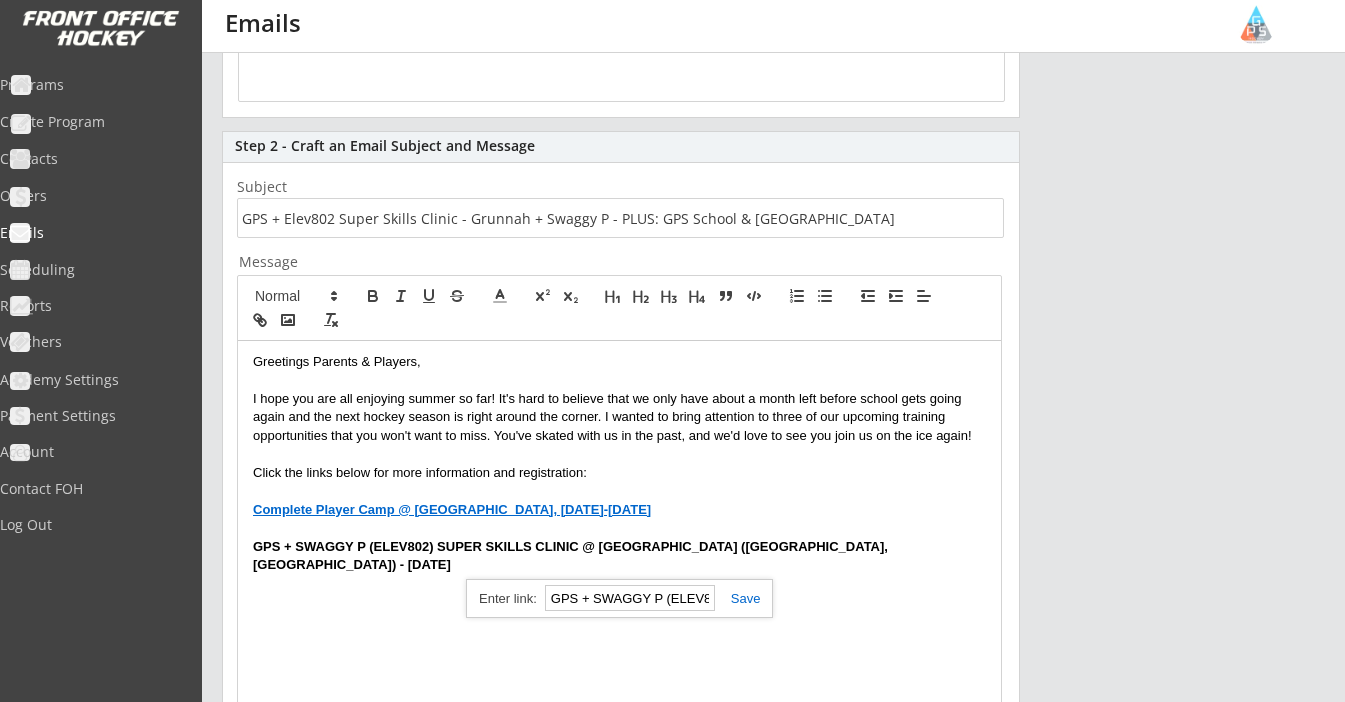 paste on "[URL][DOMAIN_NAME]" 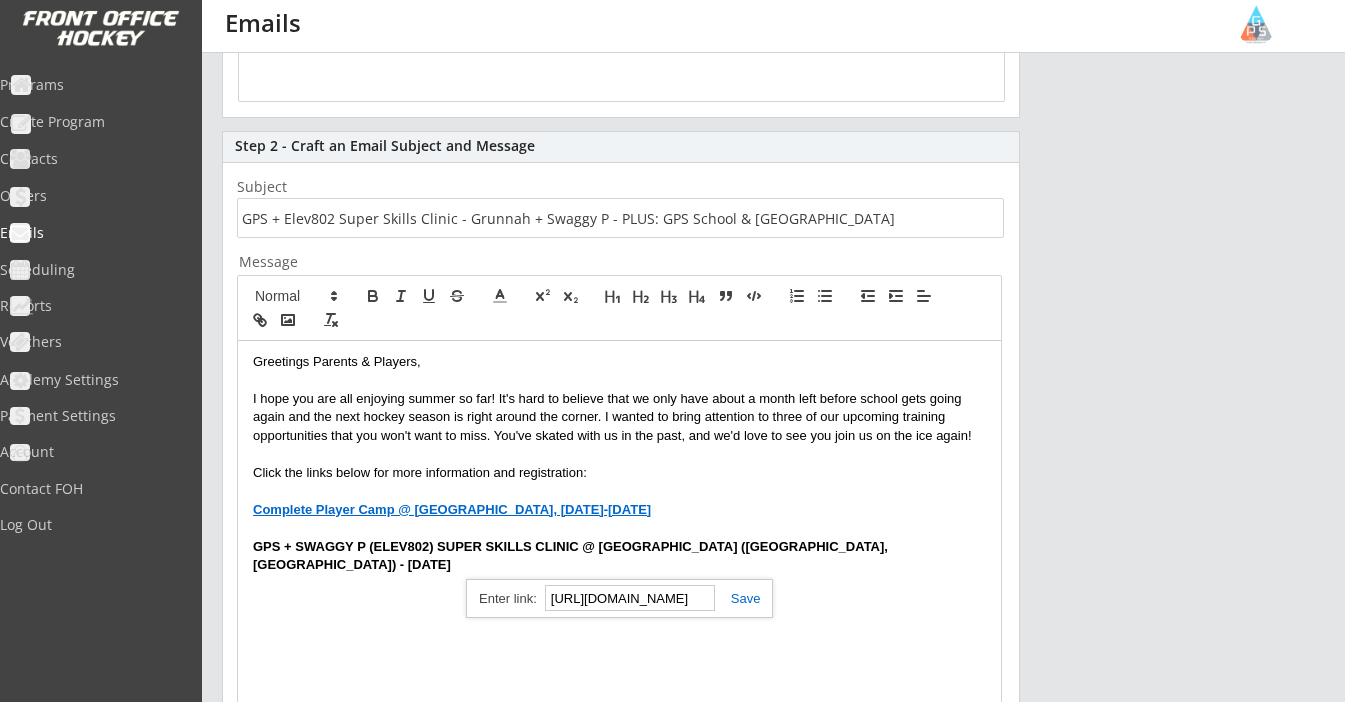 click at bounding box center (738, 598) 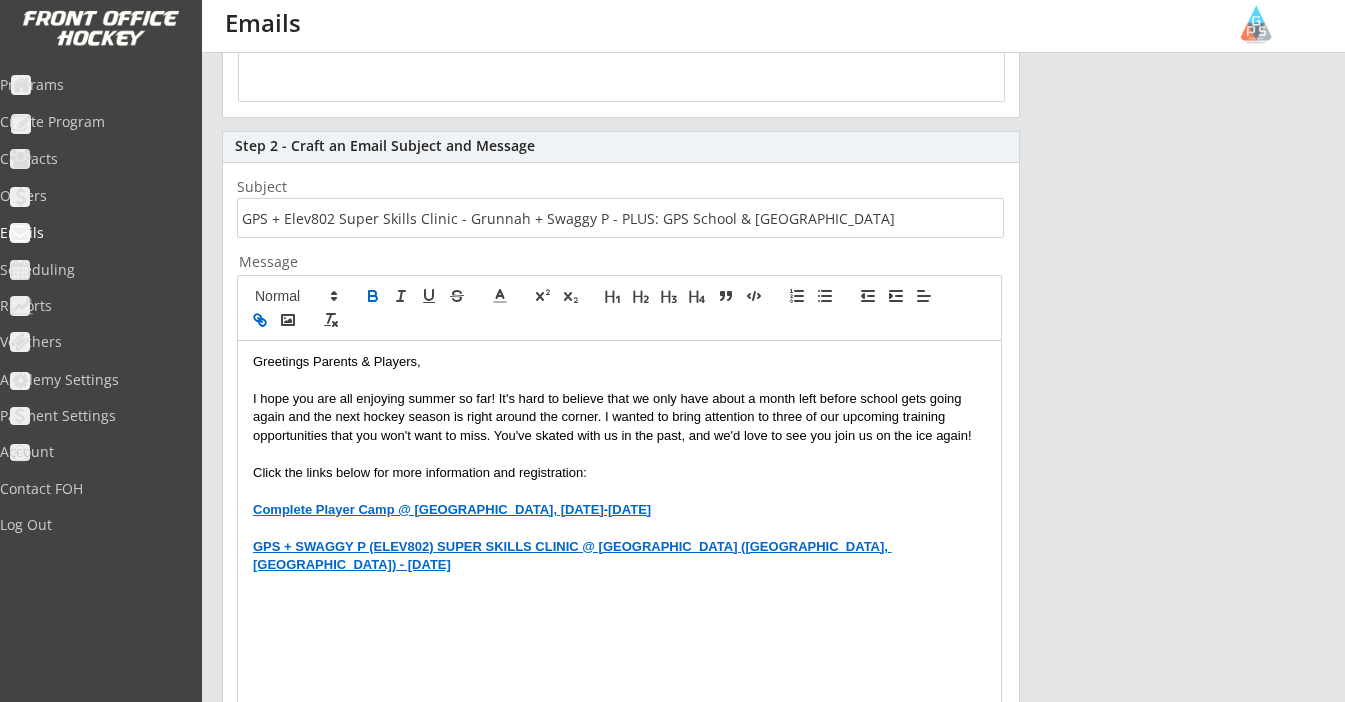 click on "Greetings Parents & Players, I hope you are all enjoying summer so far! It's hard to believe that we only have about a month left before school gets going again and the next hockey season is right around the corner. I wanted to bring attention to three of our upcoming training opportunities that you won't want to miss. You've skated with us in the past, and we'd love to see you join us on the ice again! Click the links below for more information and registration: Complete Player Camp @ [GEOGRAPHIC_DATA], [DATE]-[DATE] GPS + SWAGGY P (ELEV802) SUPER SKILLS CLINIC @ [GEOGRAPHIC_DATA] ([GEOGRAPHIC_DATA], [GEOGRAPHIC_DATA]) - [DATE]" at bounding box center [619, 528] 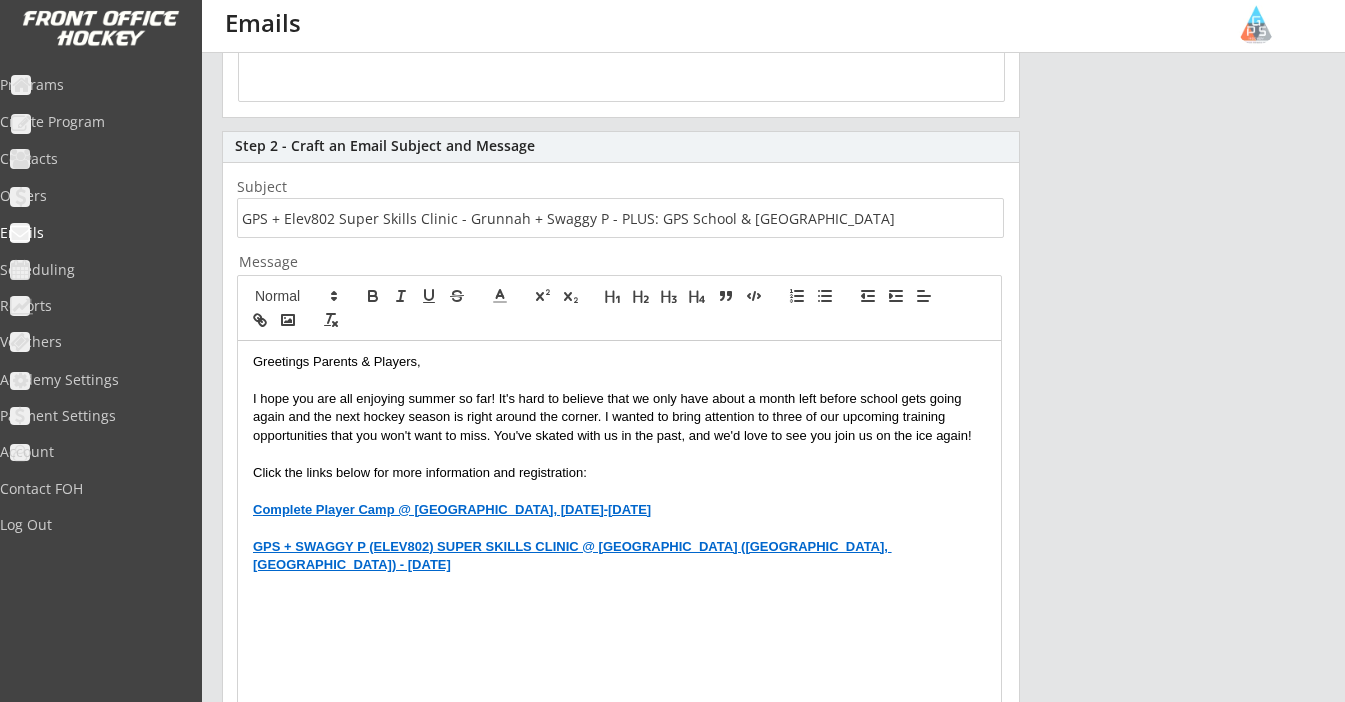 click at bounding box center [619, 602] 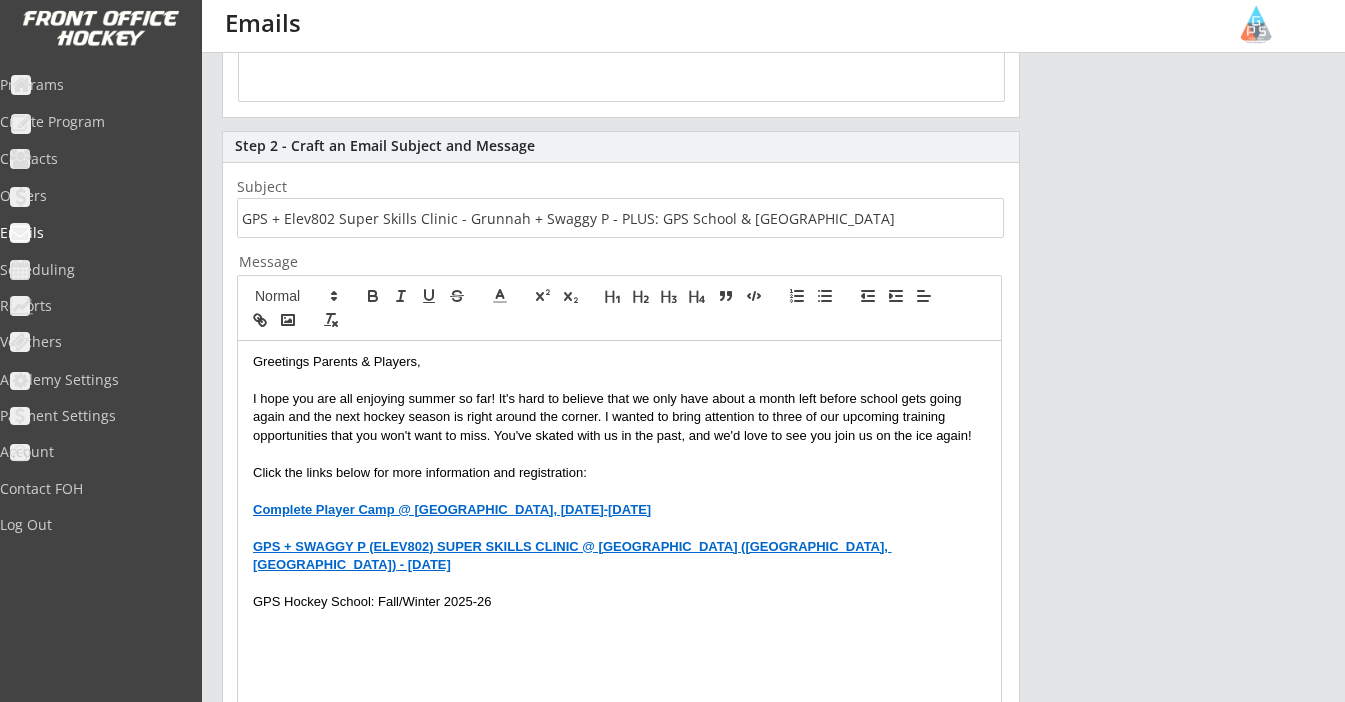 click on "GPS Hockey School: Fall/Winter 2025-26" at bounding box center (619, 602) 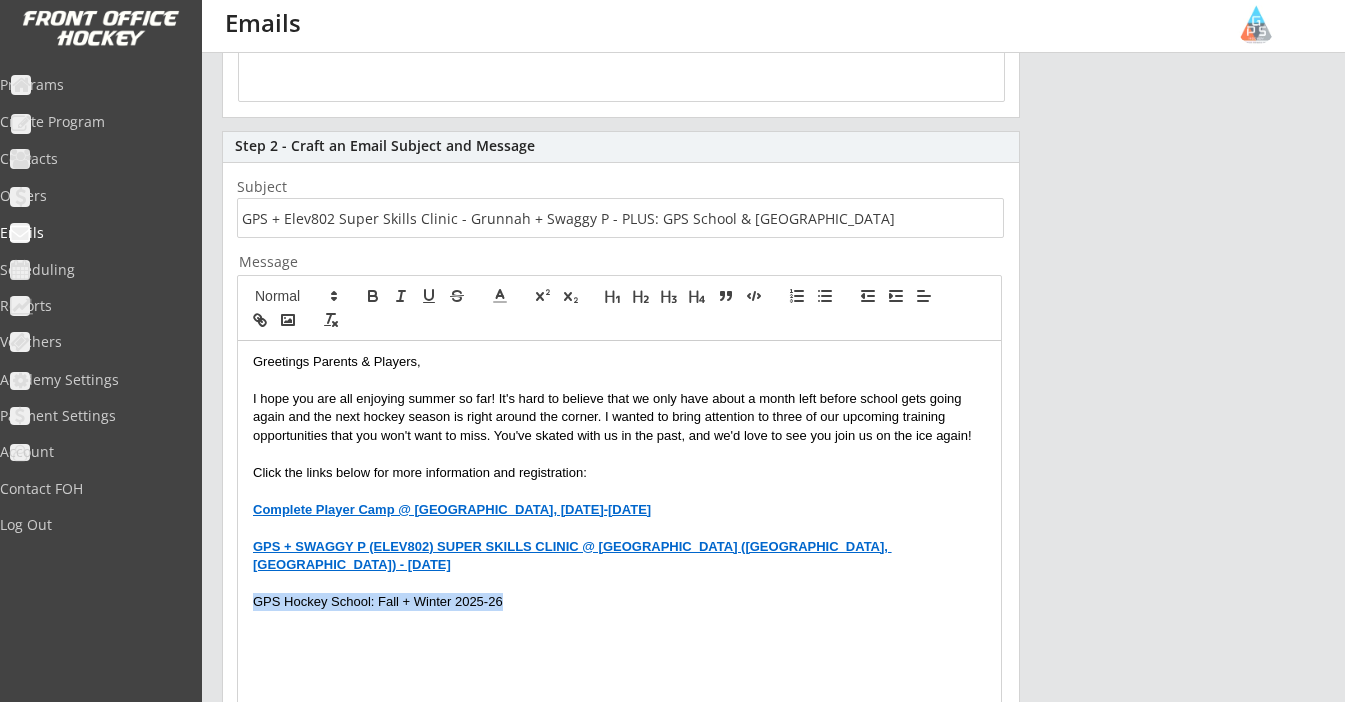 drag, startPoint x: 521, startPoint y: 583, endPoint x: 190, endPoint y: 576, distance: 331.074 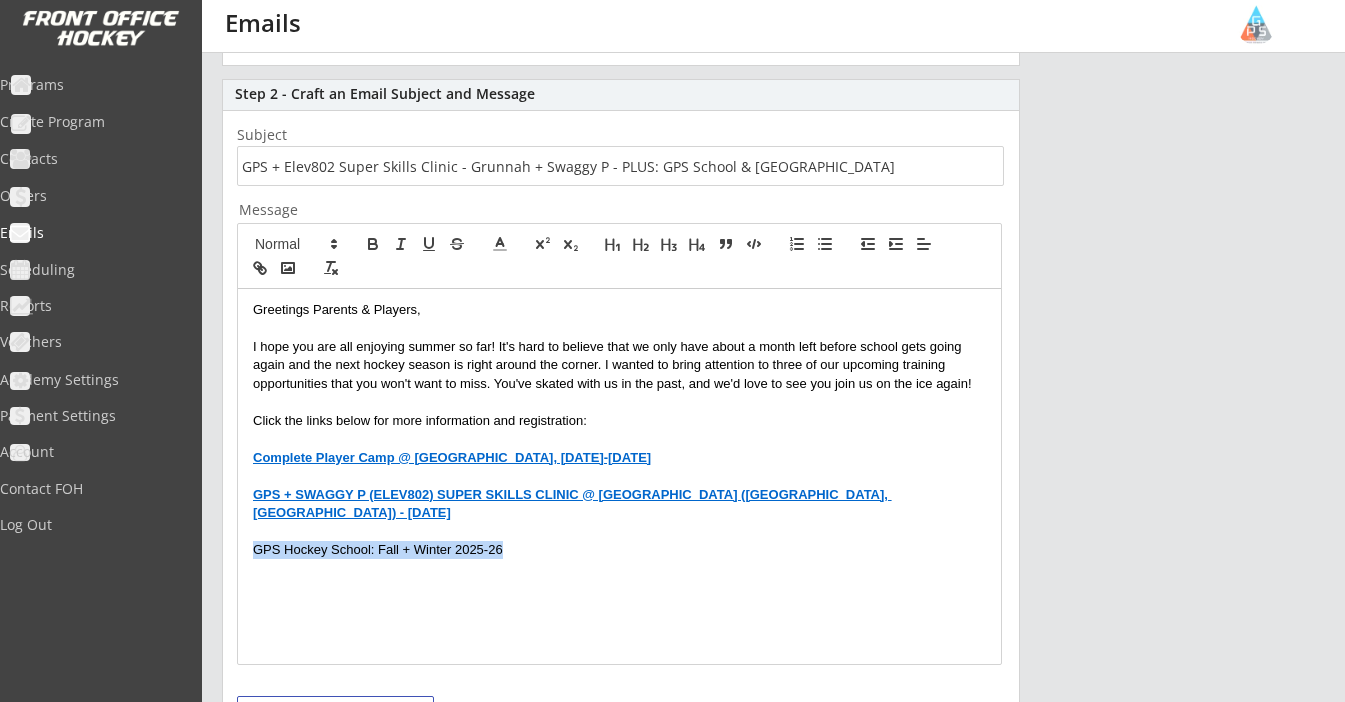 scroll, scrollTop: 664, scrollLeft: 0, axis: vertical 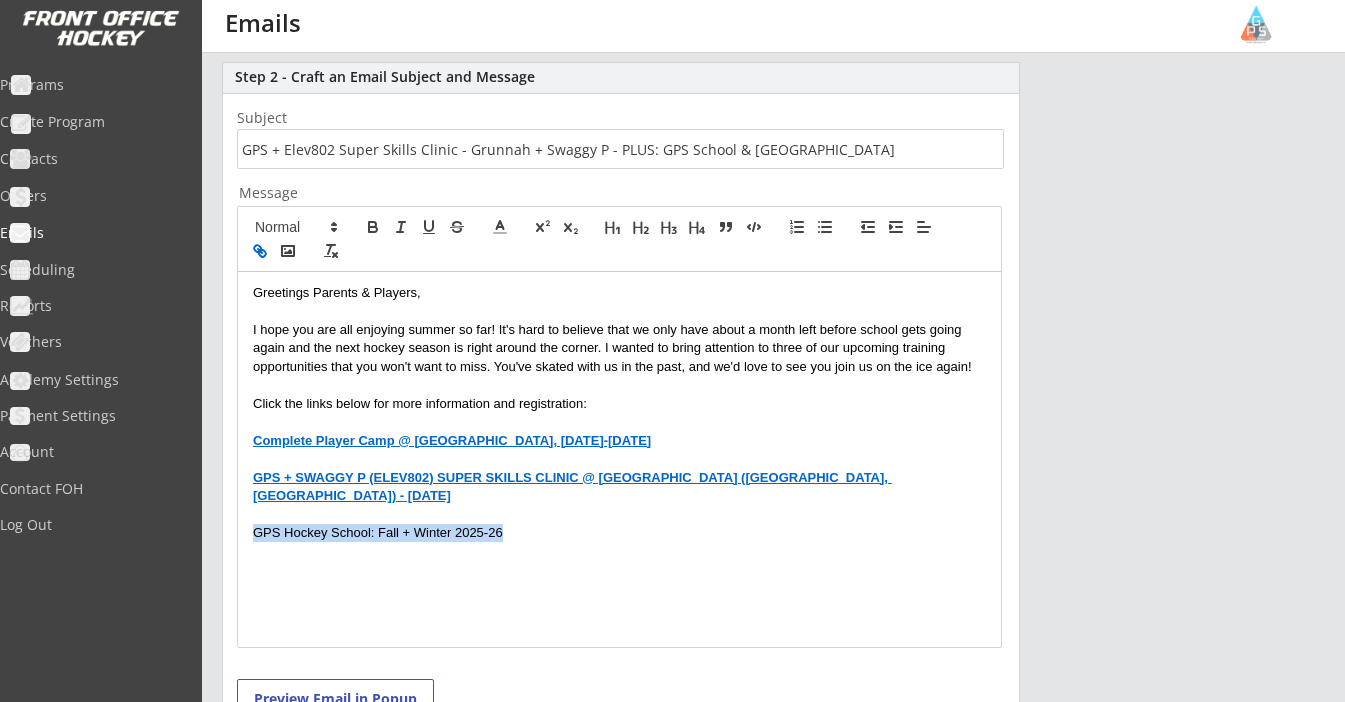 click 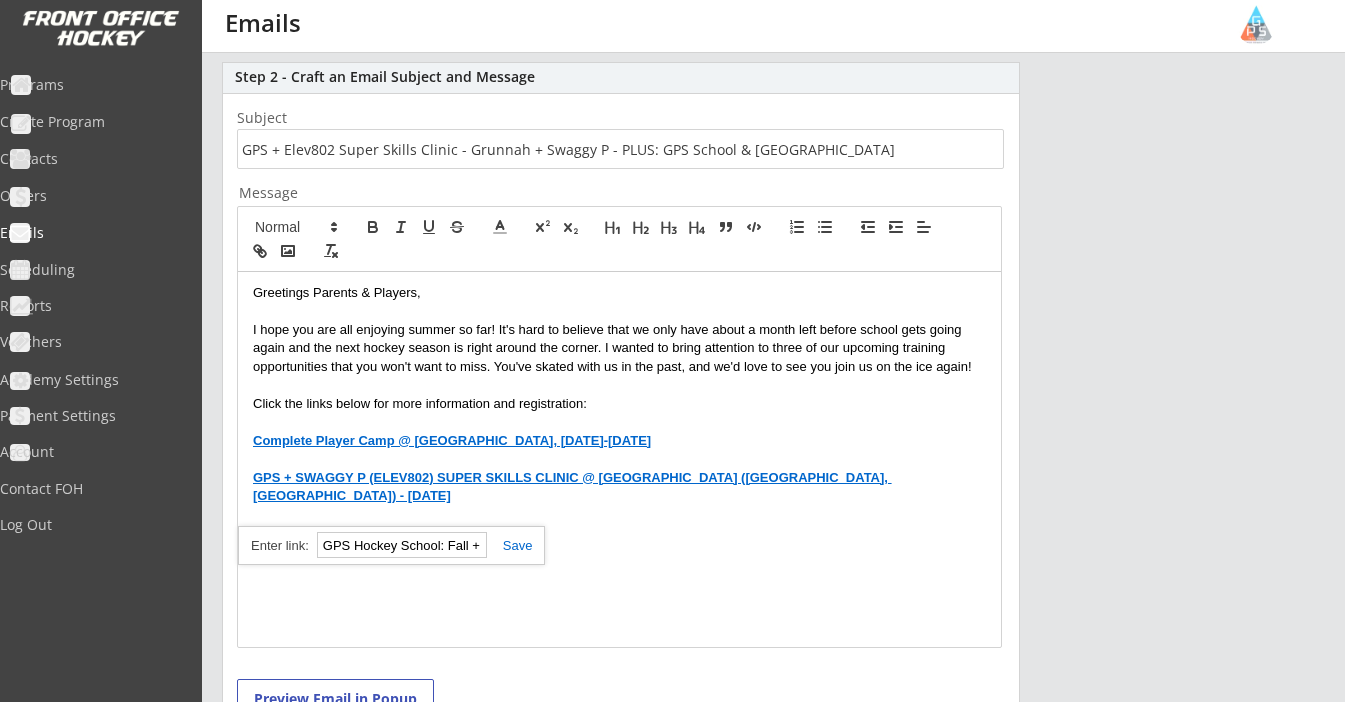 paste on "[URL][DOMAIN_NAME]" 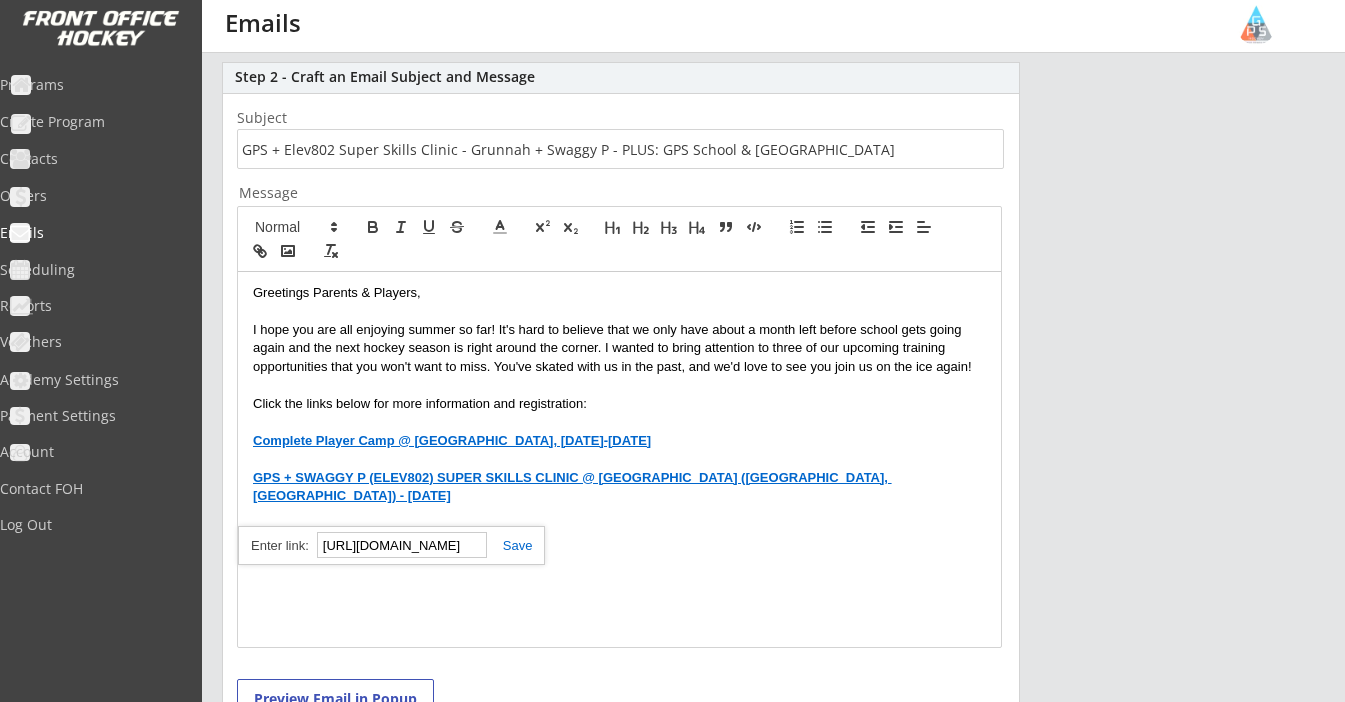 type on "[URL][DOMAIN_NAME]" 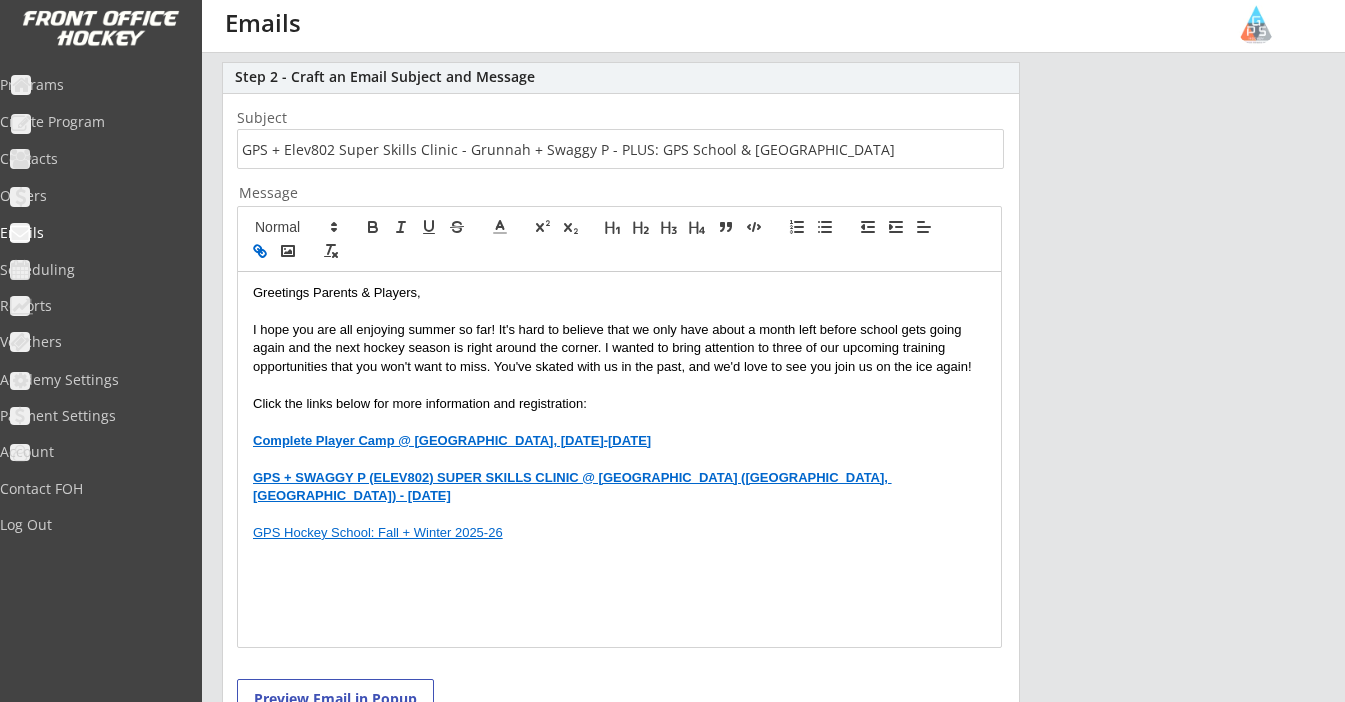 click on "GPS Hockey School: Fall + Winter 2025-26" at bounding box center [619, 533] 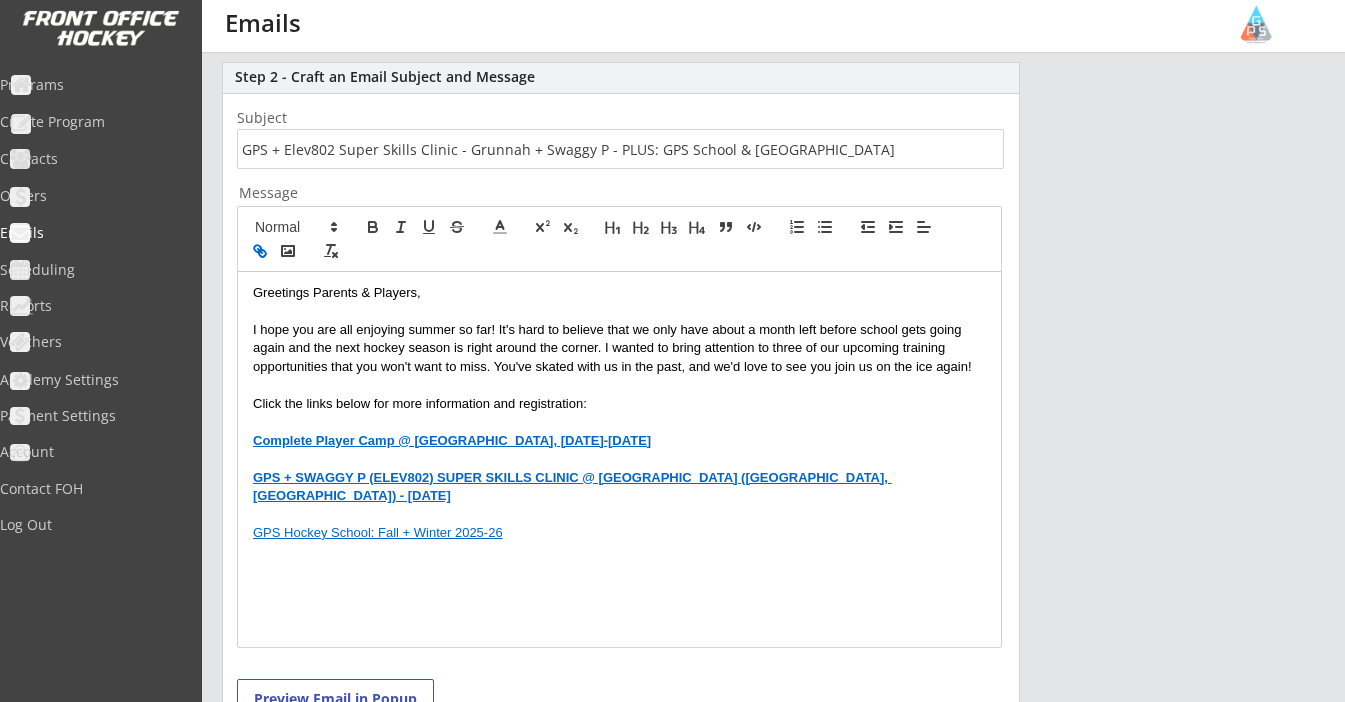 click at bounding box center (619, 551) 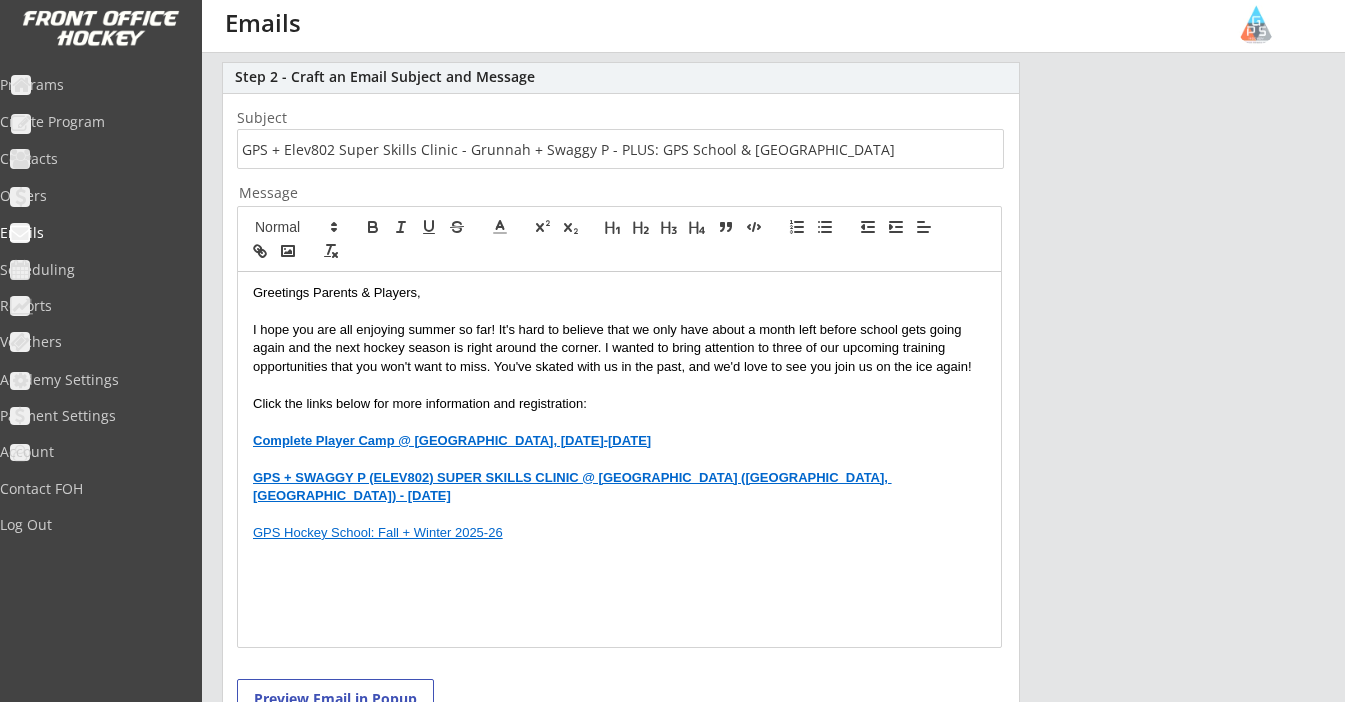 click on "GPS Hockey School: Fall + Winter 2025-26" at bounding box center [619, 533] 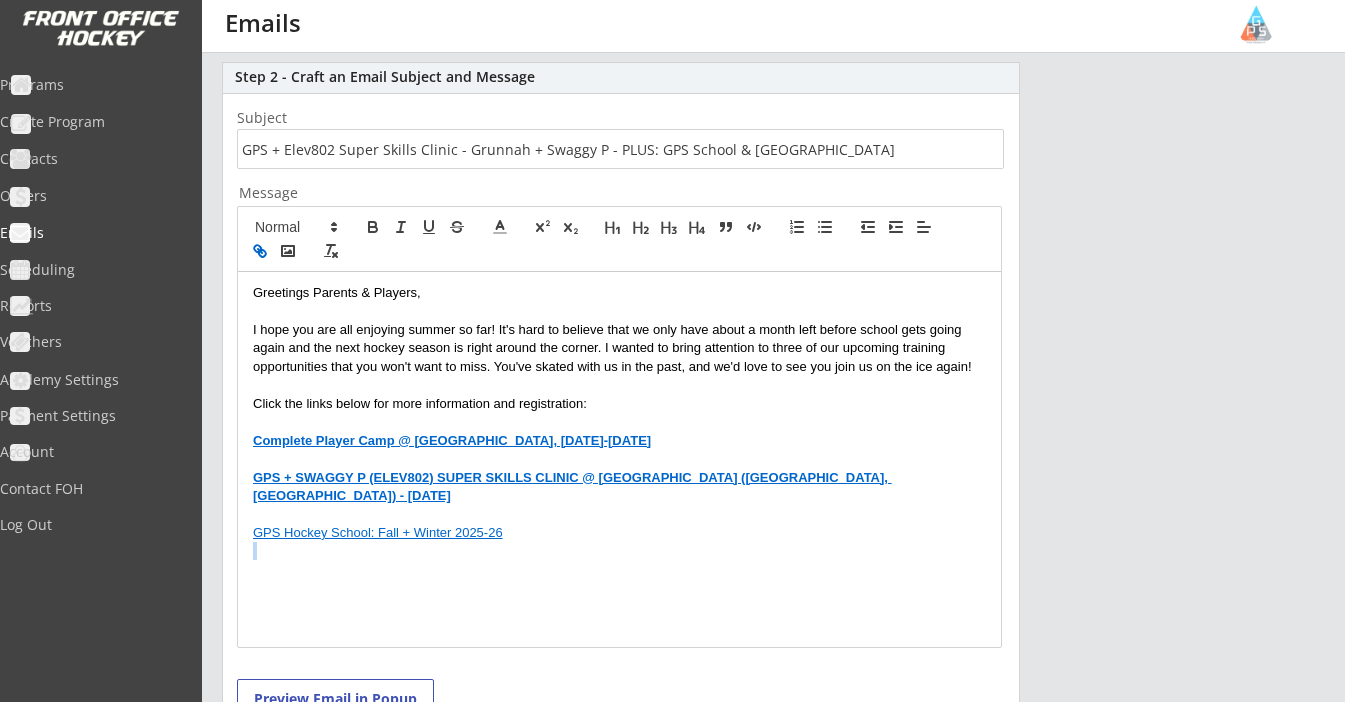 click on "GPS Hockey School: Fall + Winter 2025-26" at bounding box center [619, 533] 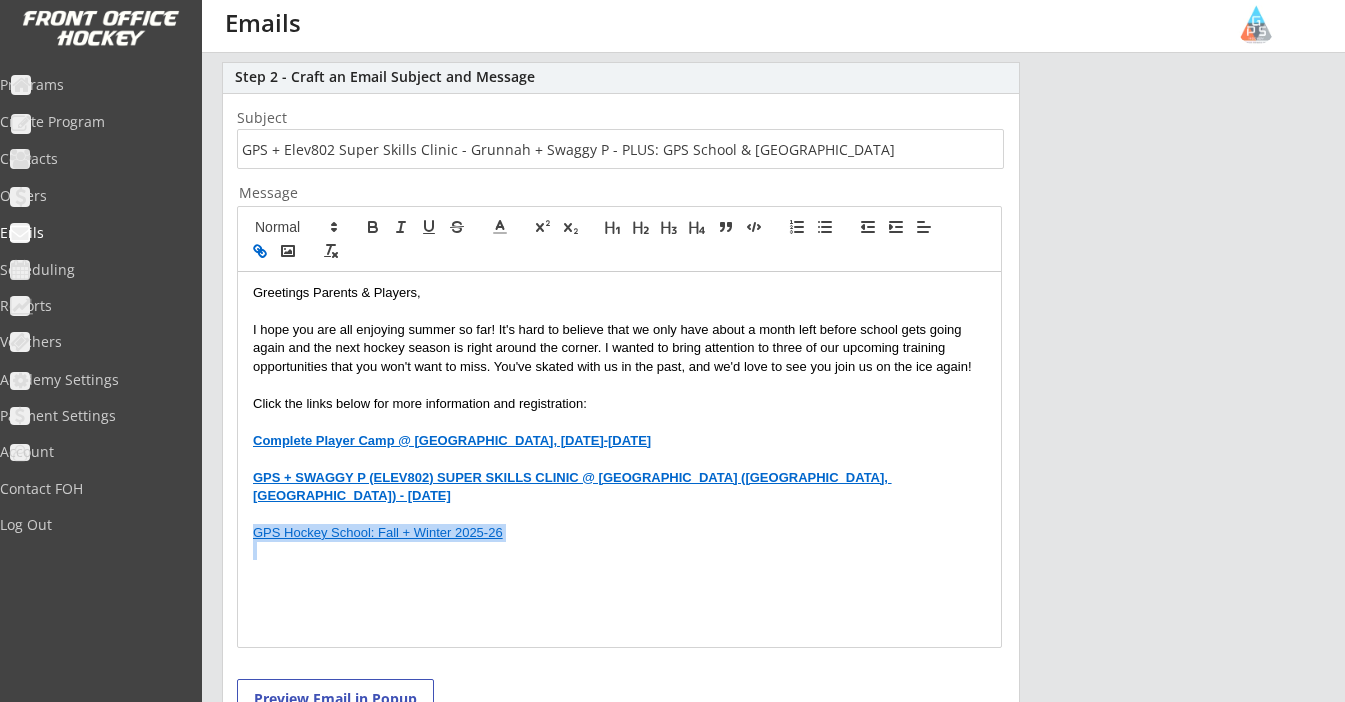 click on "GPS Hockey School: Fall + Winter 2025-26" at bounding box center [619, 533] 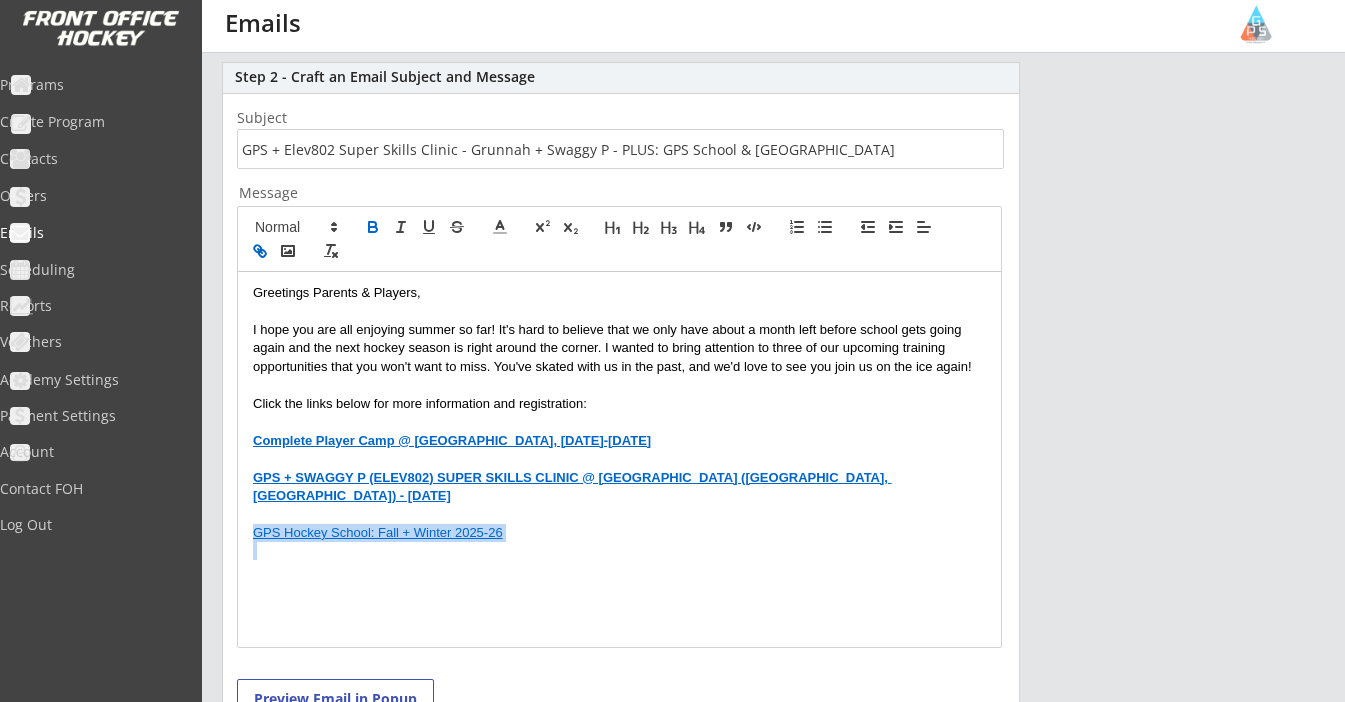 click 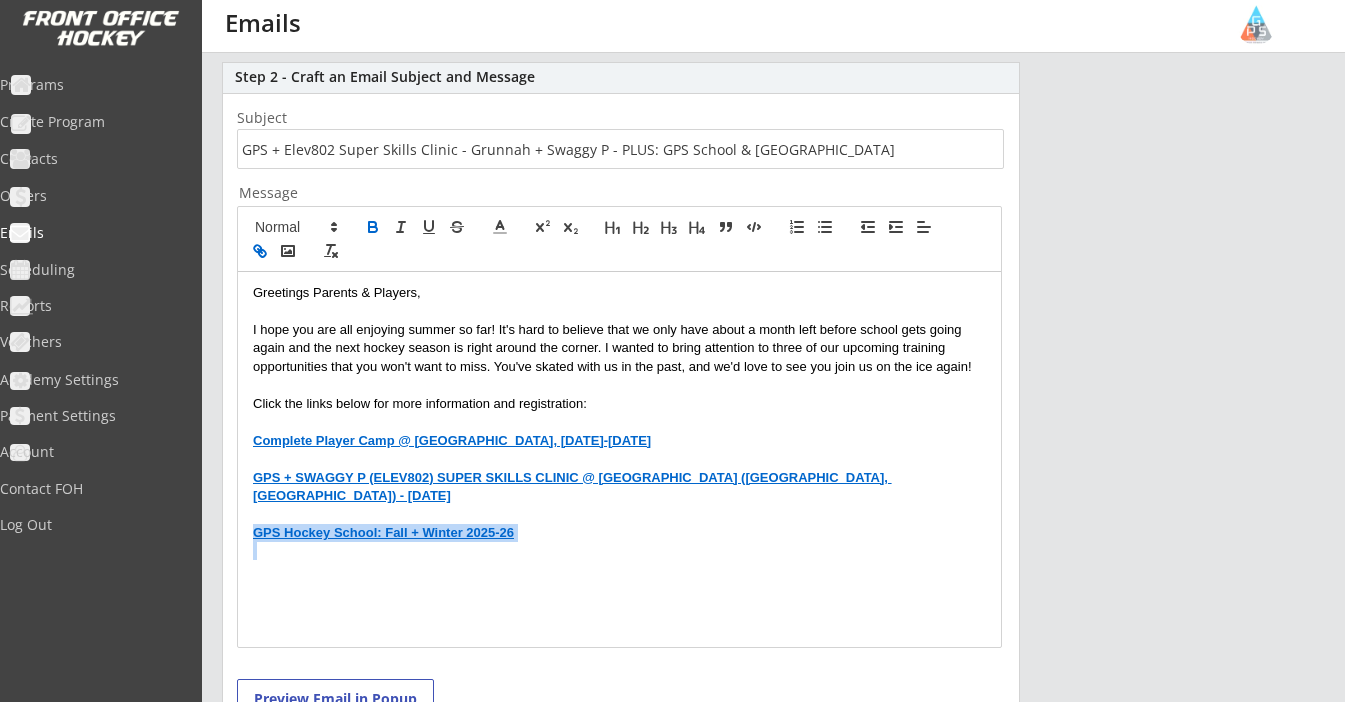 click on "Greetings Parents & Players, I hope you are all enjoying summer so far! It's hard to believe that we only have about a month left before school gets going again and the next hockey season is right around the corner. I wanted to bring attention to three of our upcoming training opportunities that you won't want to miss. You've skated with us in the past, and we'd love to see you join us on the ice again! Click the links below for more information and registration: Complete Player Camp @ [GEOGRAPHIC_DATA], [DATE]-[DATE] GPS + SWAGGY P (ELEV802) SUPER SKILLS CLINIC @ [GEOGRAPHIC_DATA] ([GEOGRAPHIC_DATA], [GEOGRAPHIC_DATA]) - [DATE] GPS Hockey School: Fall + Winter 2025-26" at bounding box center [619, 459] 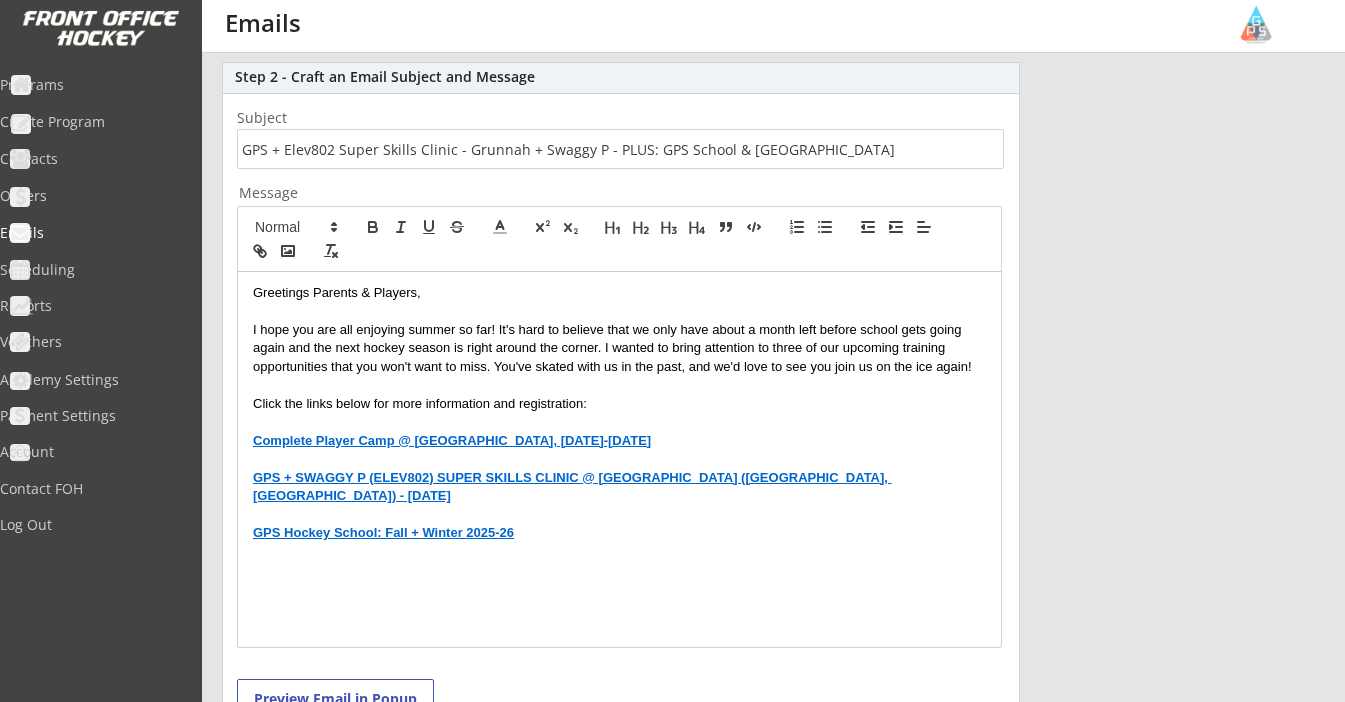 click at bounding box center [619, 588] 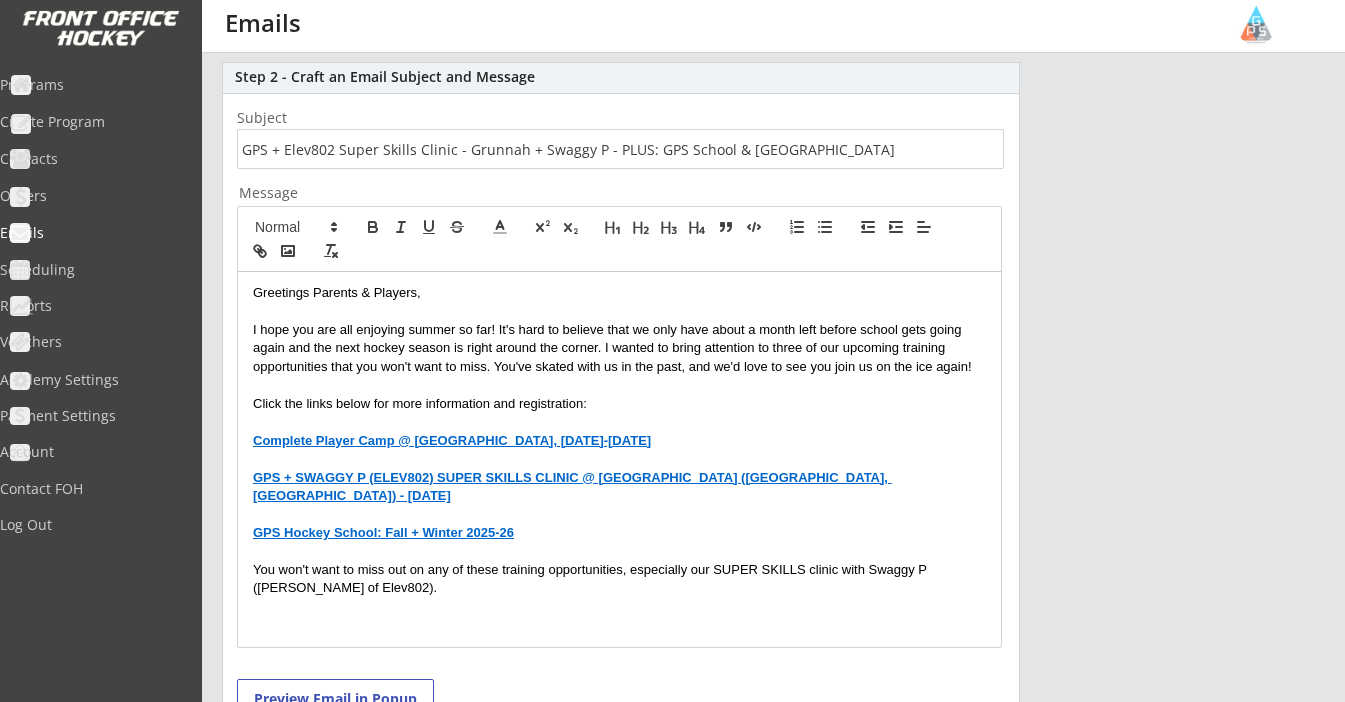click on "You won't want to miss out on any of these training opportunities, especially our SUPER SKILLS clinic with Swaggy P ([PERSON_NAME] of Elev802)." at bounding box center [619, 579] 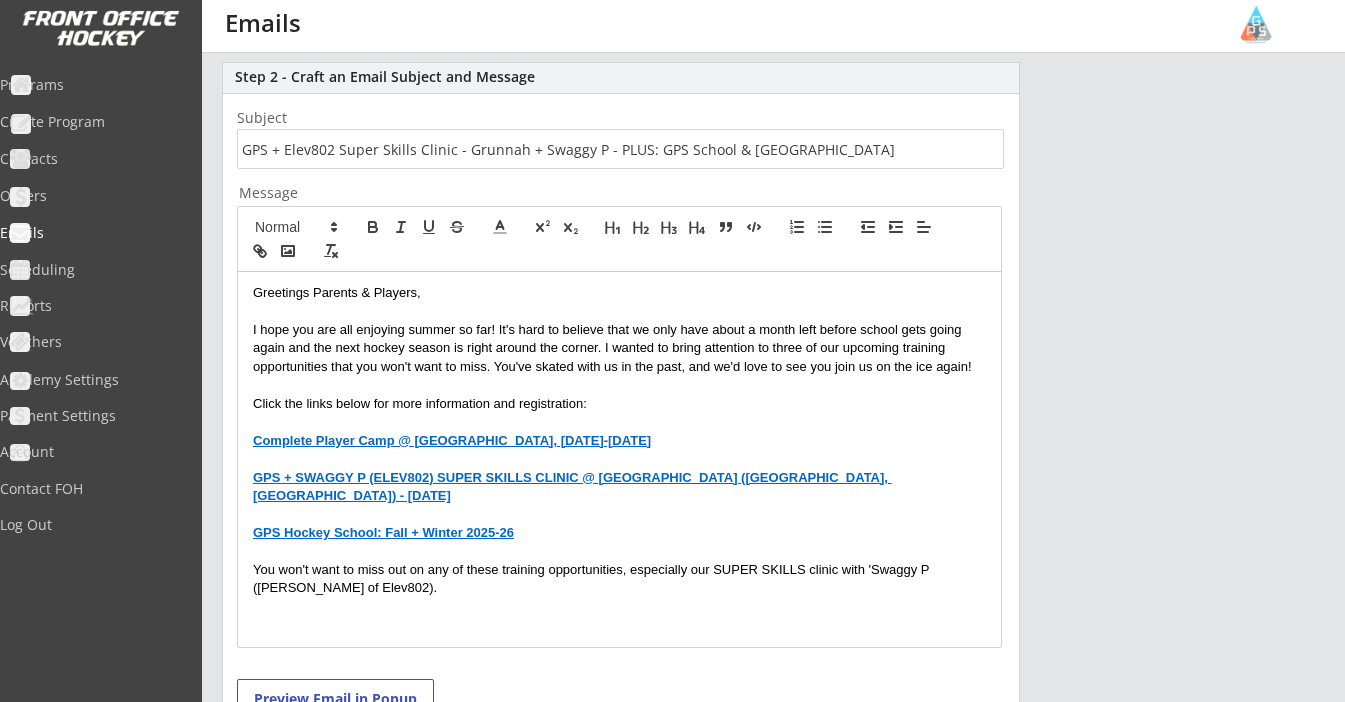 click on "You won't want to miss out on any of these training opportunities, especially our SUPER SKILLS clinic with 'Swaggy P ([PERSON_NAME] of Elev802)." at bounding box center (619, 579) 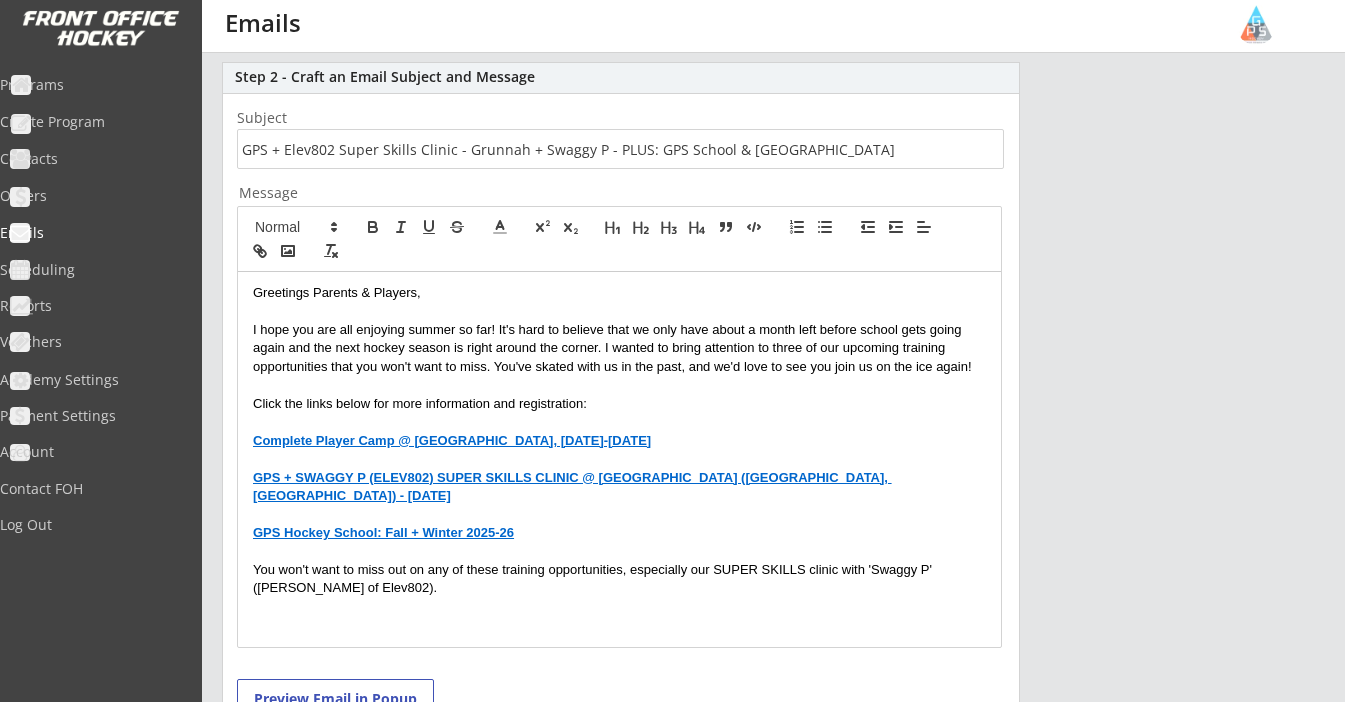 click on "You won't want to miss out on any of these training opportunities, especially our SUPER SKILLS clinic with 'Swaggy P' ([PERSON_NAME] of Elev802)." at bounding box center [619, 579] 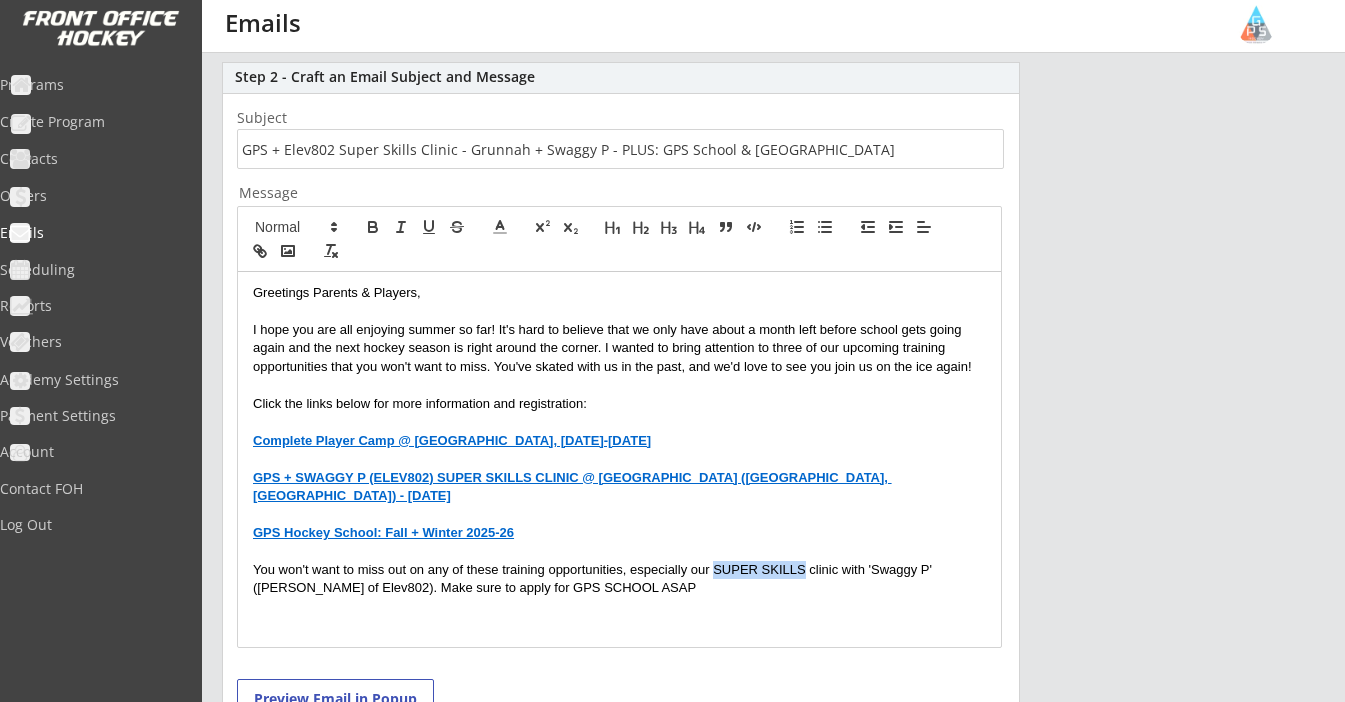 drag, startPoint x: 716, startPoint y: 546, endPoint x: 805, endPoint y: 544, distance: 89.02247 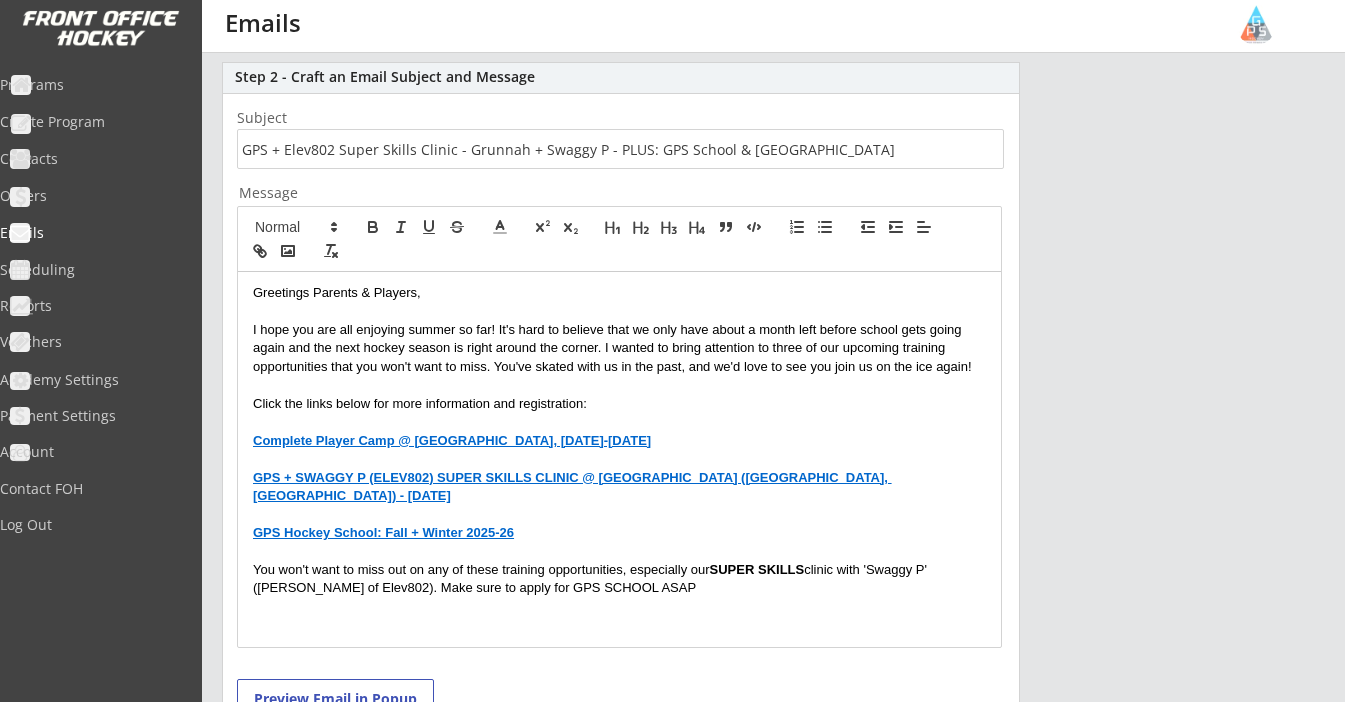 click on "You won't want to miss out on any of these training opportunities, especially our  SUPER SKILLS  clinic with 'Swaggy P' ([PERSON_NAME] of Elev802). Make sure to apply for GPS SCHOOL ASAP" at bounding box center (619, 579) 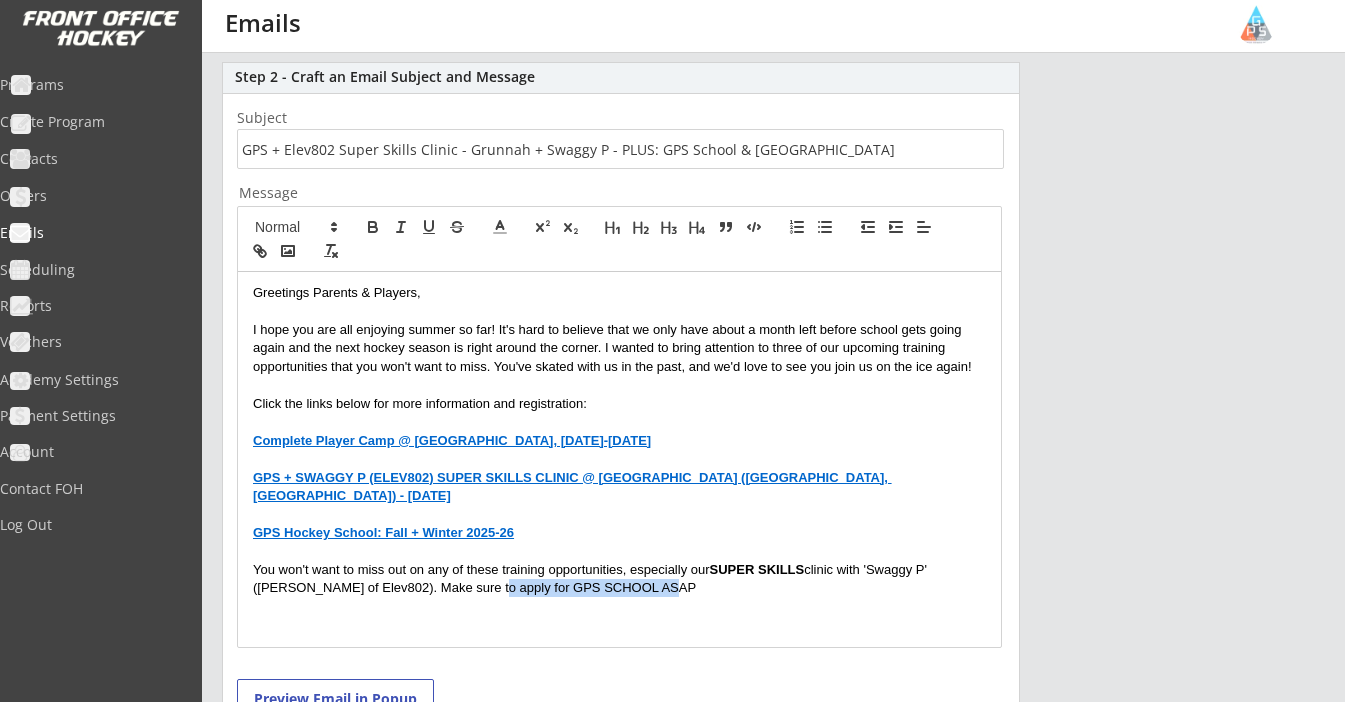 drag, startPoint x: 447, startPoint y: 565, endPoint x: 623, endPoint y: 571, distance: 176.10225 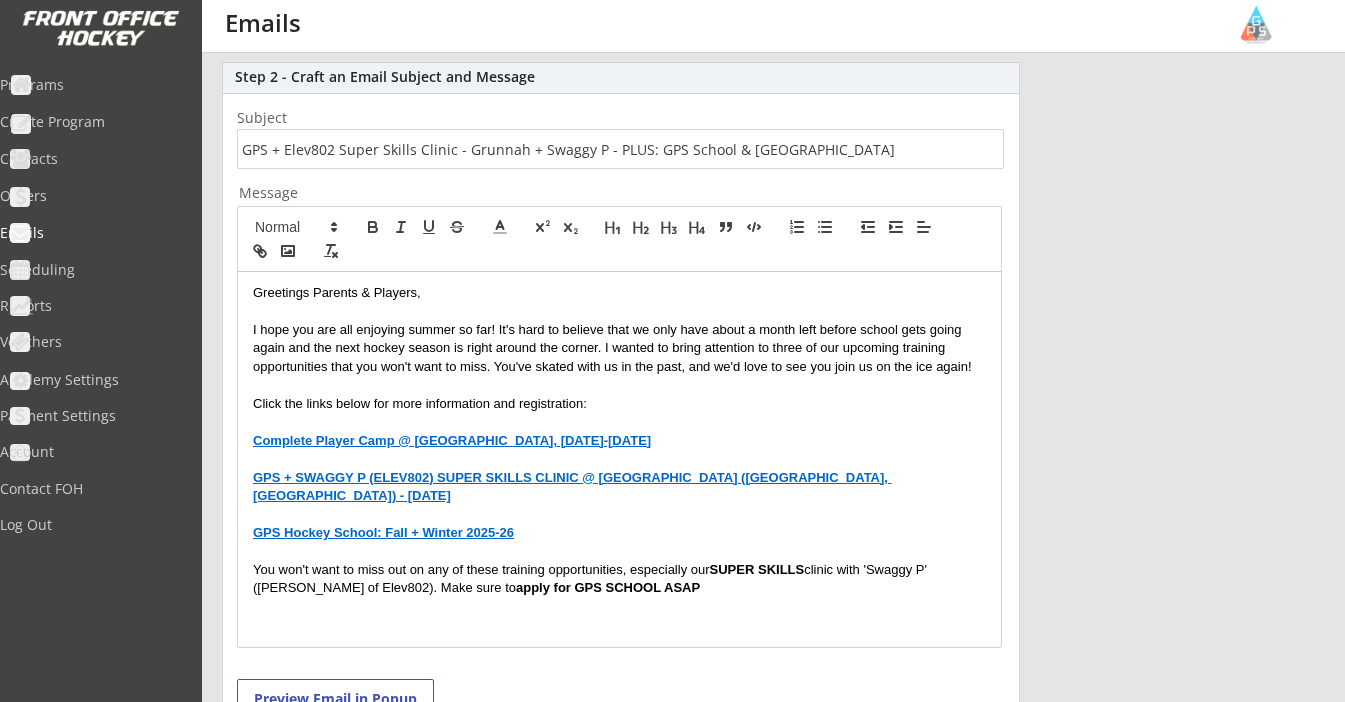 click at bounding box center [619, 607] 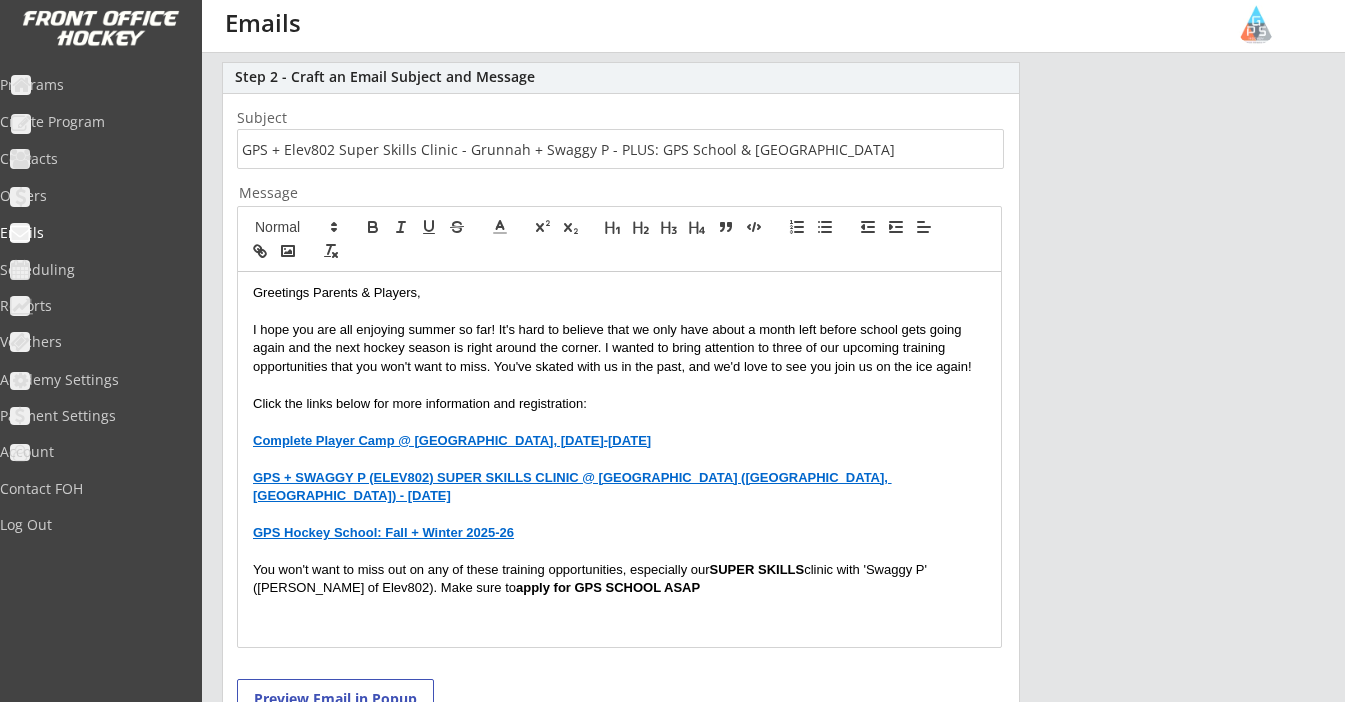 click on "You won't want to miss out on any of these training opportunities, especially our  SUPER SKILLS  clinic with 'Swaggy P' ([PERSON_NAME] of Elev802). Make sure to  apply for GPS SCHOOL ASAP" at bounding box center [619, 579] 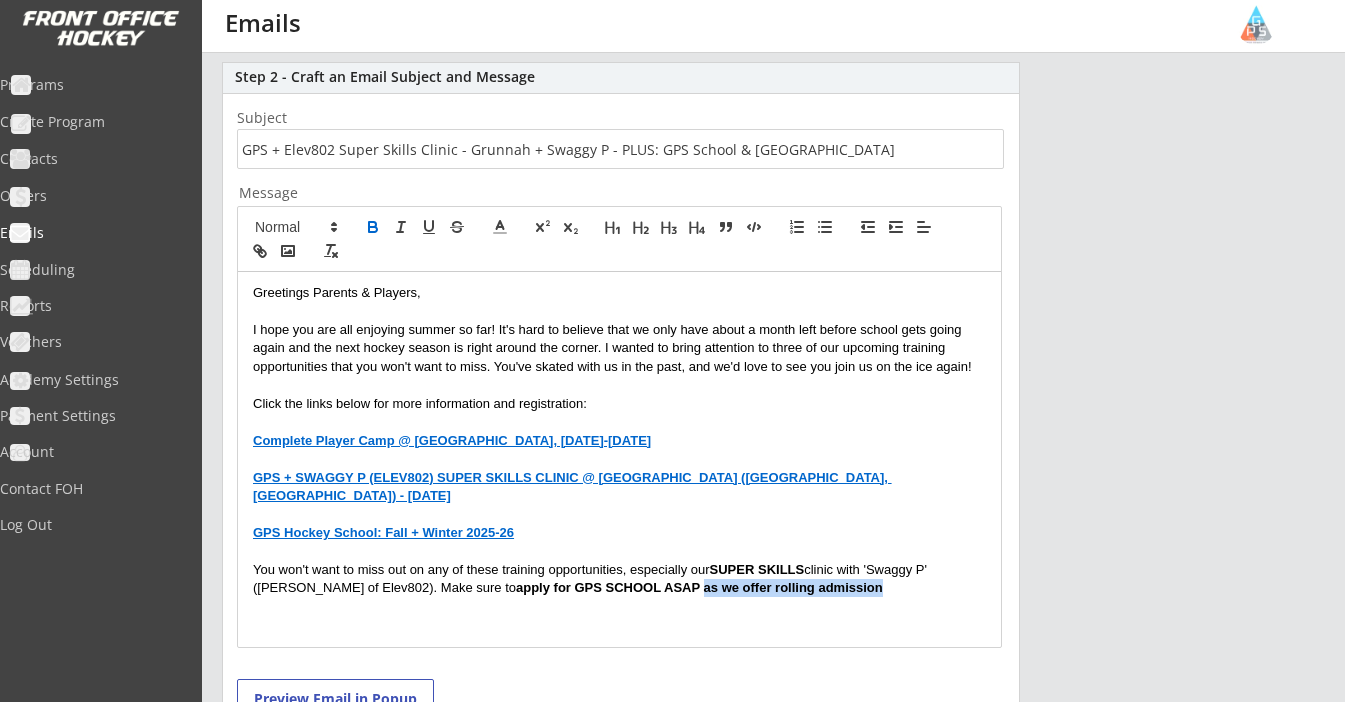 drag, startPoint x: 631, startPoint y: 562, endPoint x: 821, endPoint y: 562, distance: 190 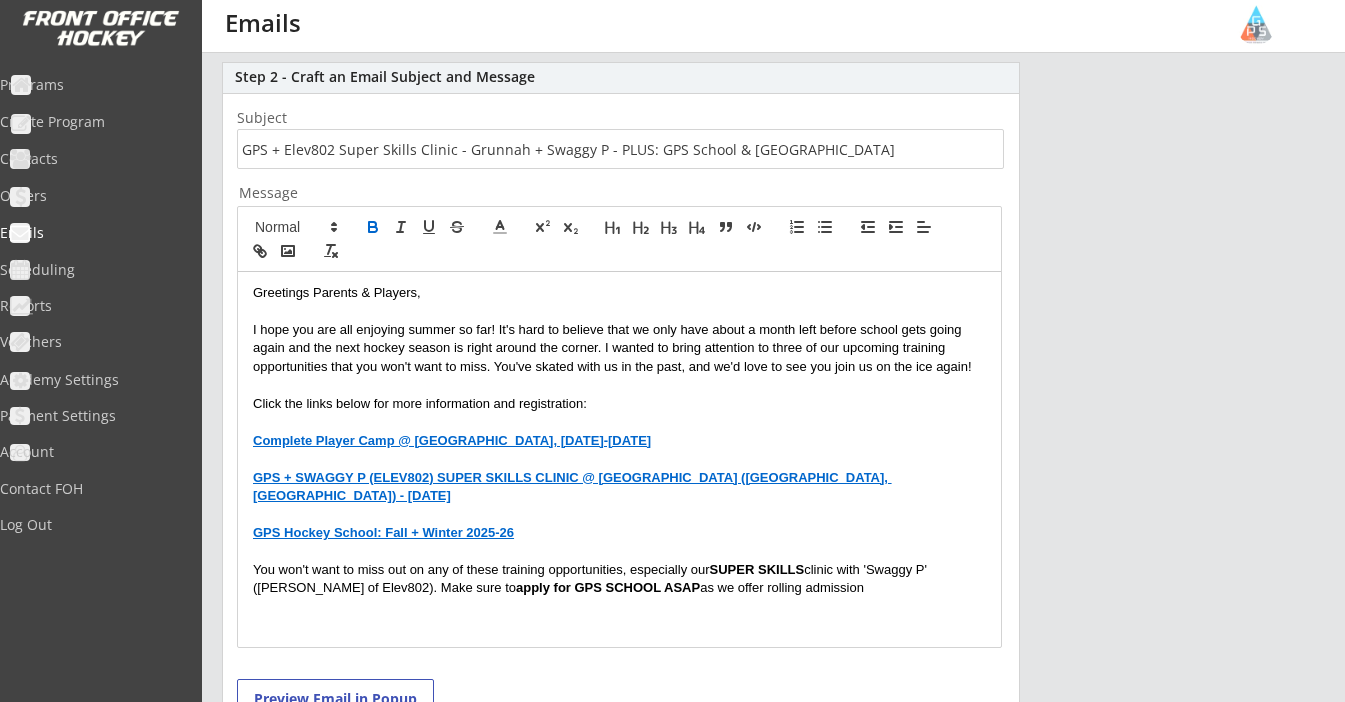 click on "You won't want to miss out on any of these training opportunities, especially our  SUPER SKILLS  clinic with 'Swaggy P' ([PERSON_NAME] of Elev802). Make sure to  apply for GPS SCHOOL ASAP  as we offer rolling admission" at bounding box center (619, 579) 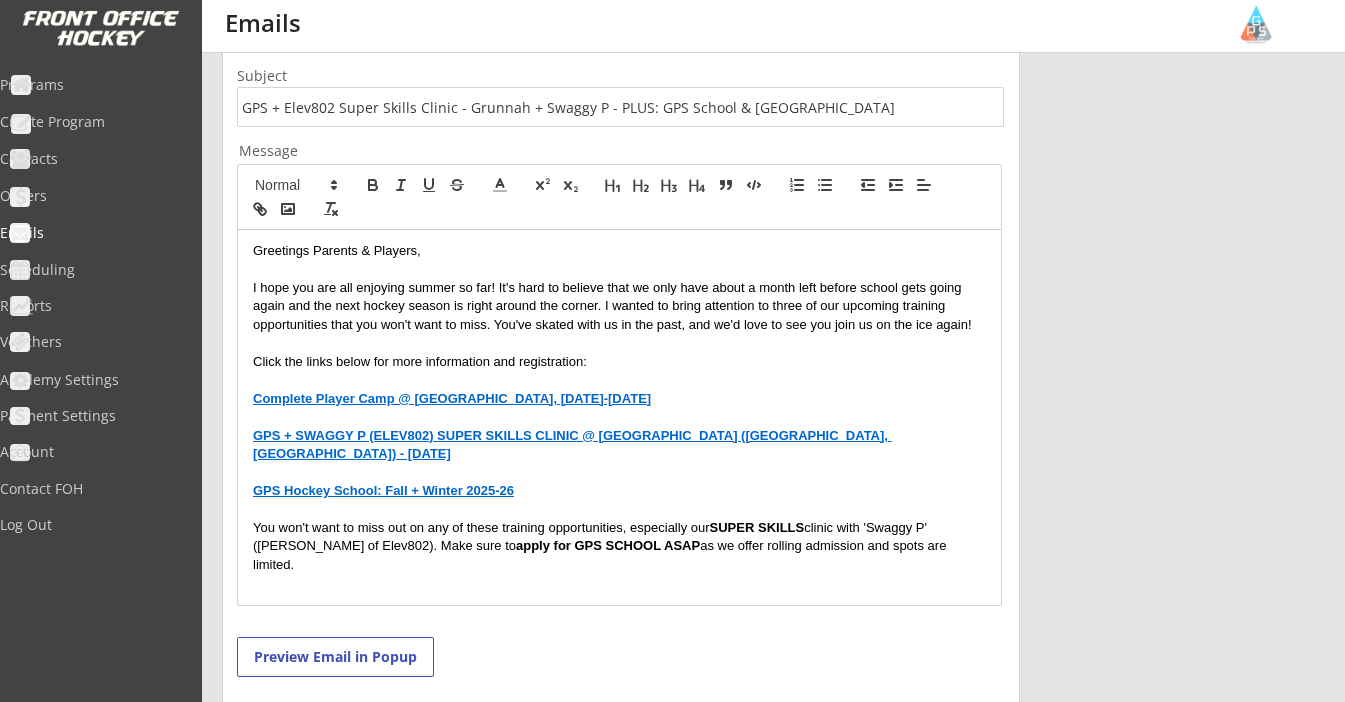 scroll, scrollTop: 712, scrollLeft: 0, axis: vertical 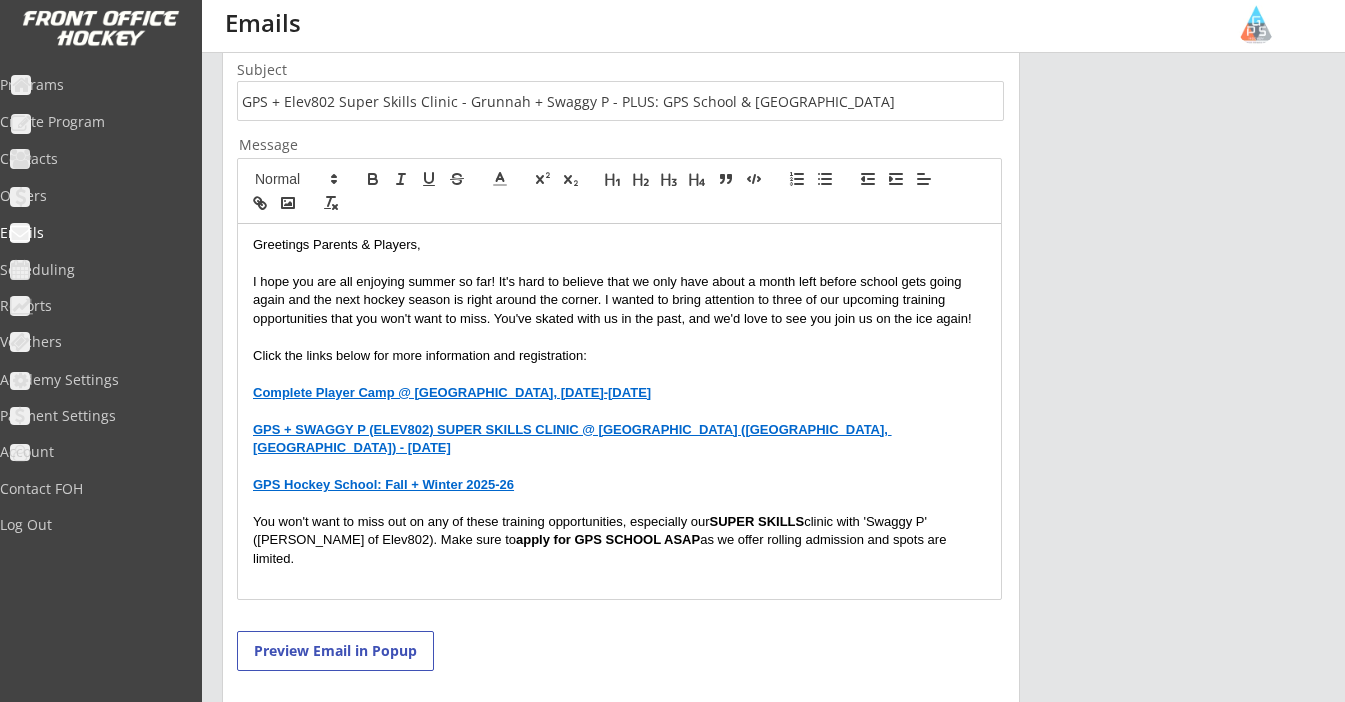 click on "You won't want to miss out on any of these training opportunities, especially our  SUPER SKILLS  clinic with 'Swaggy P' ([PERSON_NAME] of Elev802). Make sure to  apply for GPS SCHOOL ASAP  as we offer rolling admission and spots are limited." at bounding box center (619, 540) 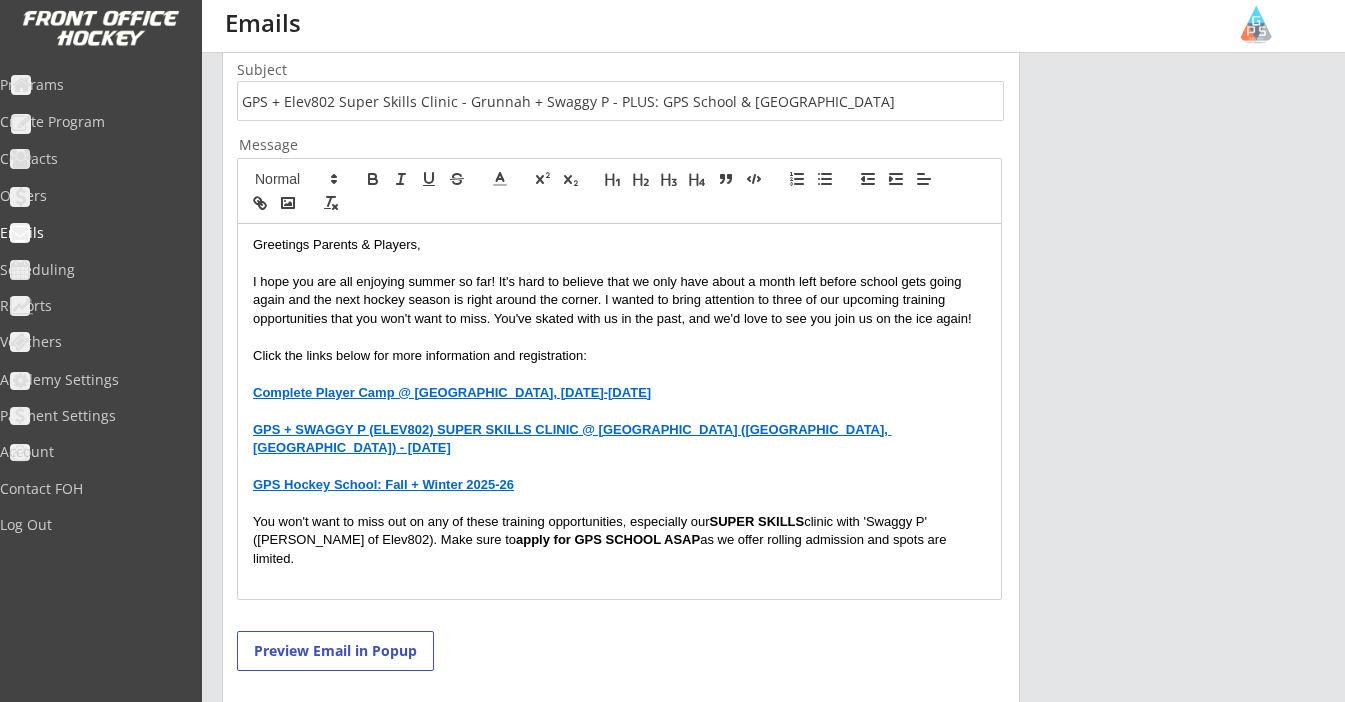 click on "You won't want to miss out on any of these training opportunities, especially our  SUPER SKILLS  clinic with 'Swaggy P' ([PERSON_NAME] of Elev802). Make sure to  apply for GPS SCHOOL ASAP  as we offer rolling admission and spots are limited." at bounding box center (619, 540) 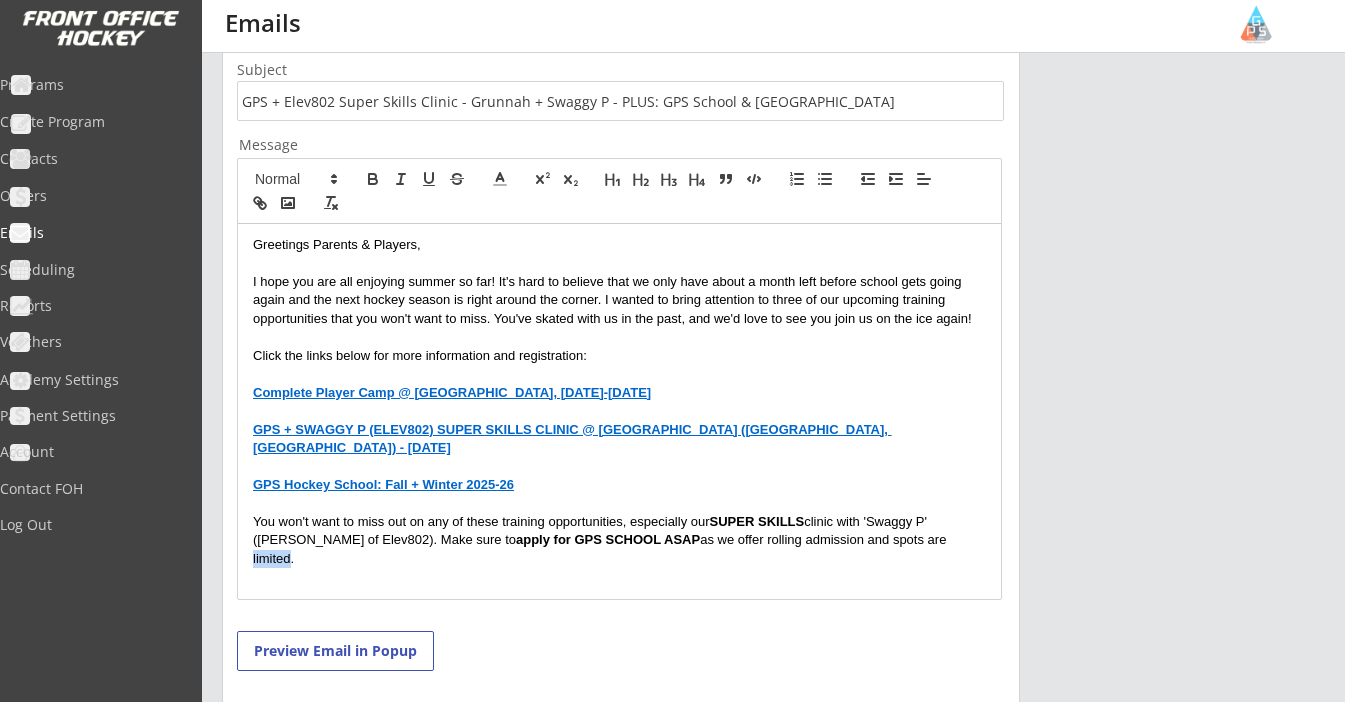 click on "You won't want to miss out on any of these training opportunities, especially our  SUPER SKILLS  clinic with 'Swaggy P' ([PERSON_NAME] of Elev802). Make sure to  apply for GPS SCHOOL ASAP  as we offer rolling admission and spots are limited." at bounding box center [619, 540] 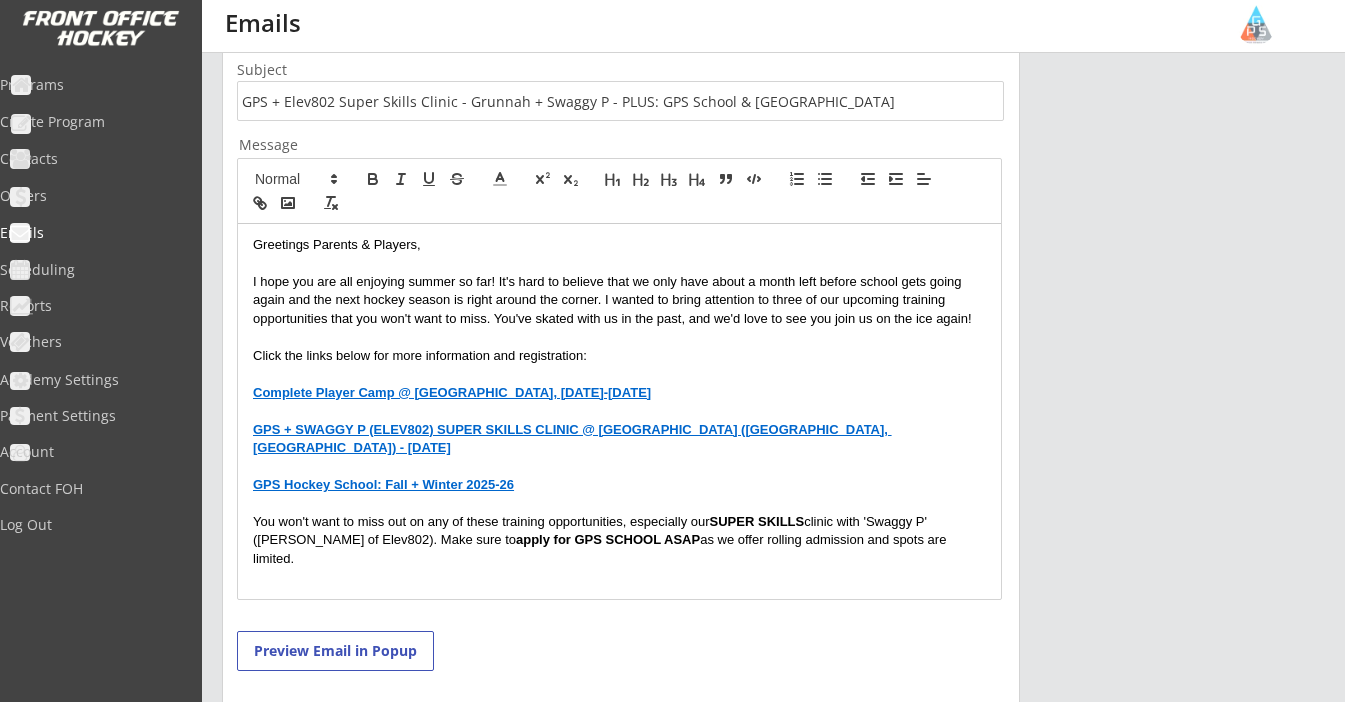click on "You won't want to miss out on any of these training opportunities, especially our  SUPER SKILLS  clinic with 'Swaggy P' ([PERSON_NAME] of Elev802). Make sure to  apply for GPS SCHOOL ASAP  as we offer rolling admission and spots are limited." at bounding box center [619, 540] 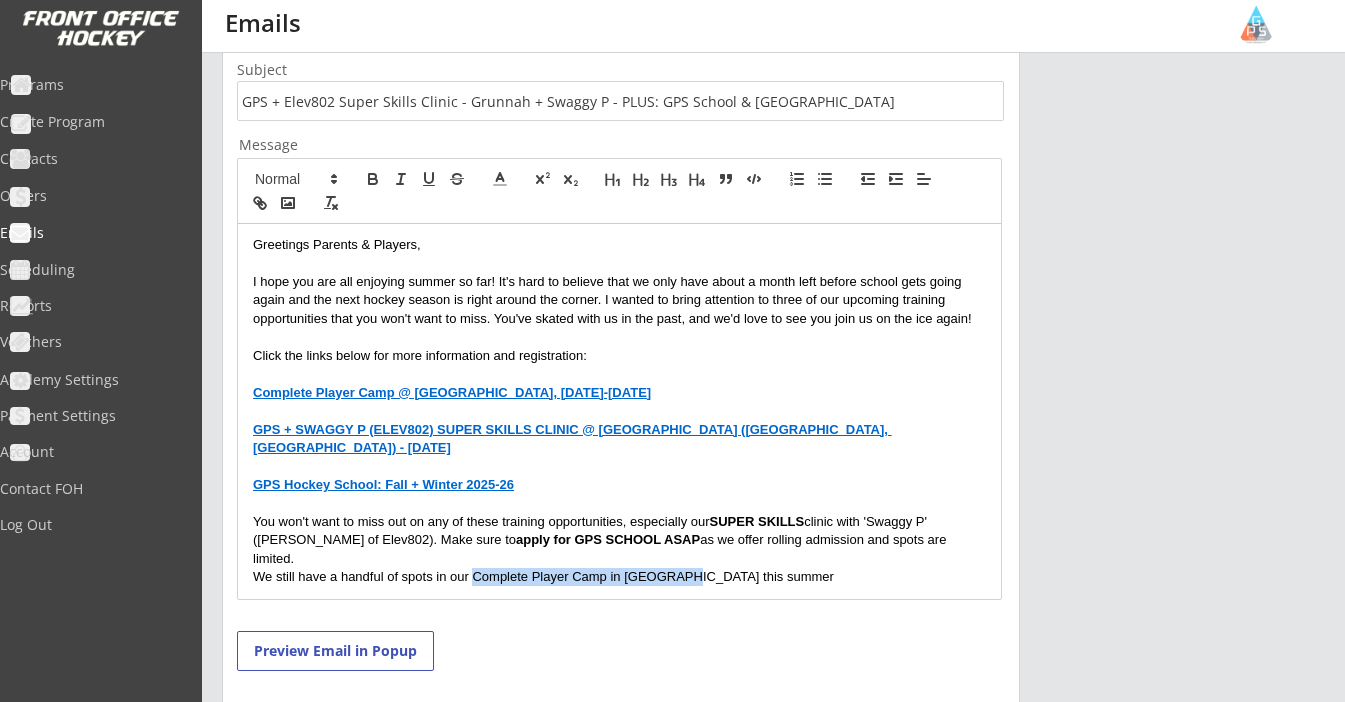 drag, startPoint x: 473, startPoint y: 534, endPoint x: 676, endPoint y: 532, distance: 203.00986 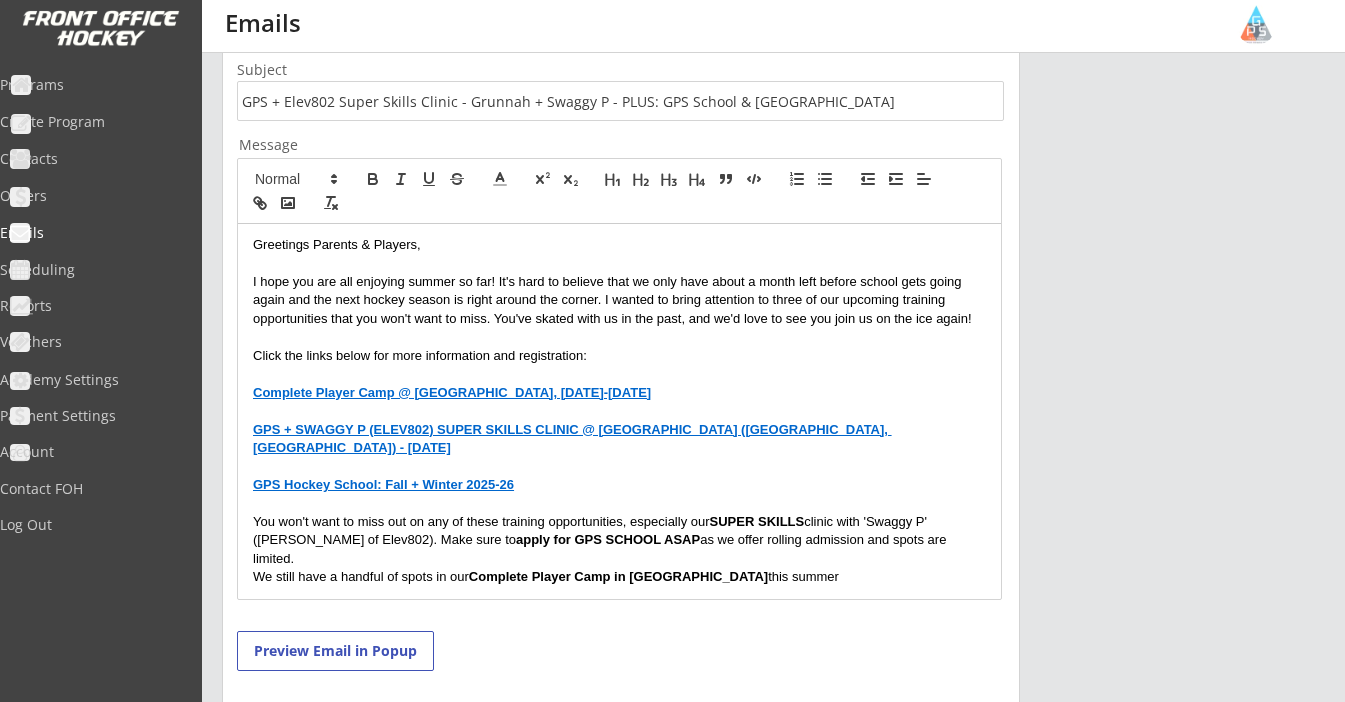 drag, startPoint x: 690, startPoint y: 532, endPoint x: 779, endPoint y: 533, distance: 89.005615 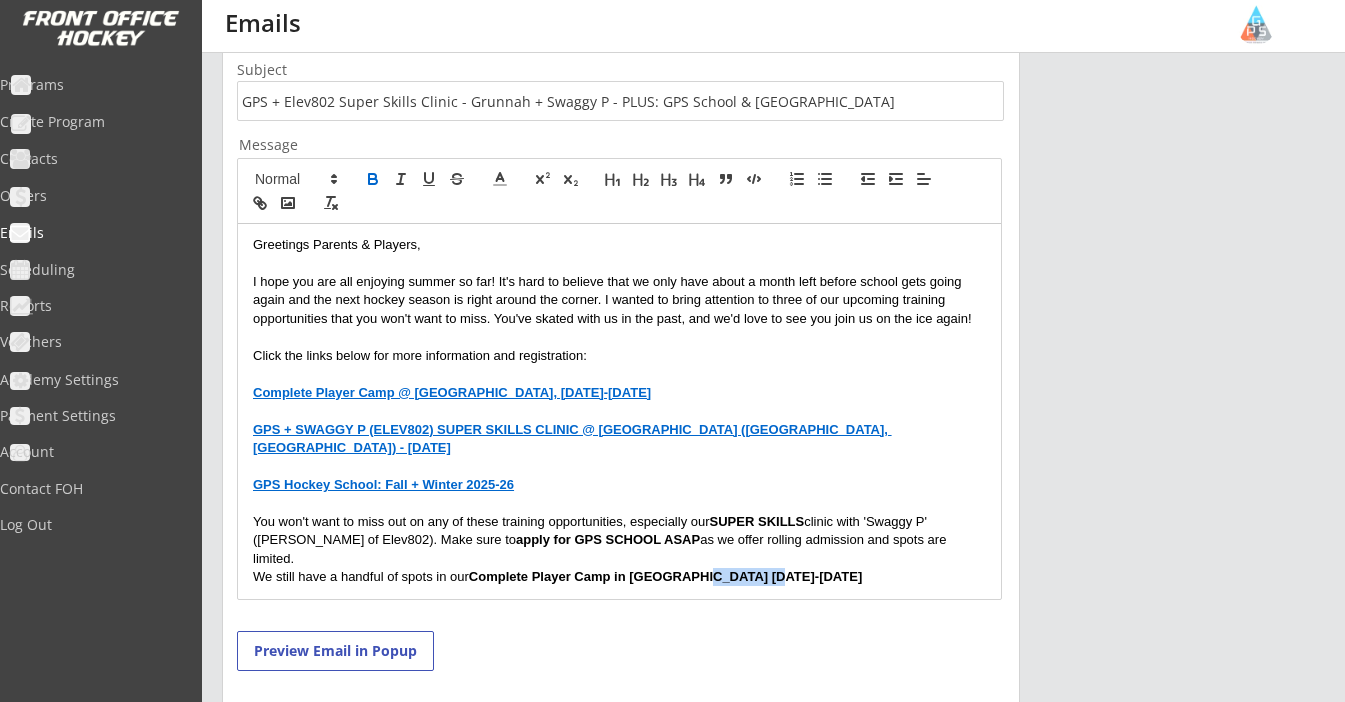 drag, startPoint x: 767, startPoint y: 535, endPoint x: 695, endPoint y: 532, distance: 72.06247 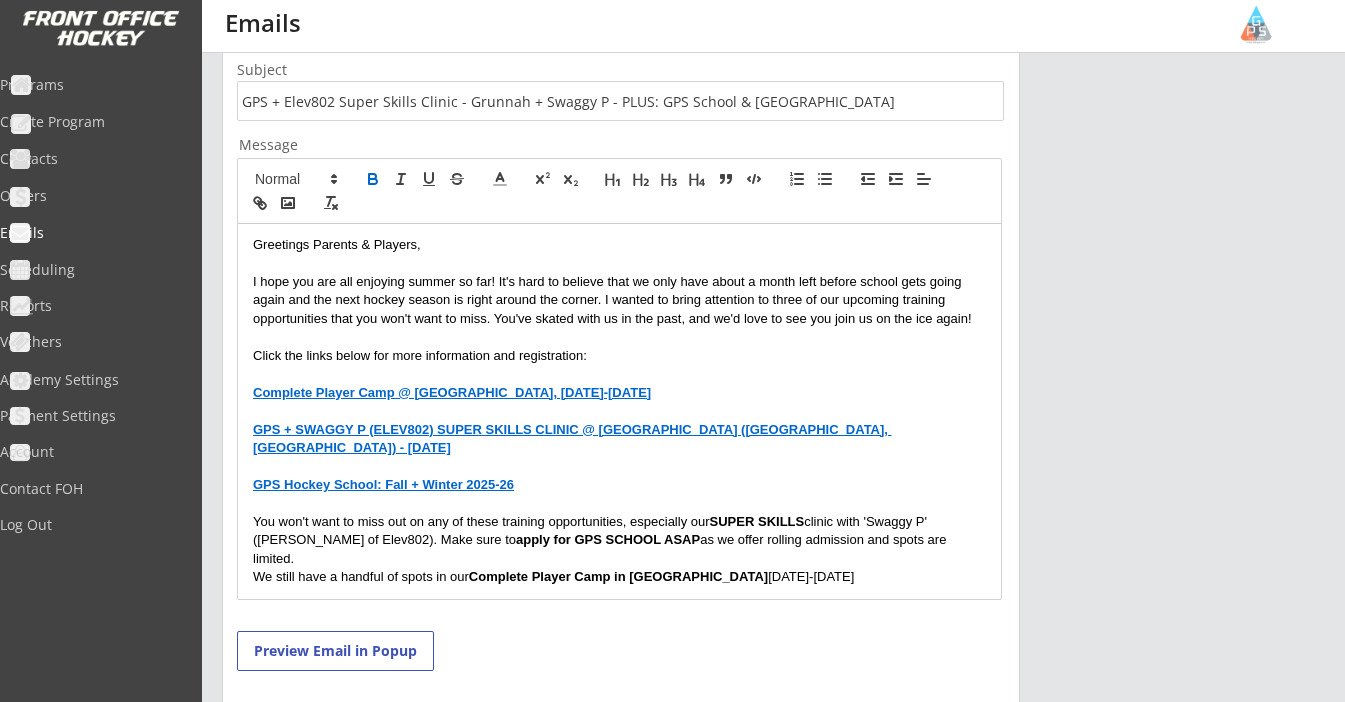 click on "Complete Player Camp in [GEOGRAPHIC_DATA]" at bounding box center [618, 576] 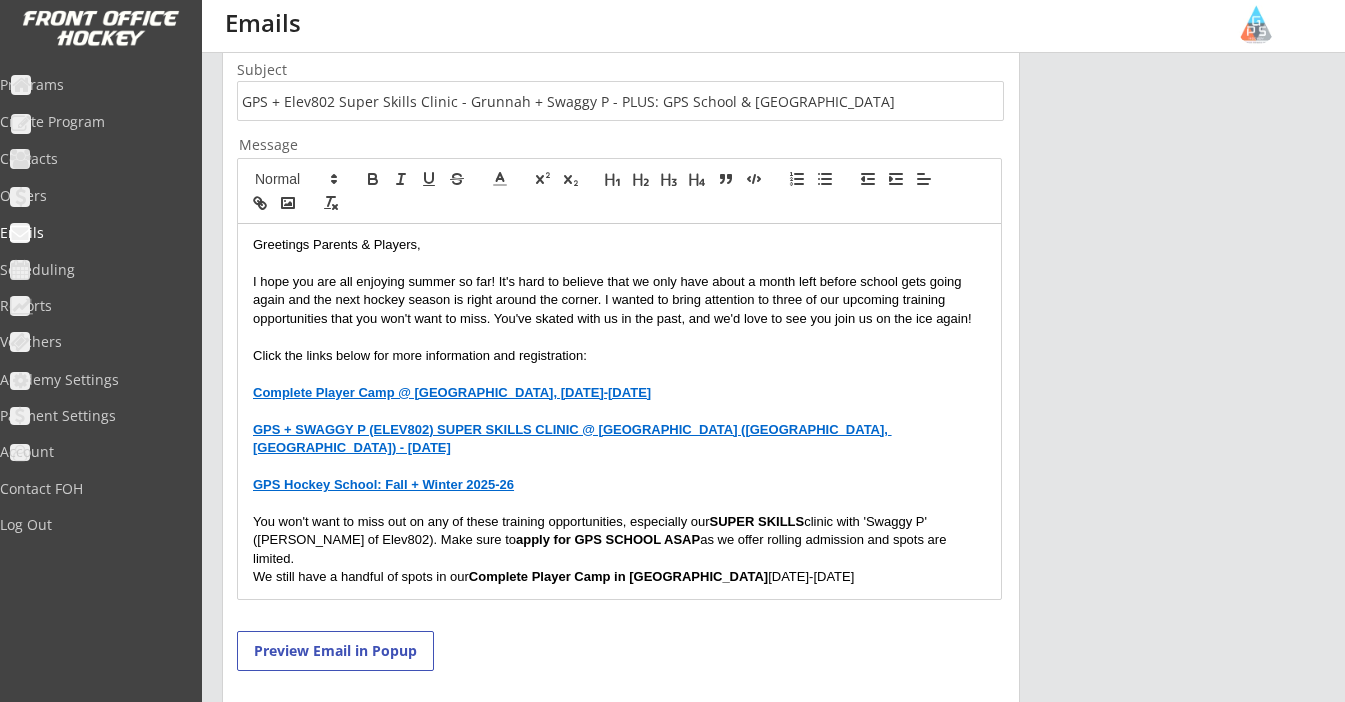 click on "We still have a handful of spots in our  Complete Player Camp in [GEOGRAPHIC_DATA]  [DATE]-[DATE]" at bounding box center [619, 577] 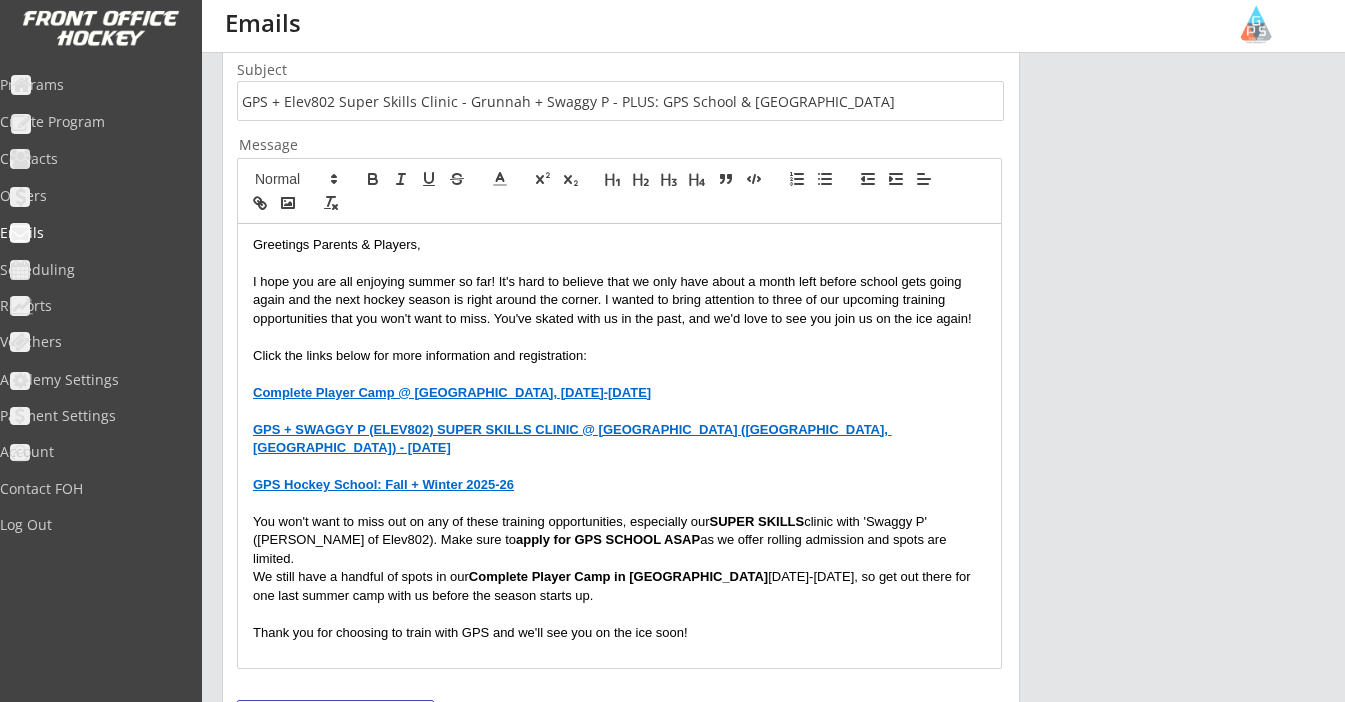 scroll, scrollTop: 748, scrollLeft: 0, axis: vertical 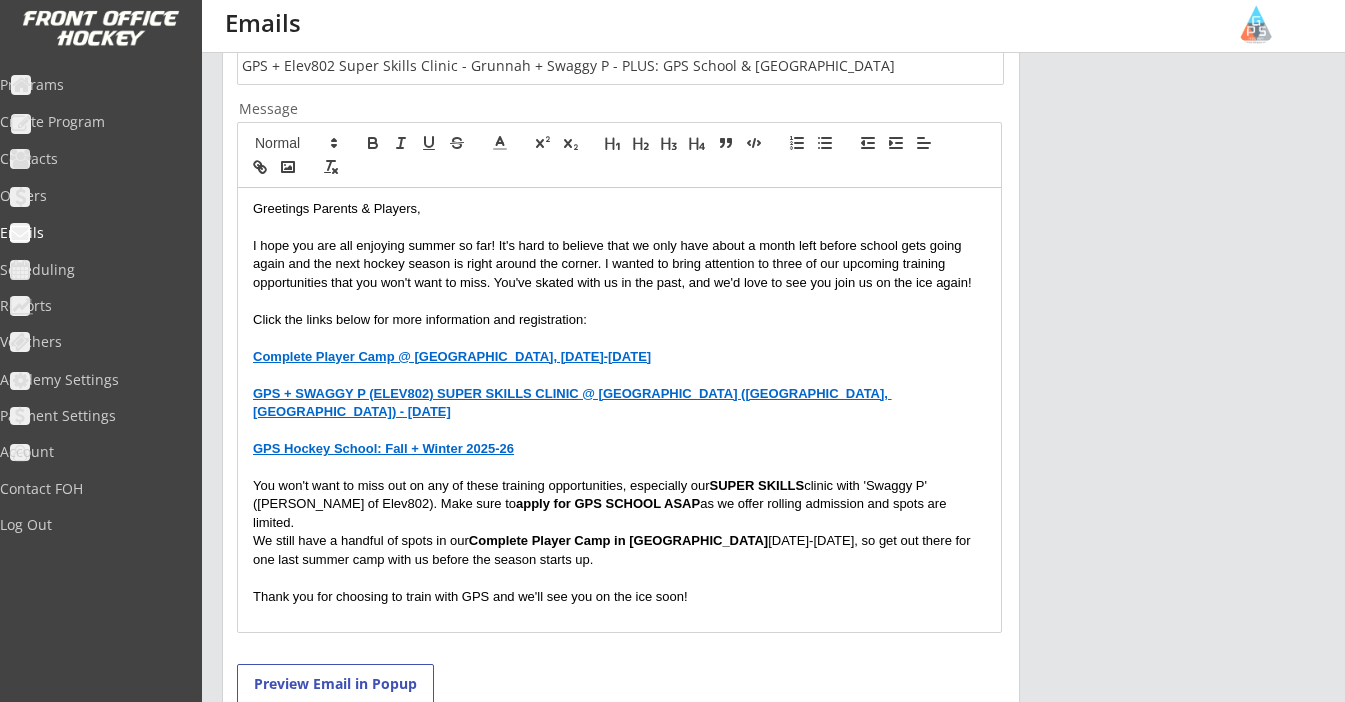 click at bounding box center [619, 652] 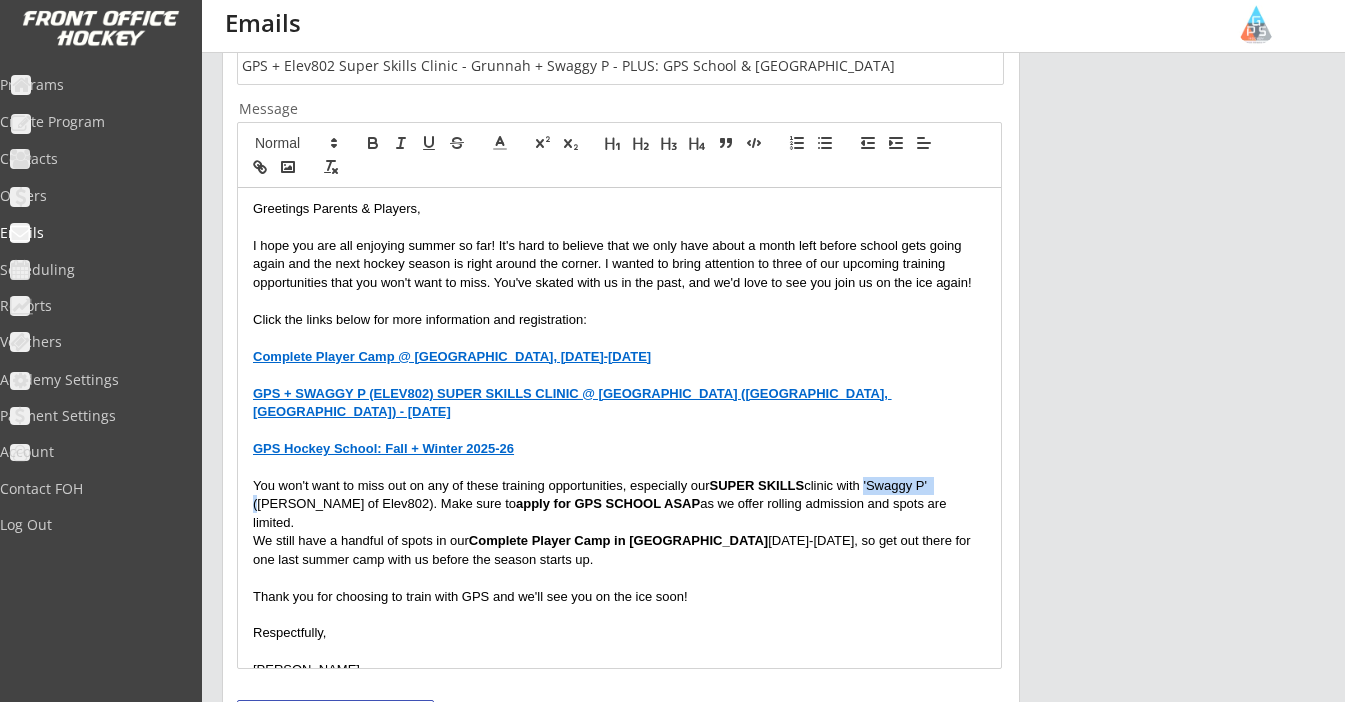 drag, startPoint x: 867, startPoint y: 460, endPoint x: 936, endPoint y: 461, distance: 69.00725 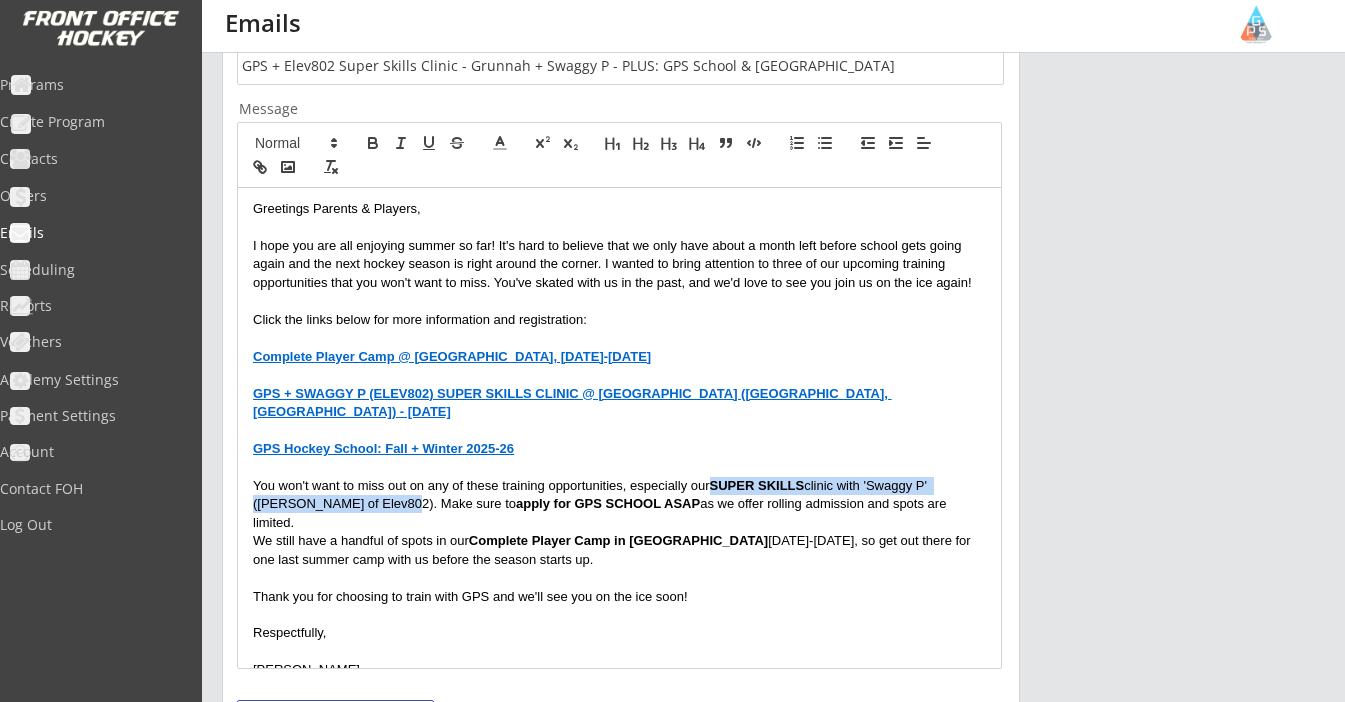 drag, startPoint x: 717, startPoint y: 460, endPoint x: 356, endPoint y: 481, distance: 361.6103 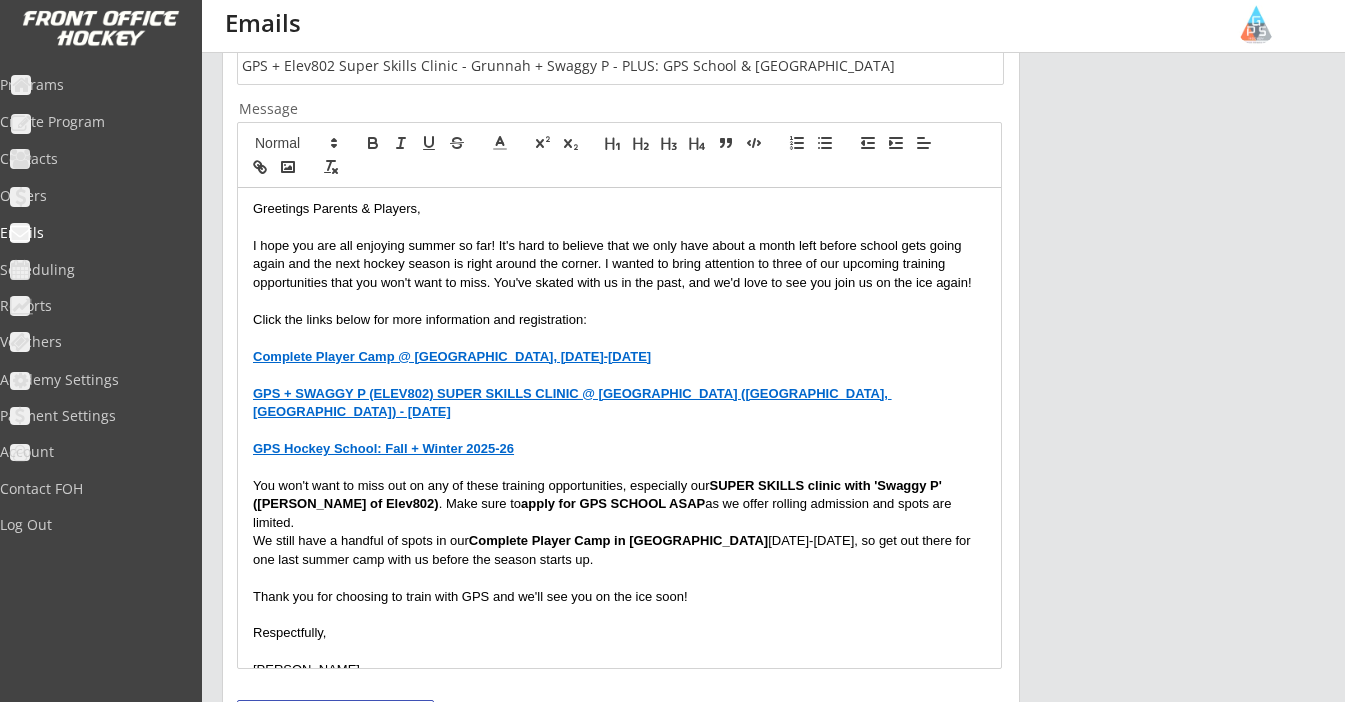 click on "You won't want to miss out on any of these training opportunities, especially our  SUPER SKILLS clinic with 'Swaggy P' ([PERSON_NAME] of Elev802) . Make sure to  apply for GPS SCHOOL ASAP  as we offer rolling admission and spots are limited." at bounding box center (619, 504) 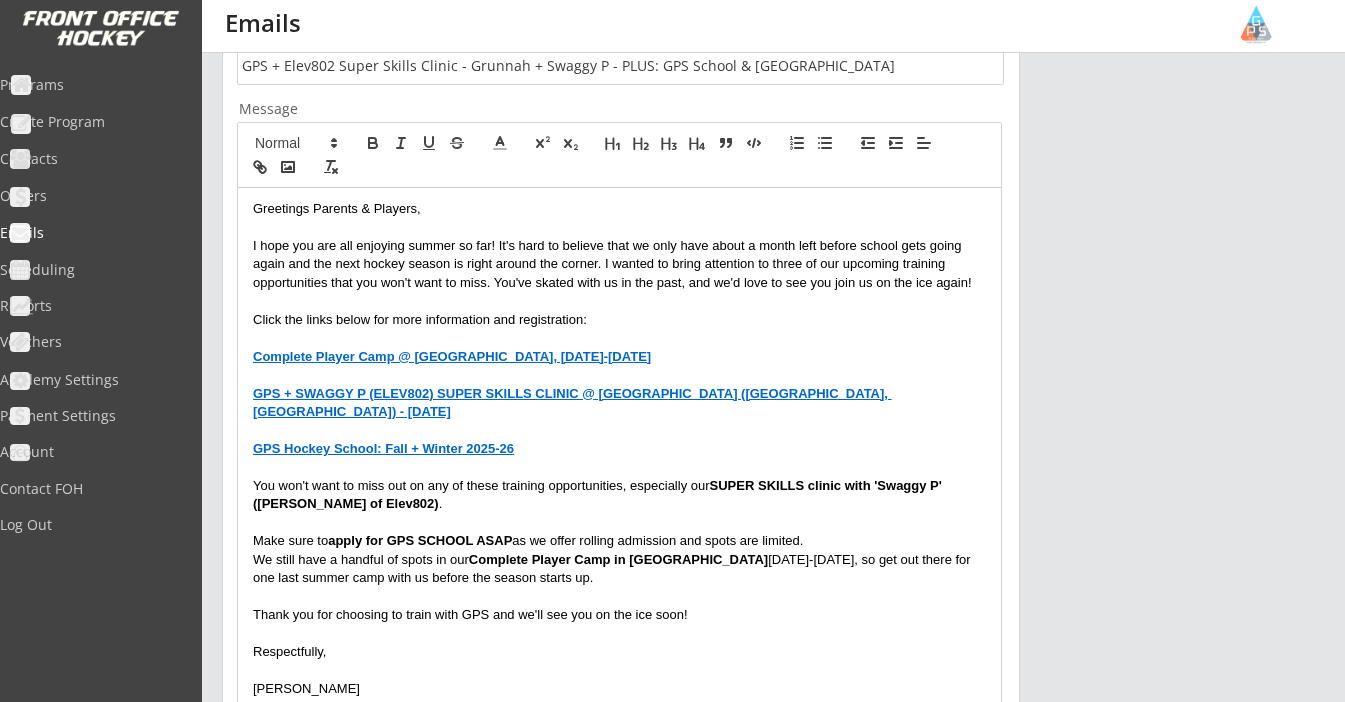 click on "You won't want to miss out on any of these training opportunities, especially our  SUPER SKILLS clinic with 'Swaggy P' ([PERSON_NAME] of Elev802) ." at bounding box center [619, 495] 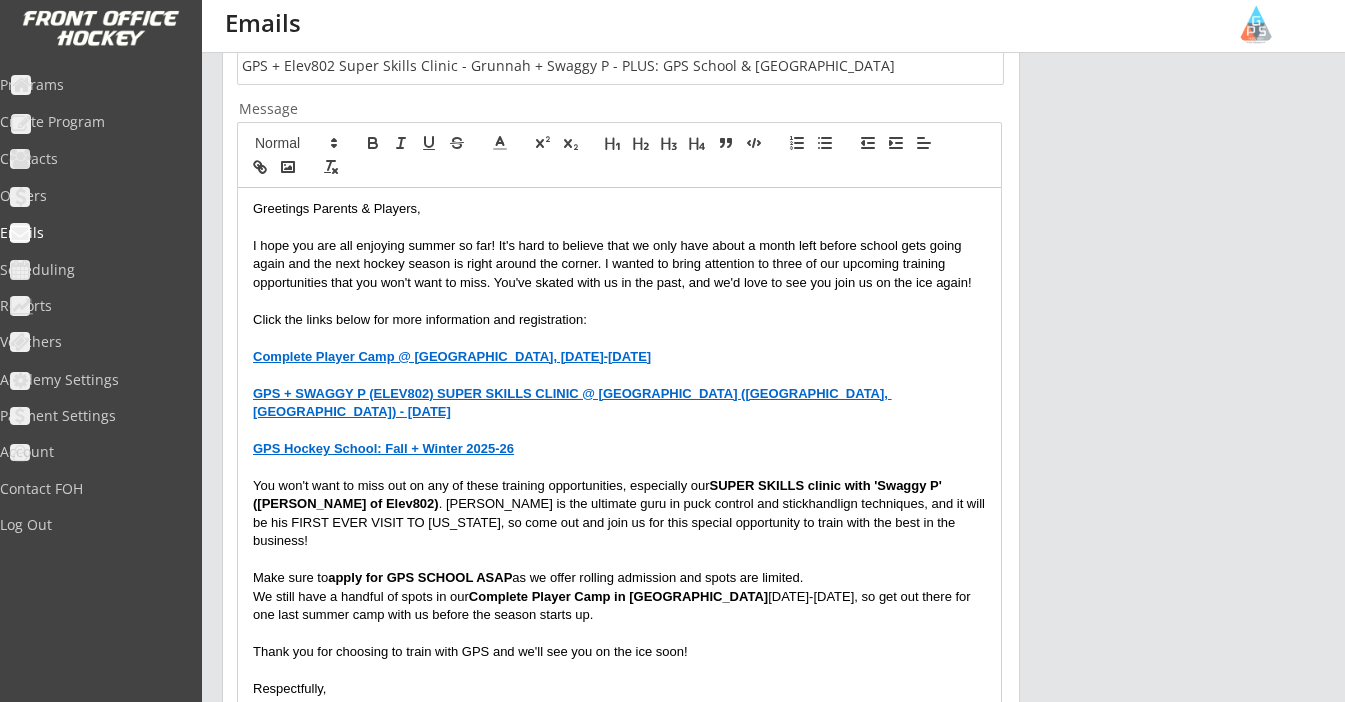 click on "You won't want to miss out on any of these training opportunities, especially our  SUPER SKILLS clinic with 'Swaggy P' ([PERSON_NAME] of Elev802) . [PERSON_NAME] is the ultimate guru in puck control and stickhandlign techniques, and it will be his FIRST EVER VISIT TO [US_STATE], so come out and join us for this special opportunity to train with the best in the business!" at bounding box center [619, 514] 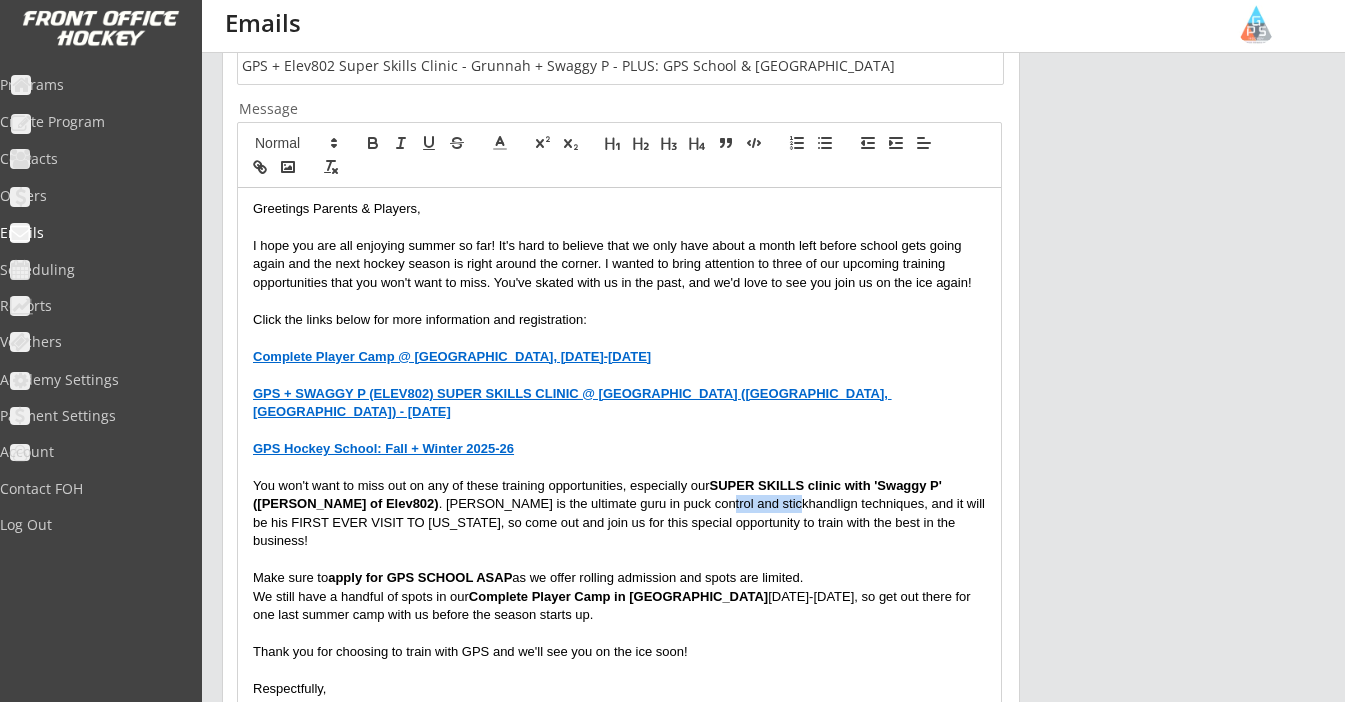 click on "You won't want to miss out on any of these training opportunities, especially our  SUPER SKILLS clinic with 'Swaggy P' ([PERSON_NAME] of Elev802) . [PERSON_NAME] is the ultimate guru in puck control and stickhandlign techniques, and it will be his FIRST EVER VISIT TO [US_STATE], so come out and join us for this special opportunity to train with the best in the business!" at bounding box center (619, 514) 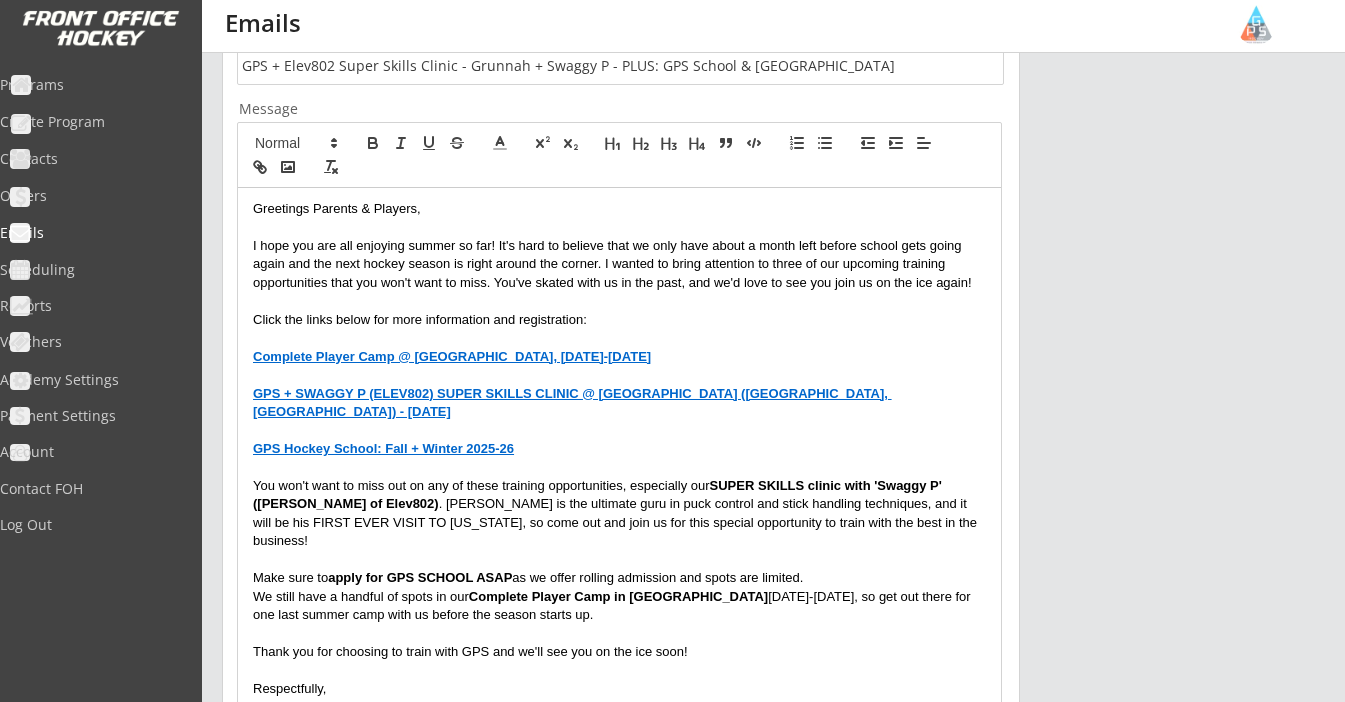 drag, startPoint x: 740, startPoint y: 496, endPoint x: 865, endPoint y: 494, distance: 125.016 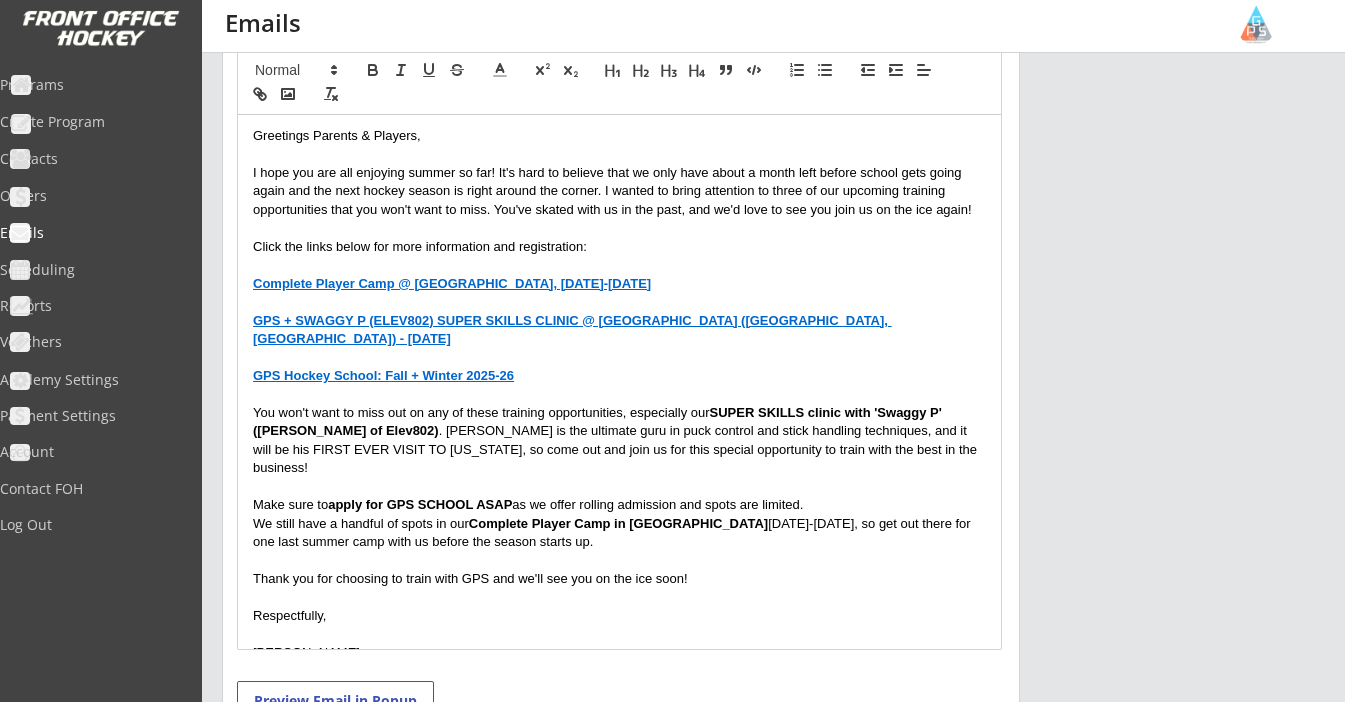 scroll, scrollTop: 836, scrollLeft: 0, axis: vertical 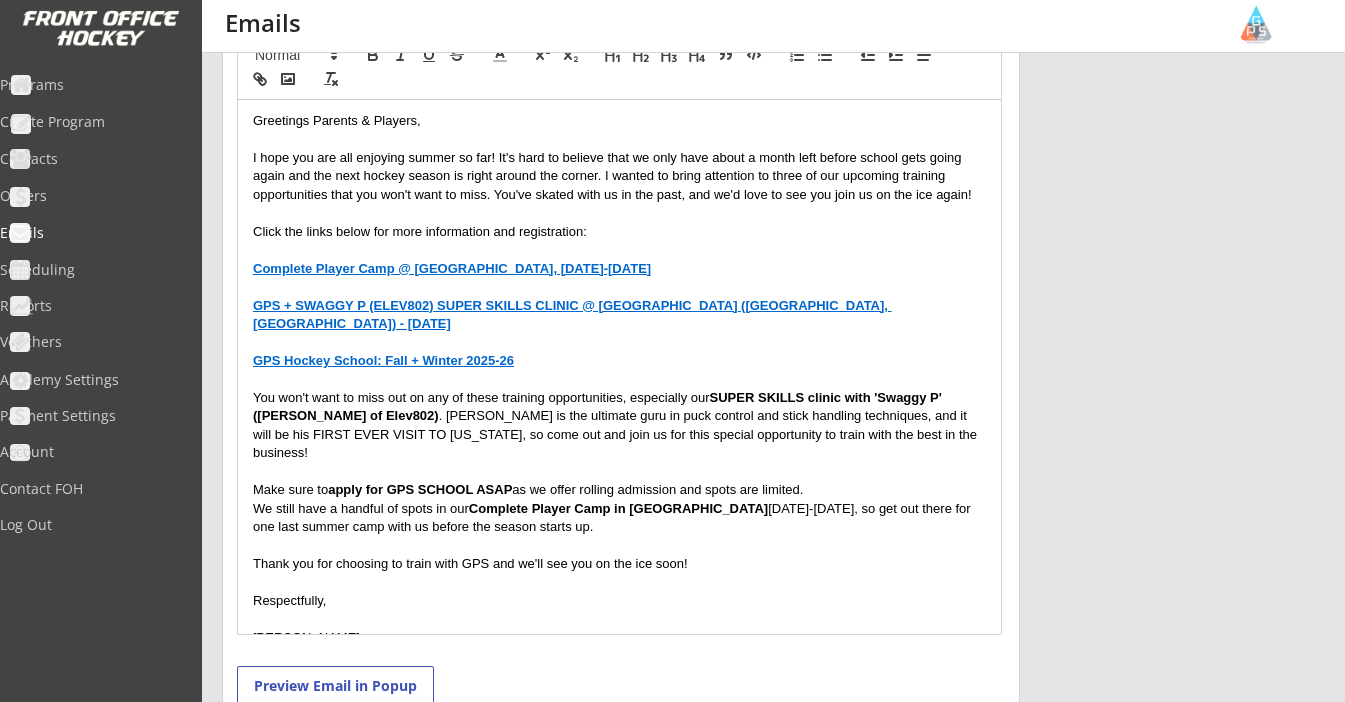 click on "Make sure to  apply for GPS SCHOOL ASAP  as we offer rolling admission and spots are limited." at bounding box center (619, 490) 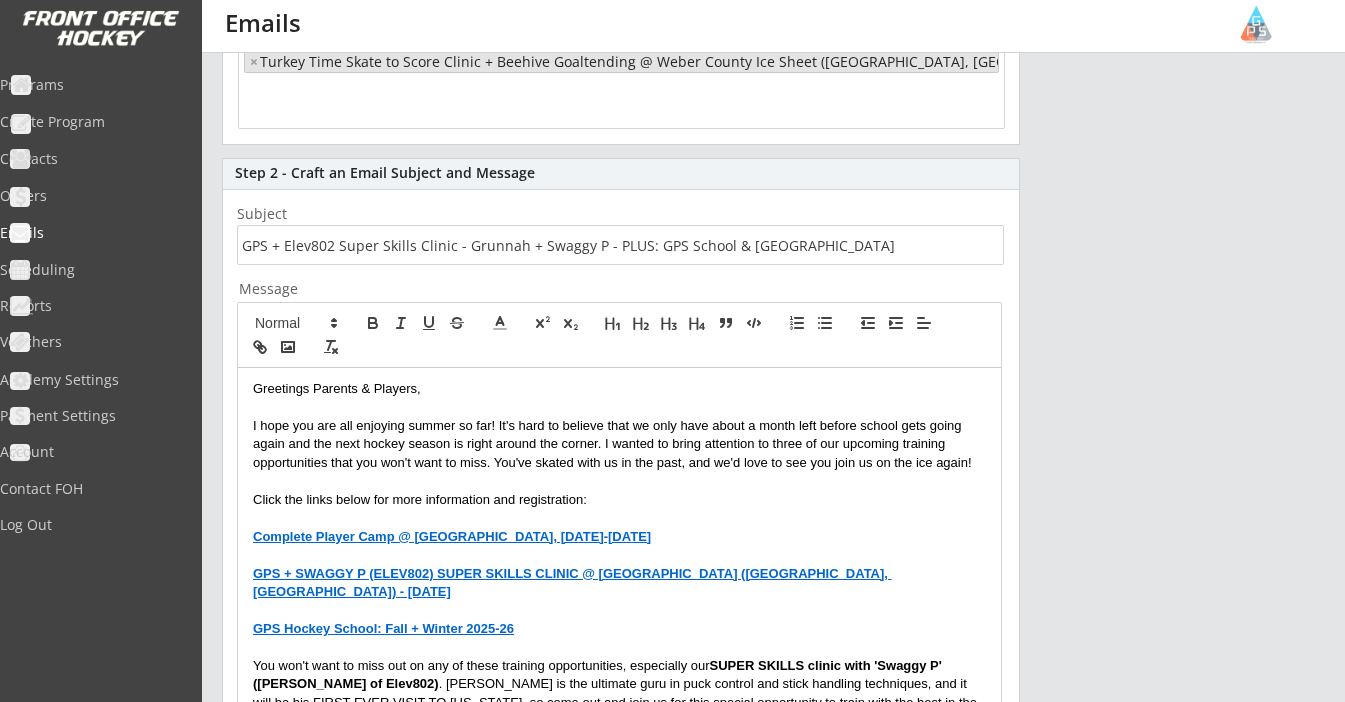 scroll, scrollTop: 546, scrollLeft: 0, axis: vertical 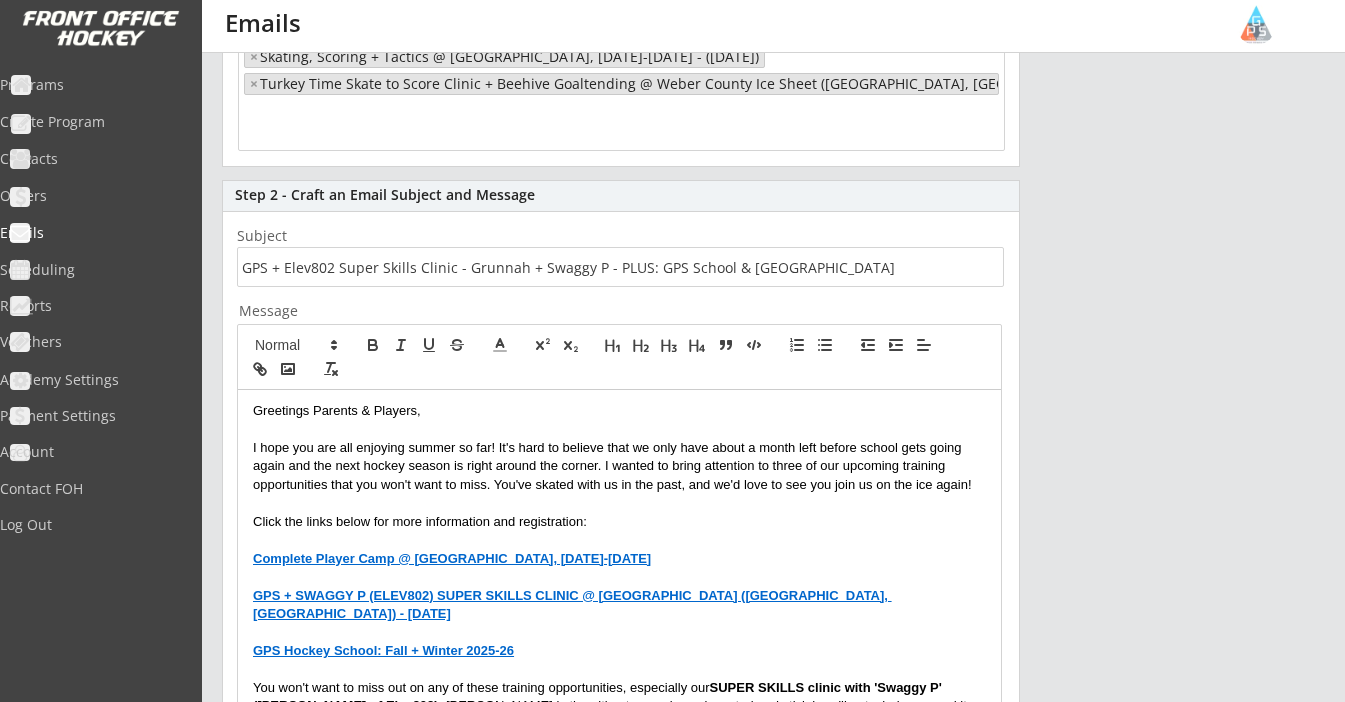 click at bounding box center (620, 267) 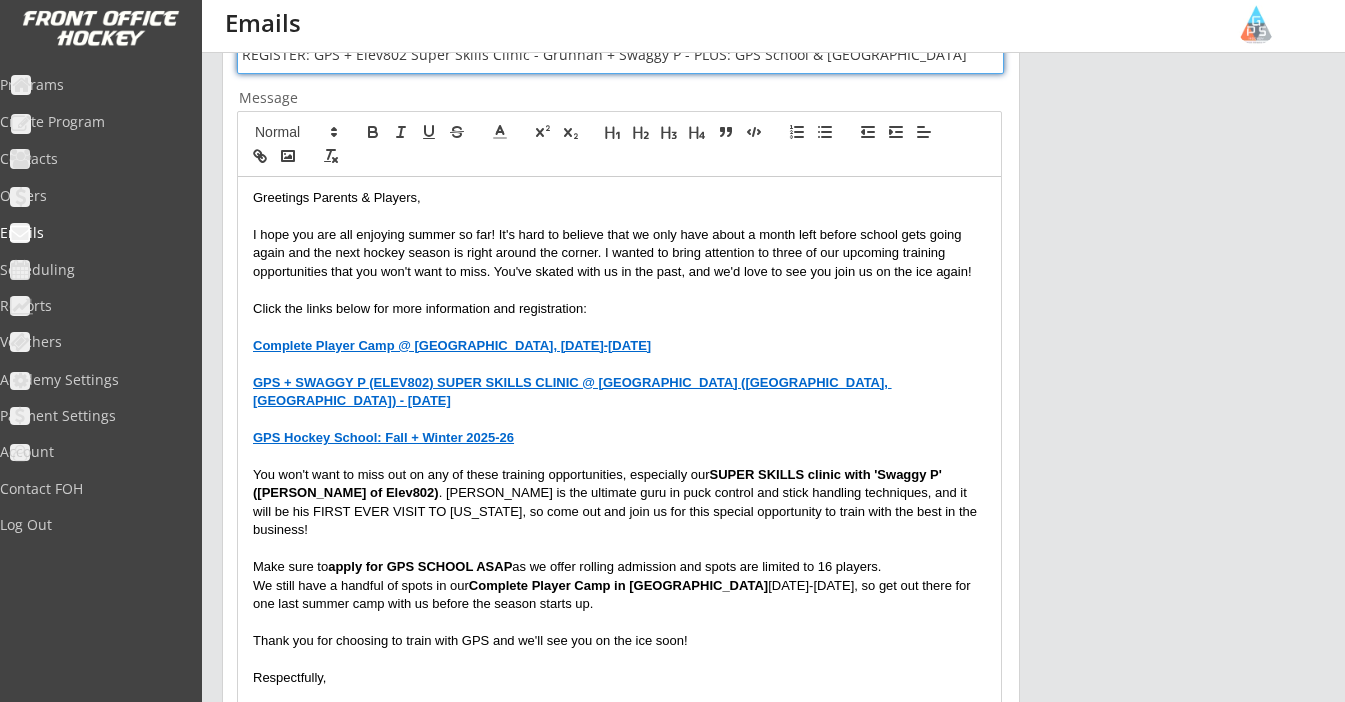 scroll, scrollTop: 1058, scrollLeft: 0, axis: vertical 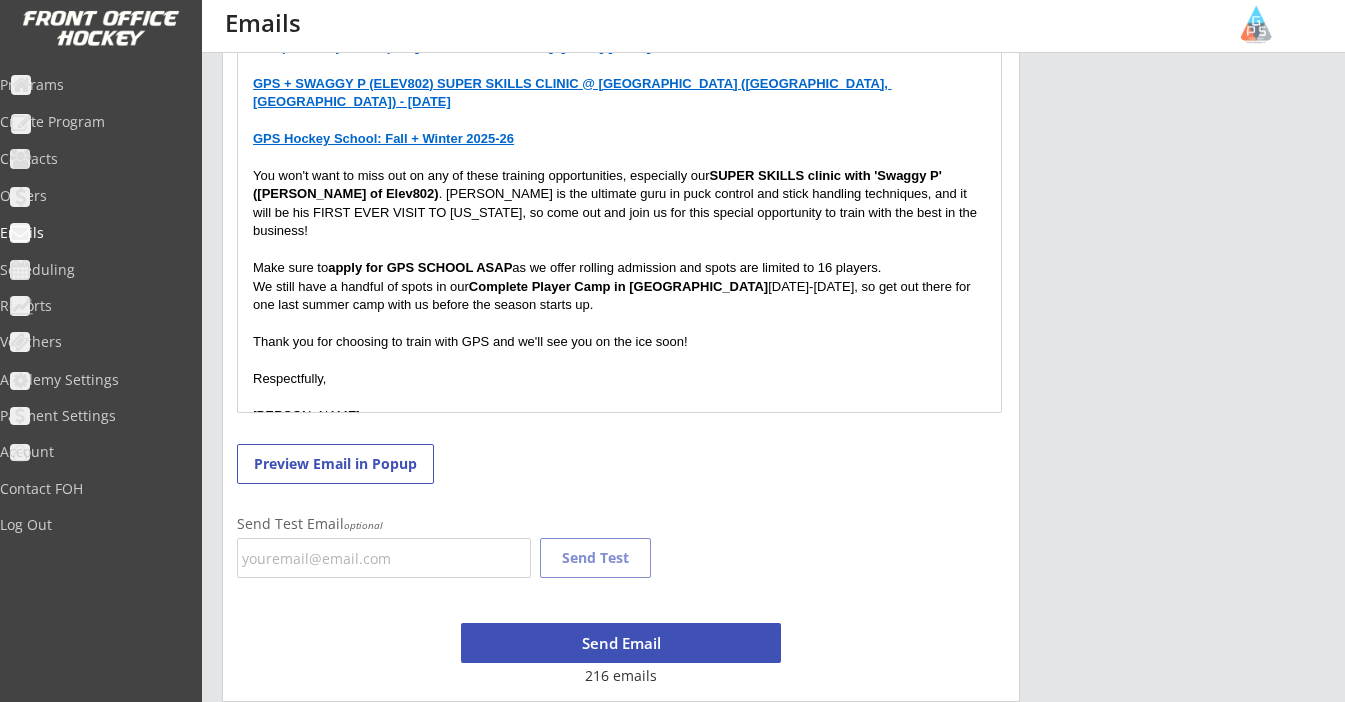 type on "REGISTER: GPS + Elev802 Super Skills Clinic - Grunnah + Swaggy P - PLUS: GPS School & [GEOGRAPHIC_DATA]" 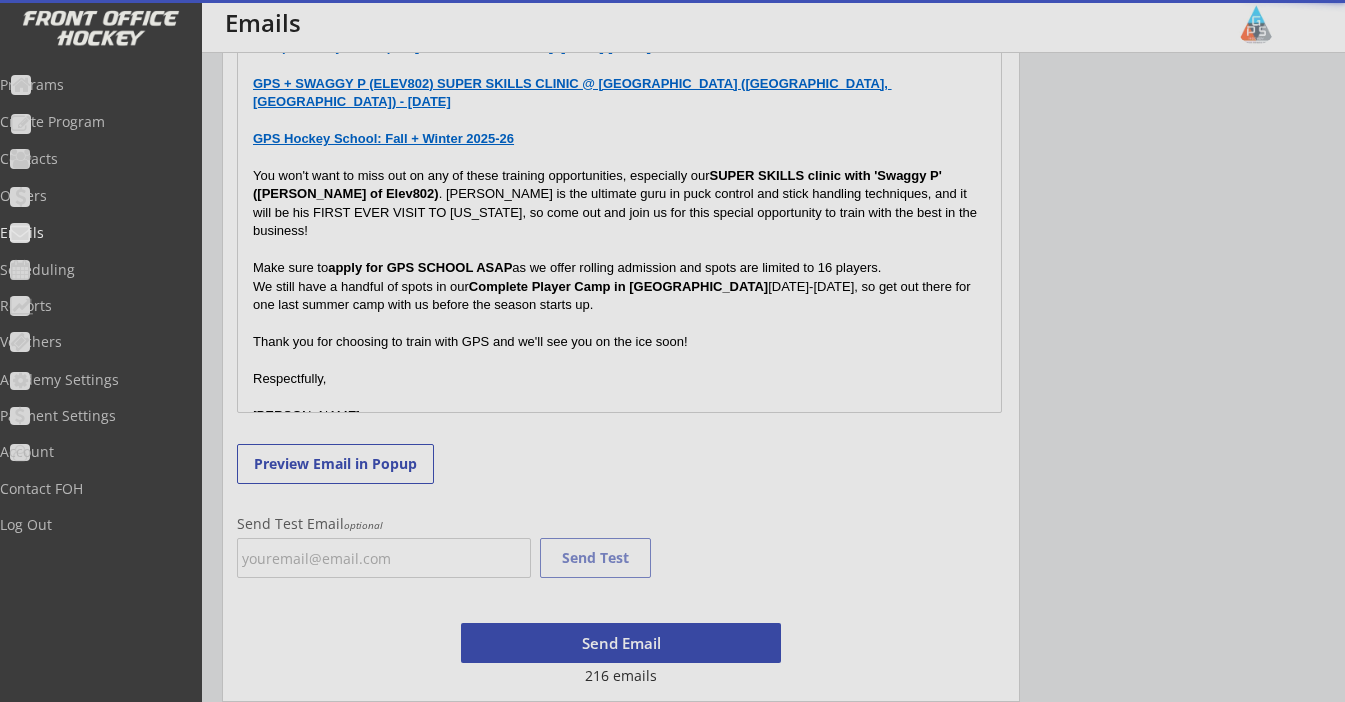 scroll, scrollTop: 506, scrollLeft: 0, axis: vertical 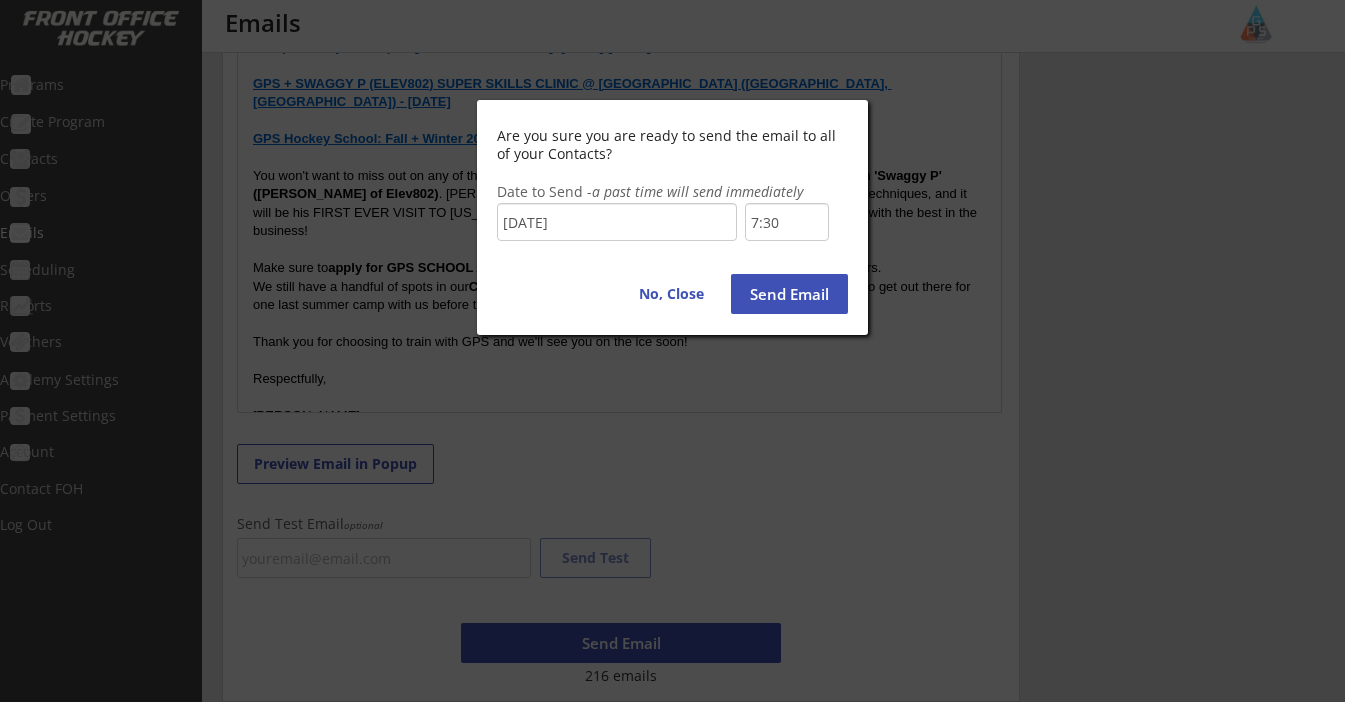 click on "7:30" at bounding box center [787, 222] 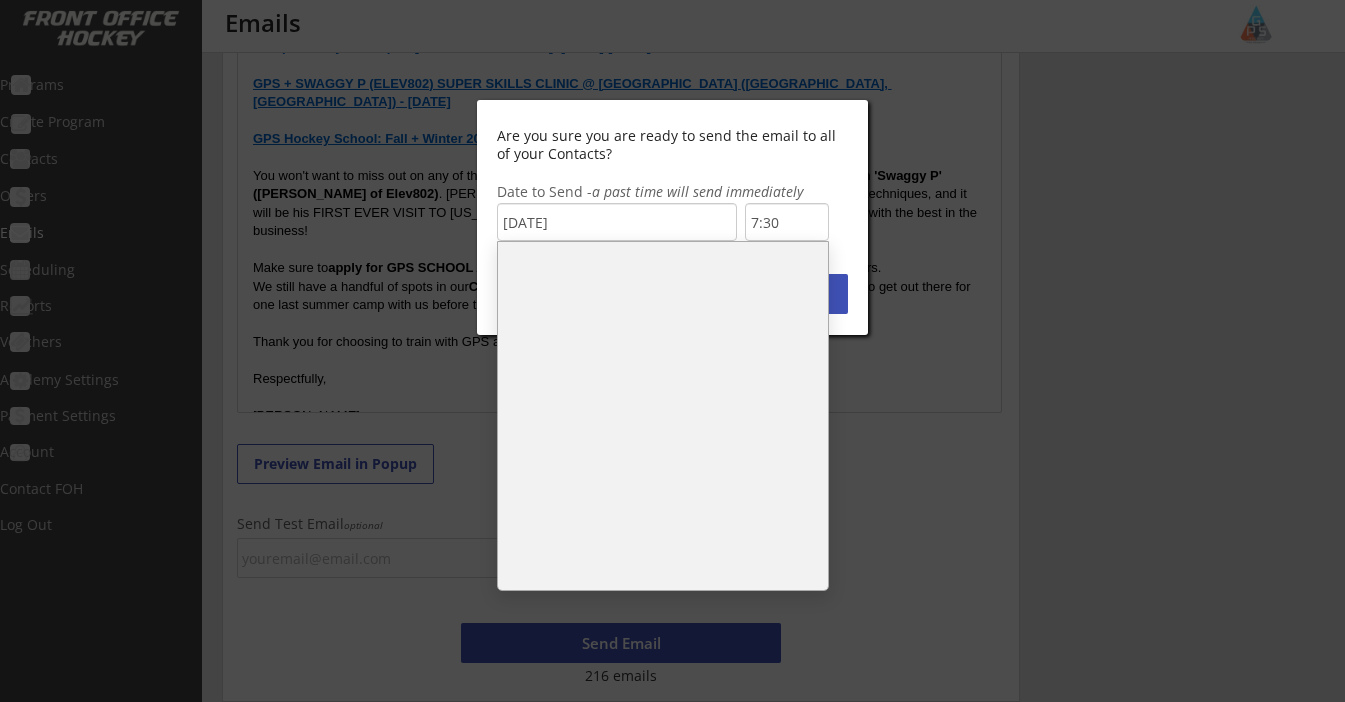 click on "9:00" at bounding box center (663, 465) 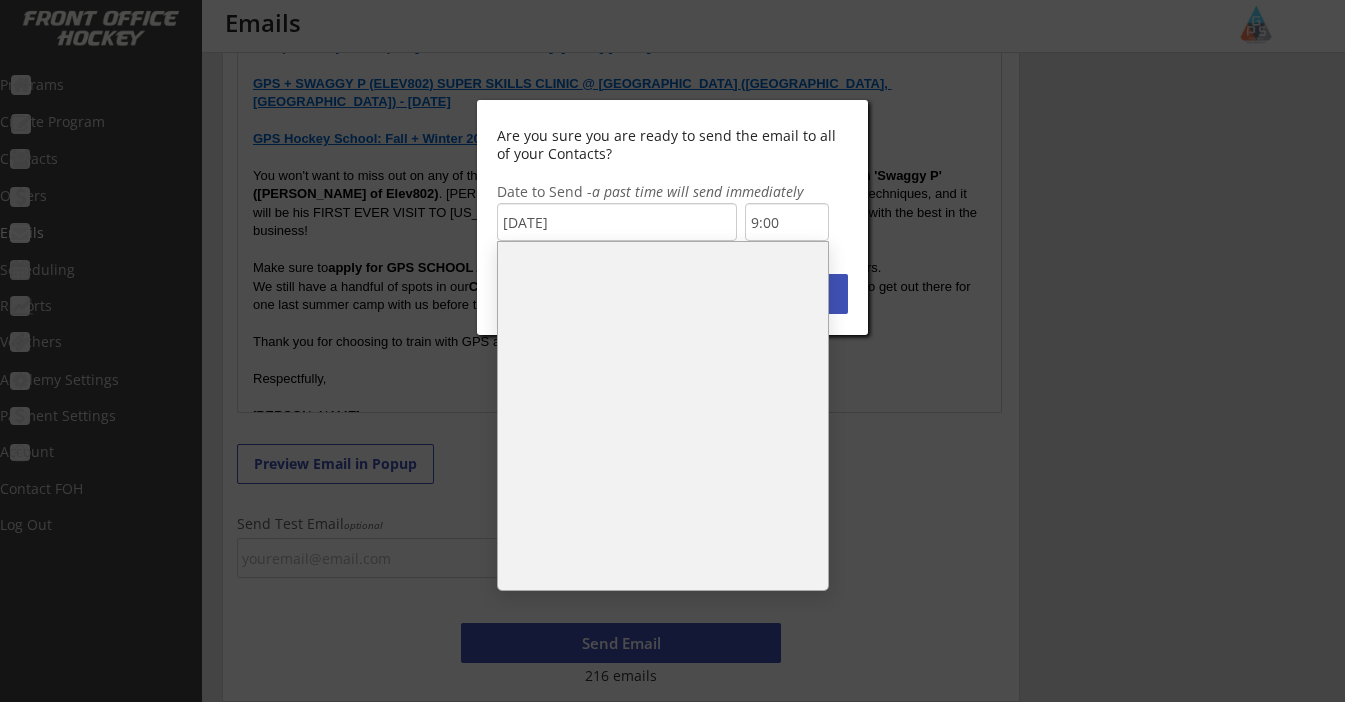 scroll, scrollTop: 620, scrollLeft: 0, axis: vertical 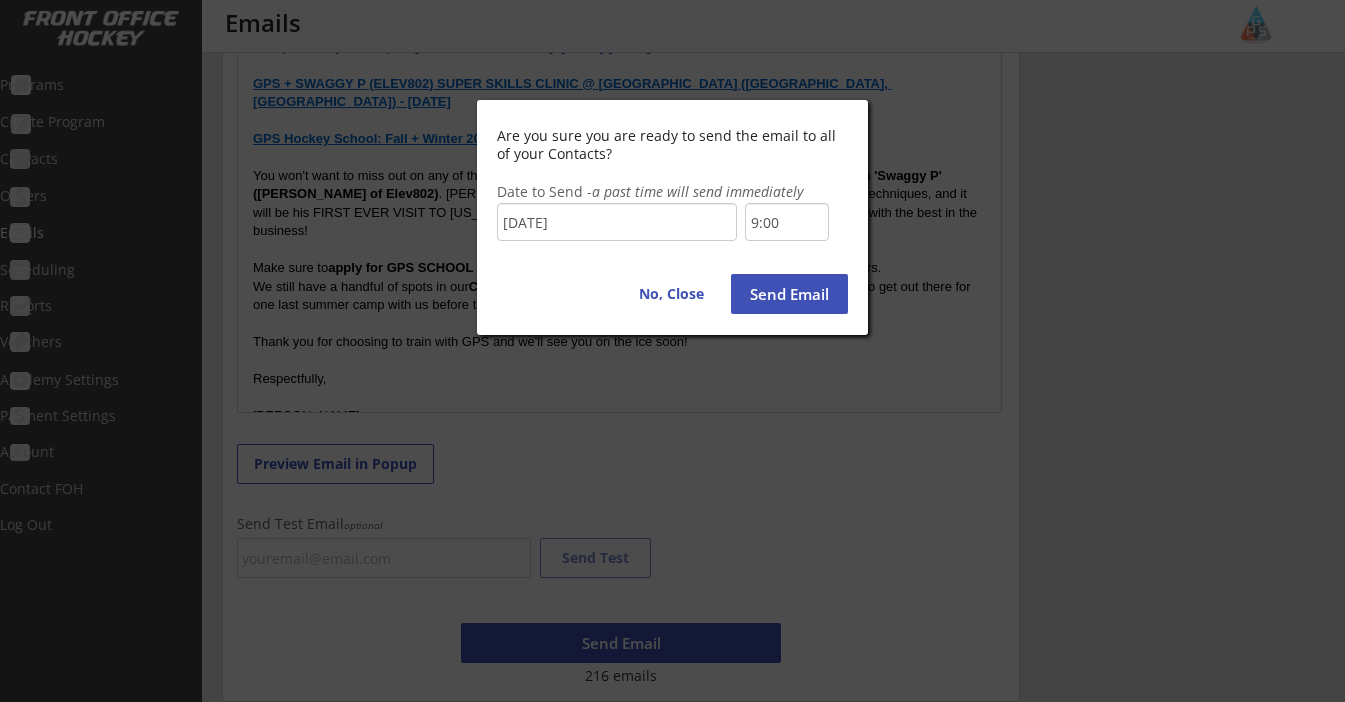 click on "Send Email" at bounding box center (789, 294) 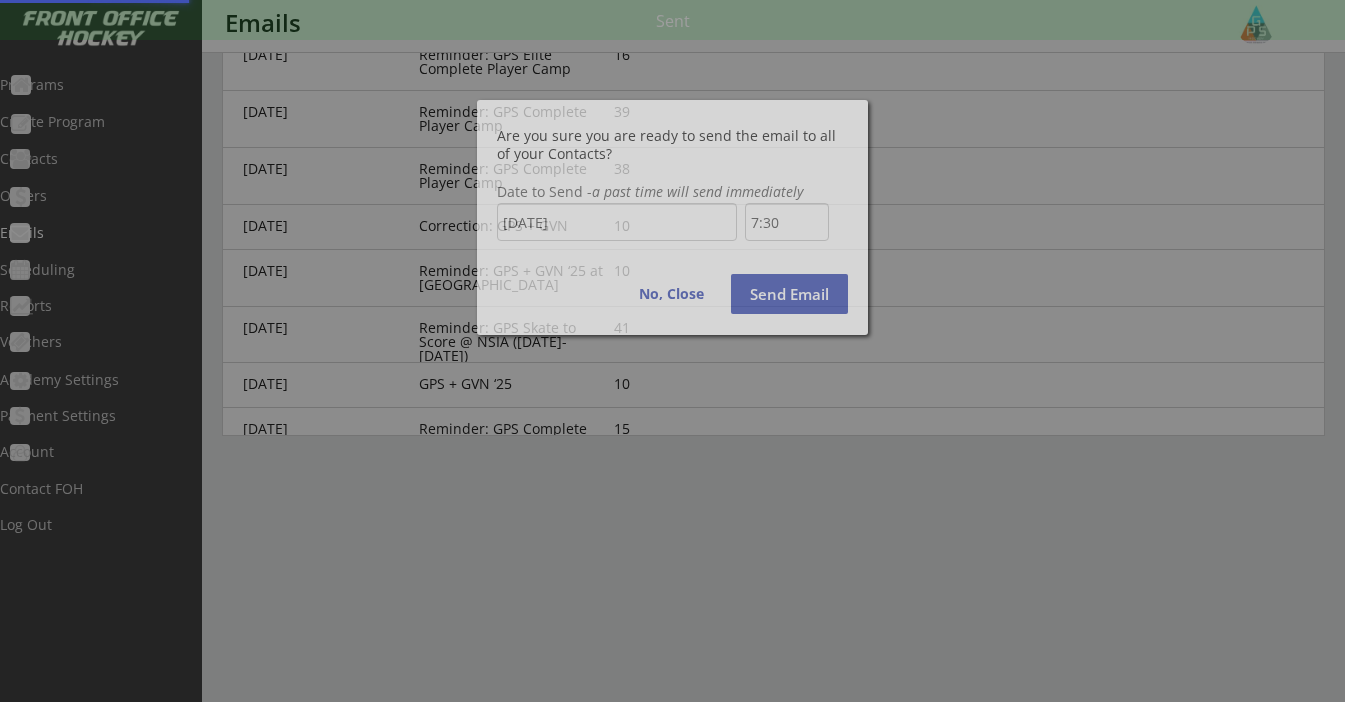 scroll, scrollTop: 0, scrollLeft: 0, axis: both 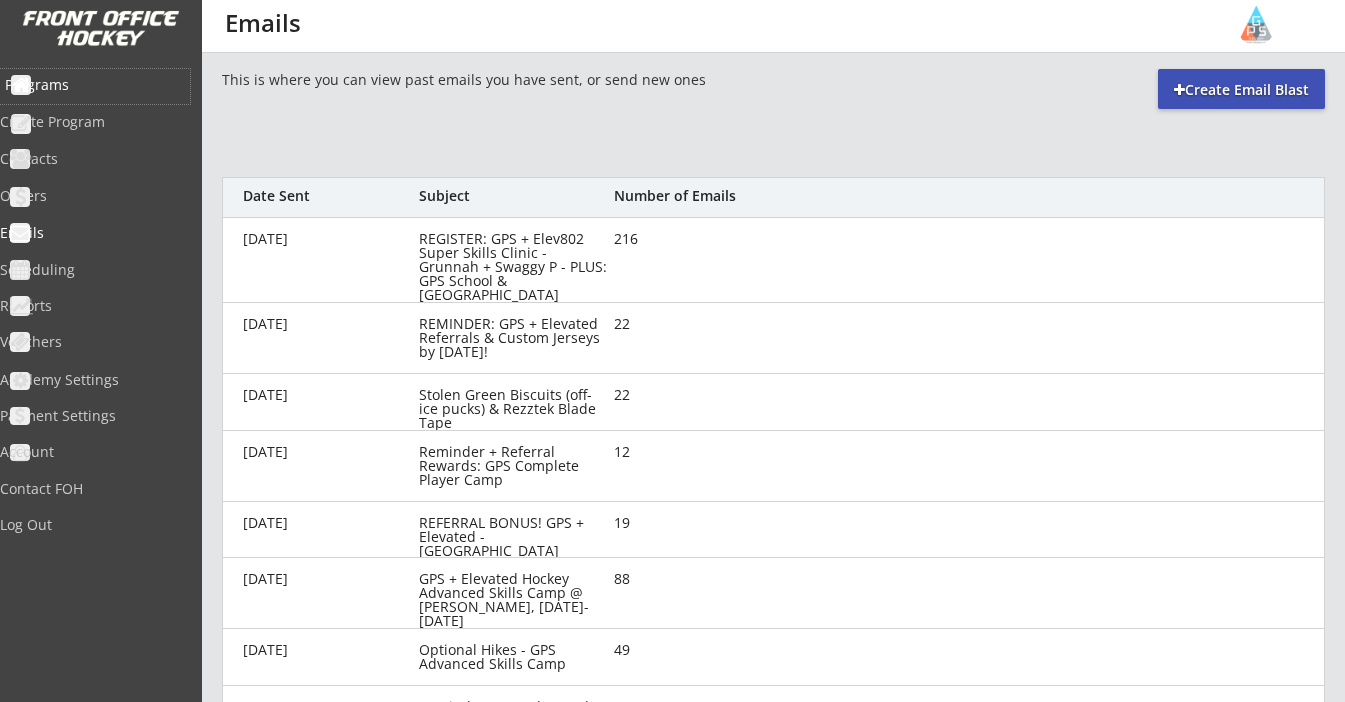 click on "Programs" at bounding box center (95, 85) 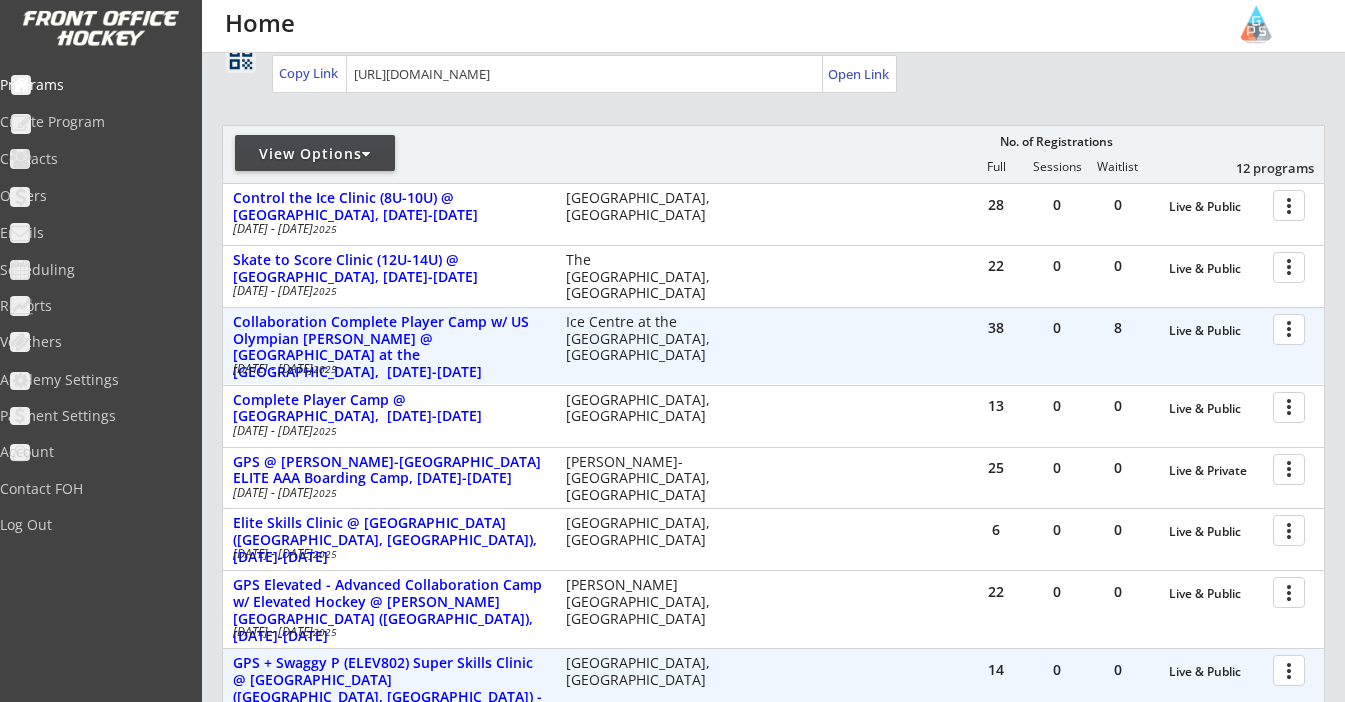 scroll, scrollTop: 168, scrollLeft: 0, axis: vertical 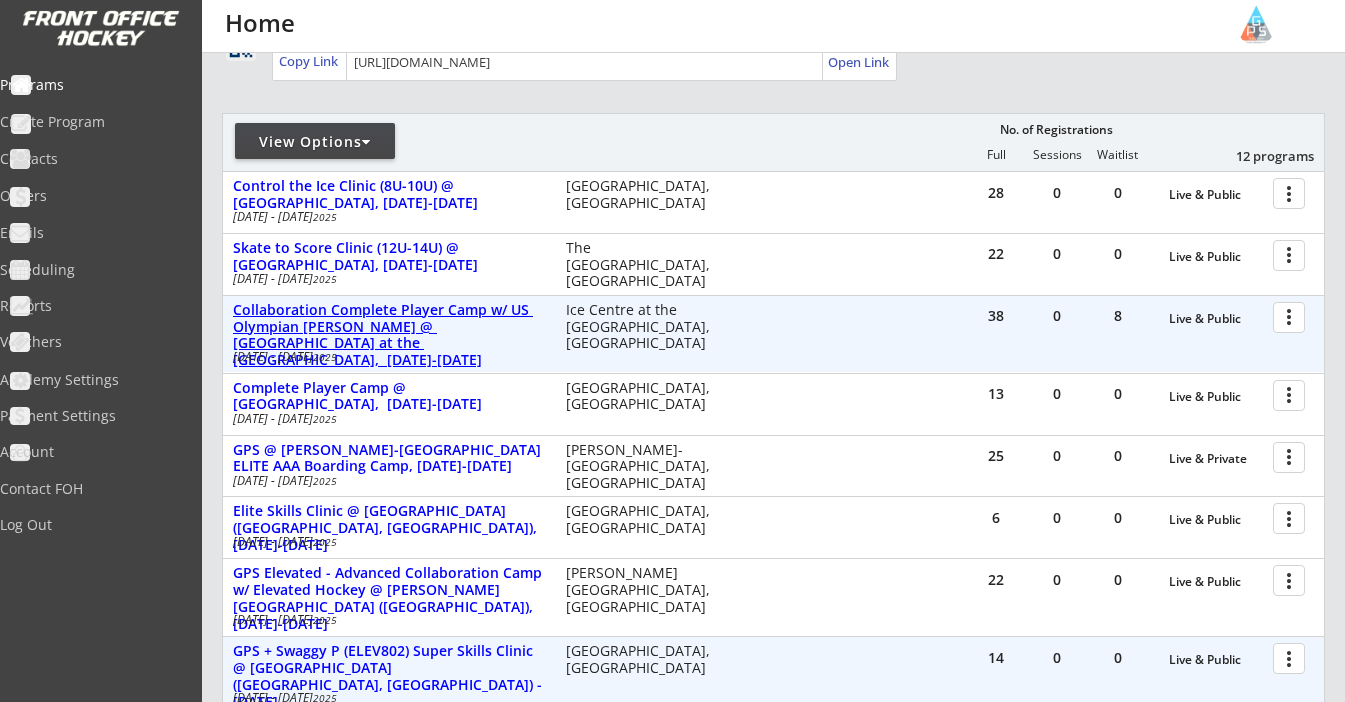 click on "Collaboration Complete Player Camp w/ US Olympian [PERSON_NAME] @ [GEOGRAPHIC_DATA] at the [GEOGRAPHIC_DATA],  [DATE]-[DATE]" at bounding box center (389, 335) 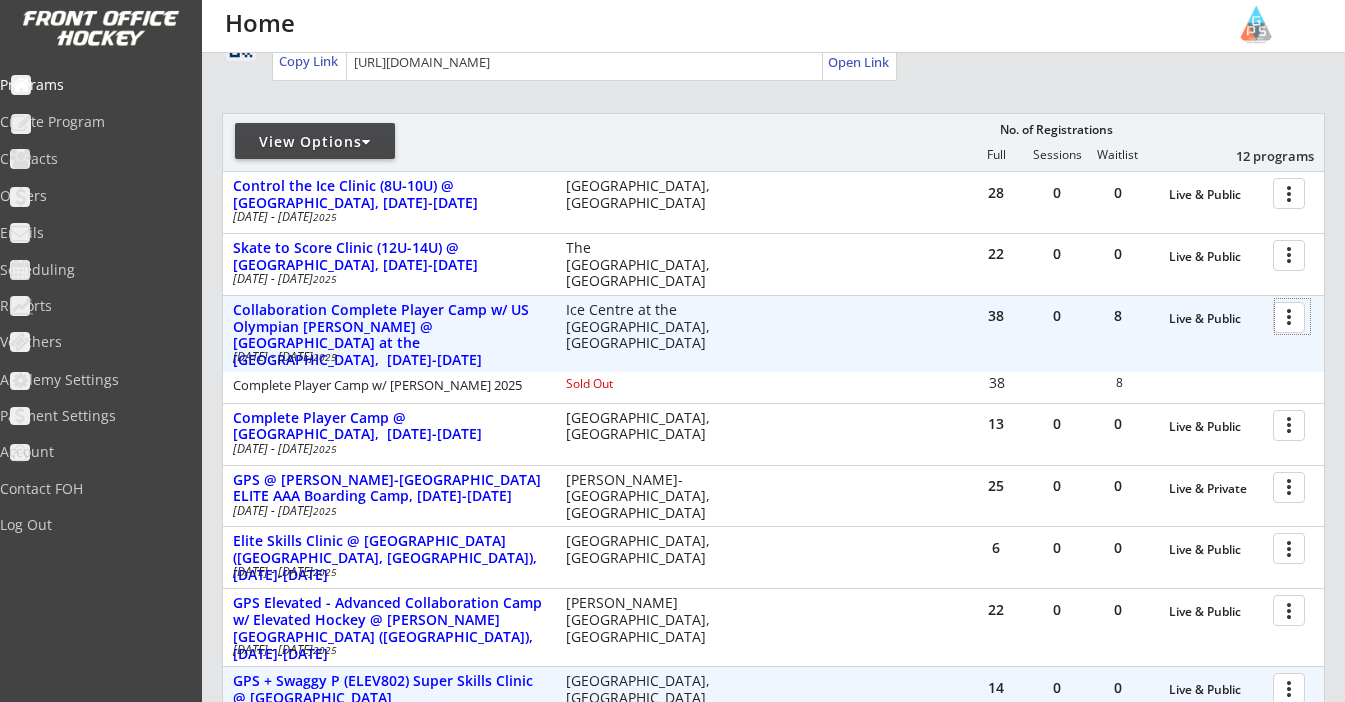 click at bounding box center [1292, 316] 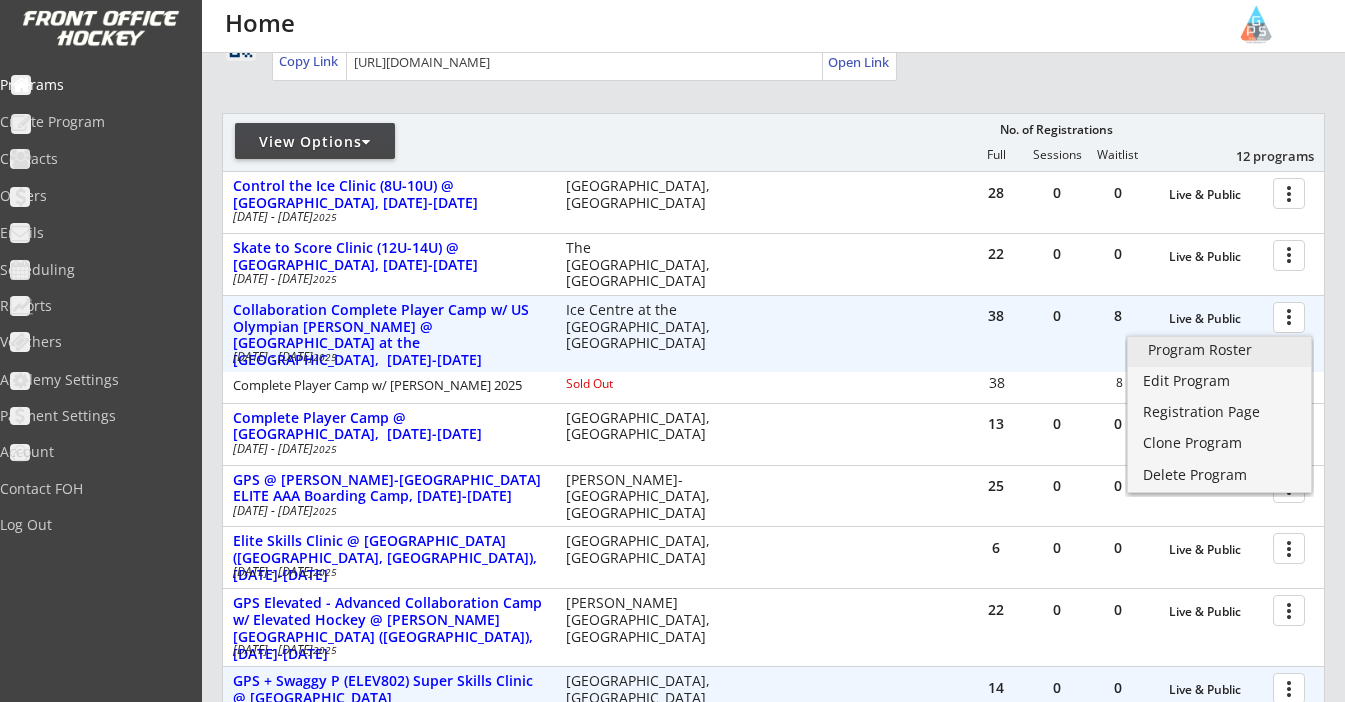click on "Program Roster" at bounding box center [1219, 350] 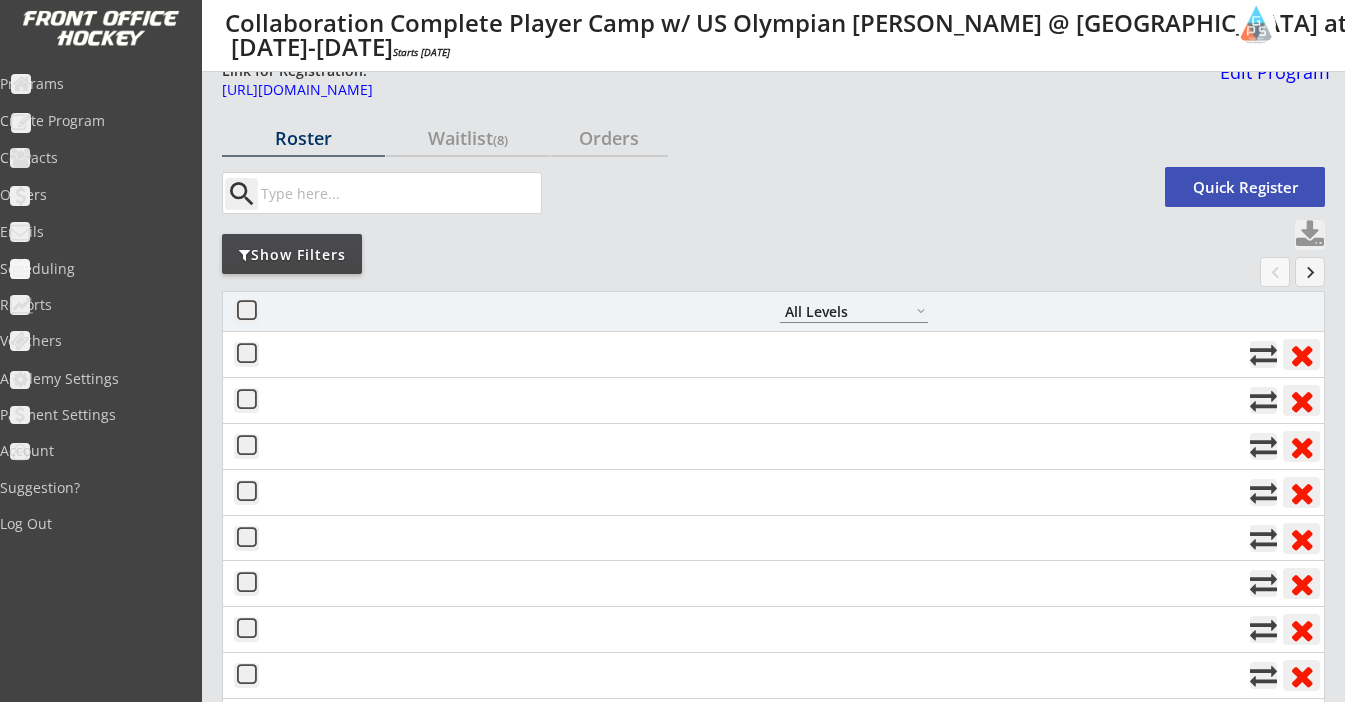 select on ""All Levels"" 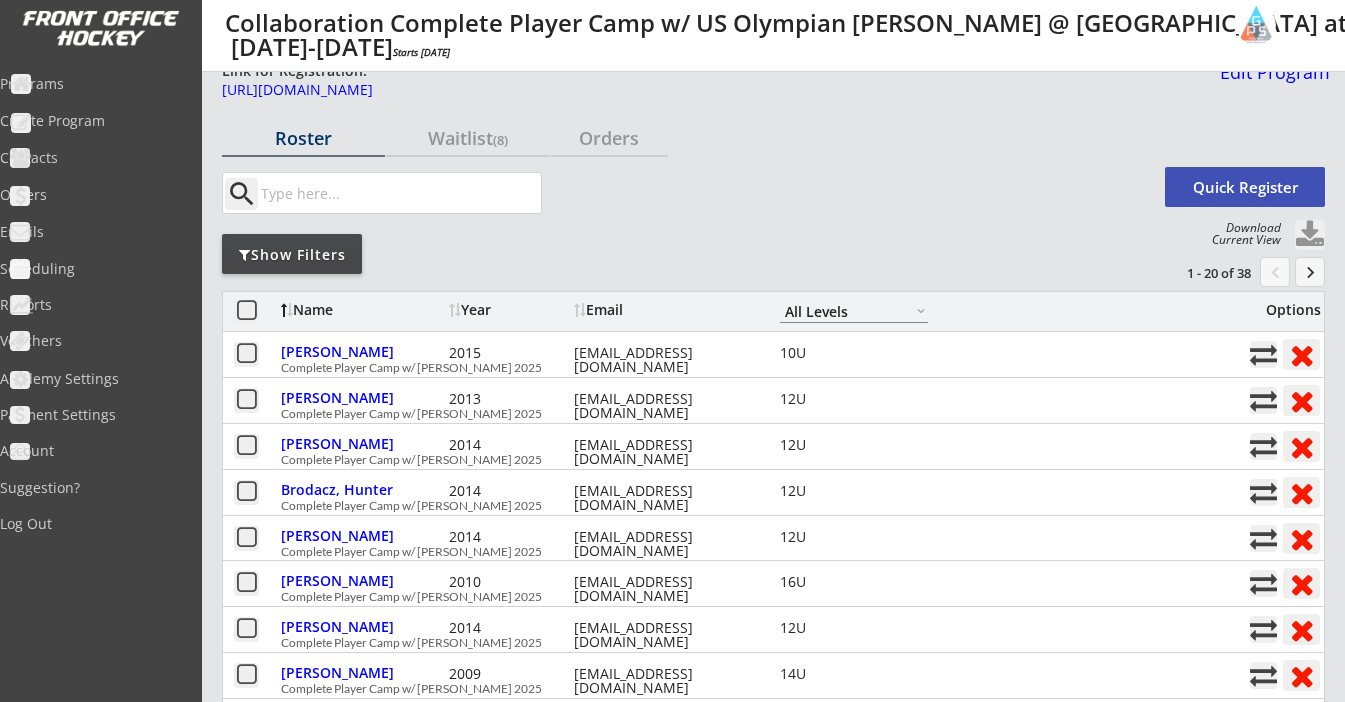 scroll, scrollTop: 0, scrollLeft: 0, axis: both 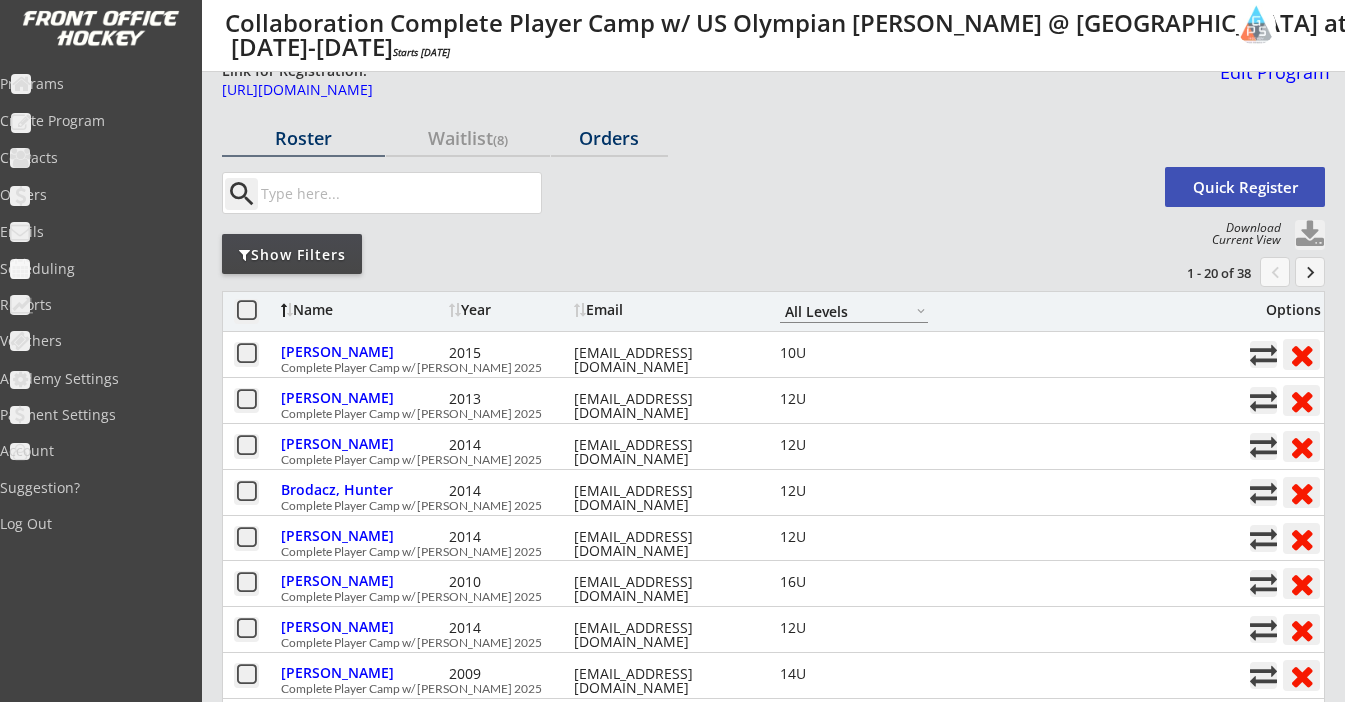 click on "Orders" at bounding box center [609, 138] 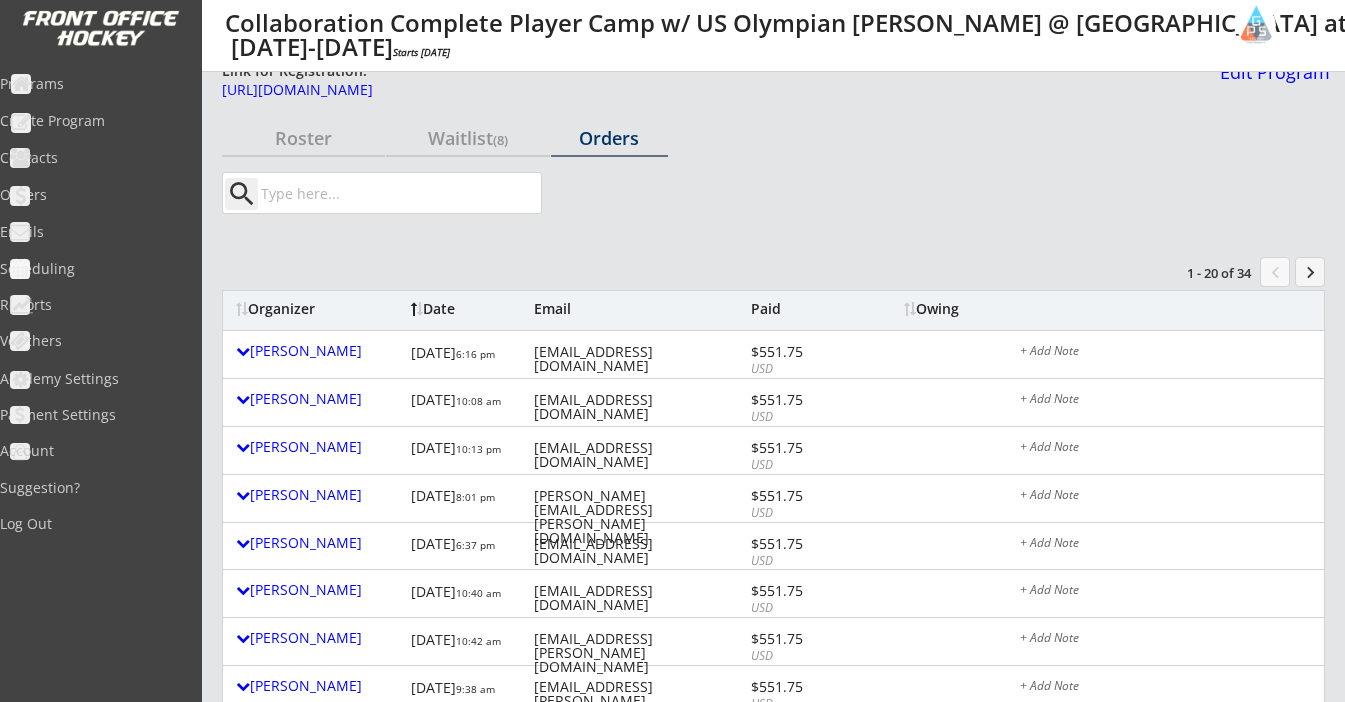 click at bounding box center [399, 193] 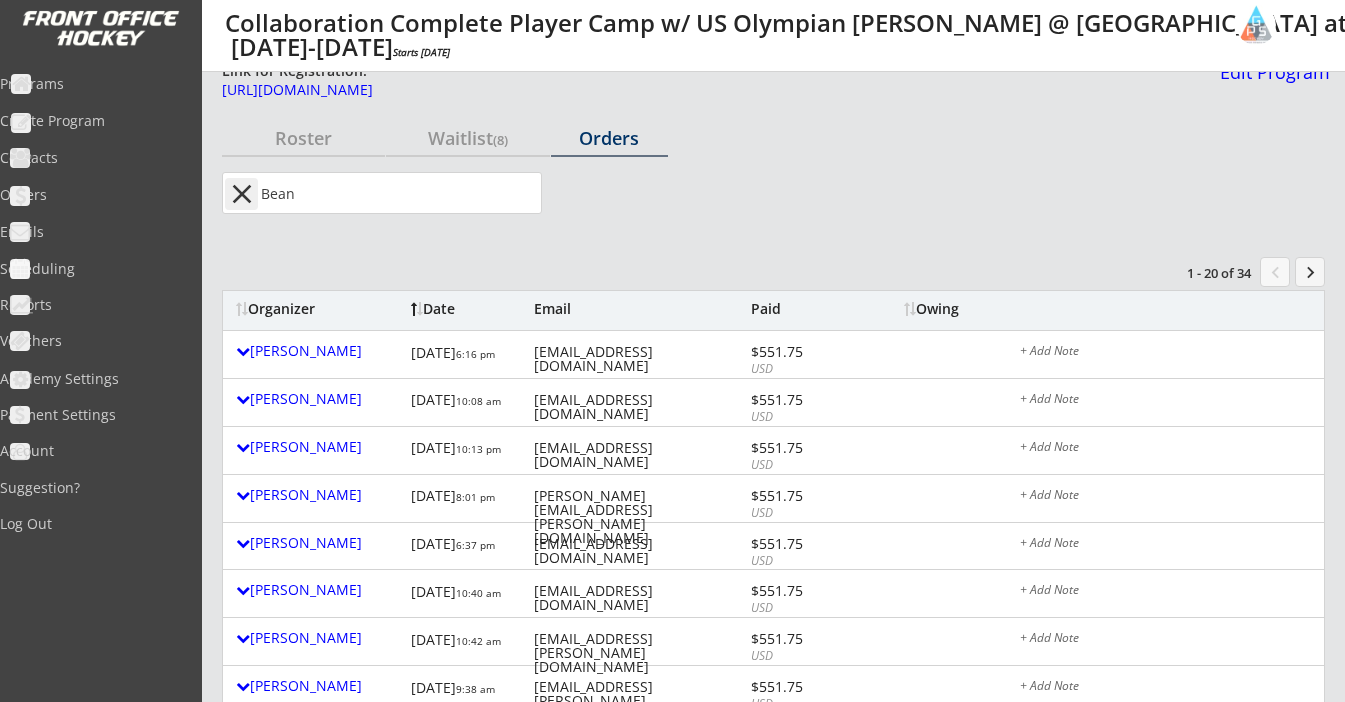 type on "Bean" 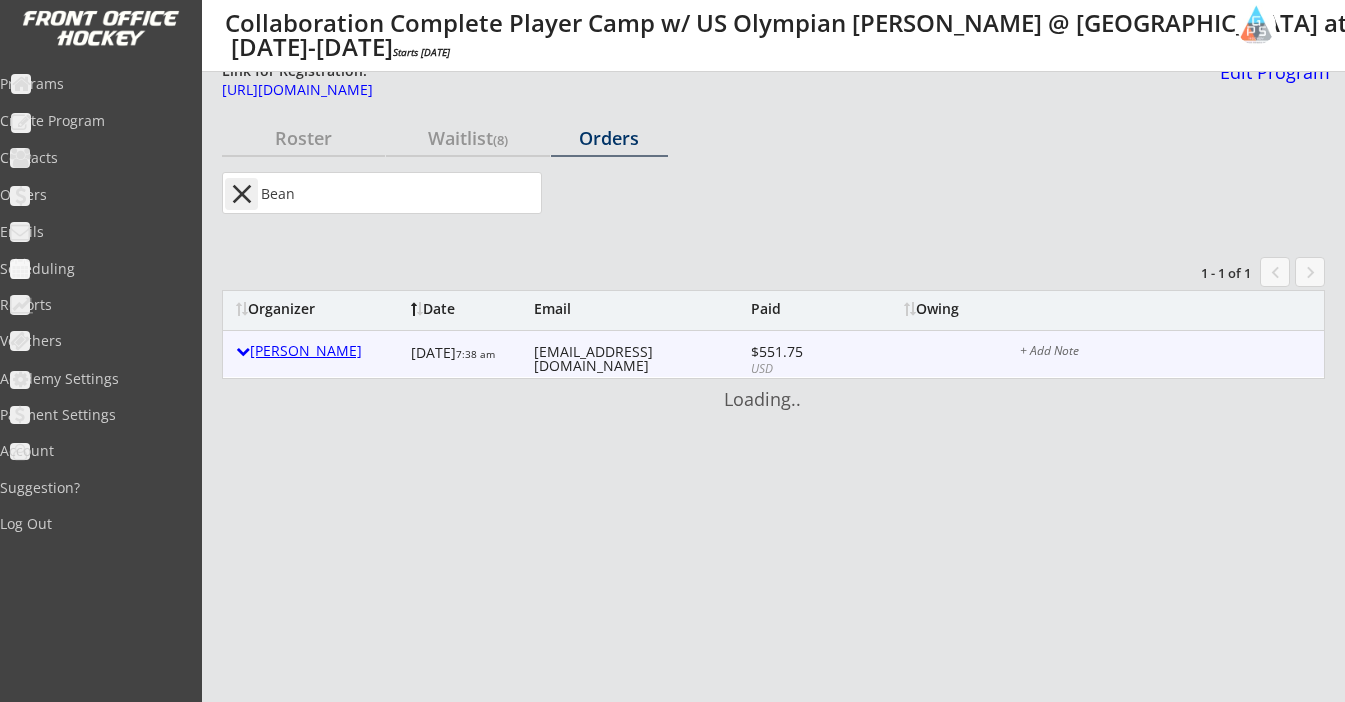 click on "[PERSON_NAME]" at bounding box center [318, 351] 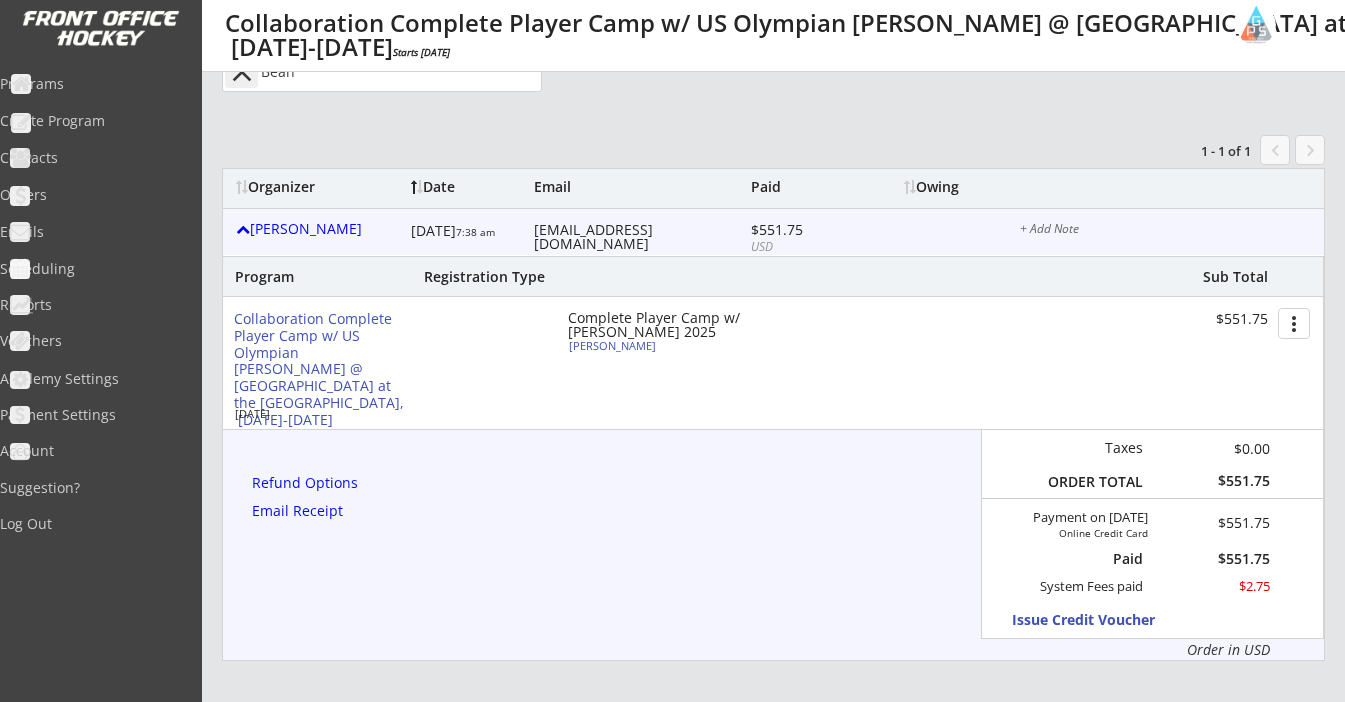 scroll, scrollTop: 136, scrollLeft: 0, axis: vertical 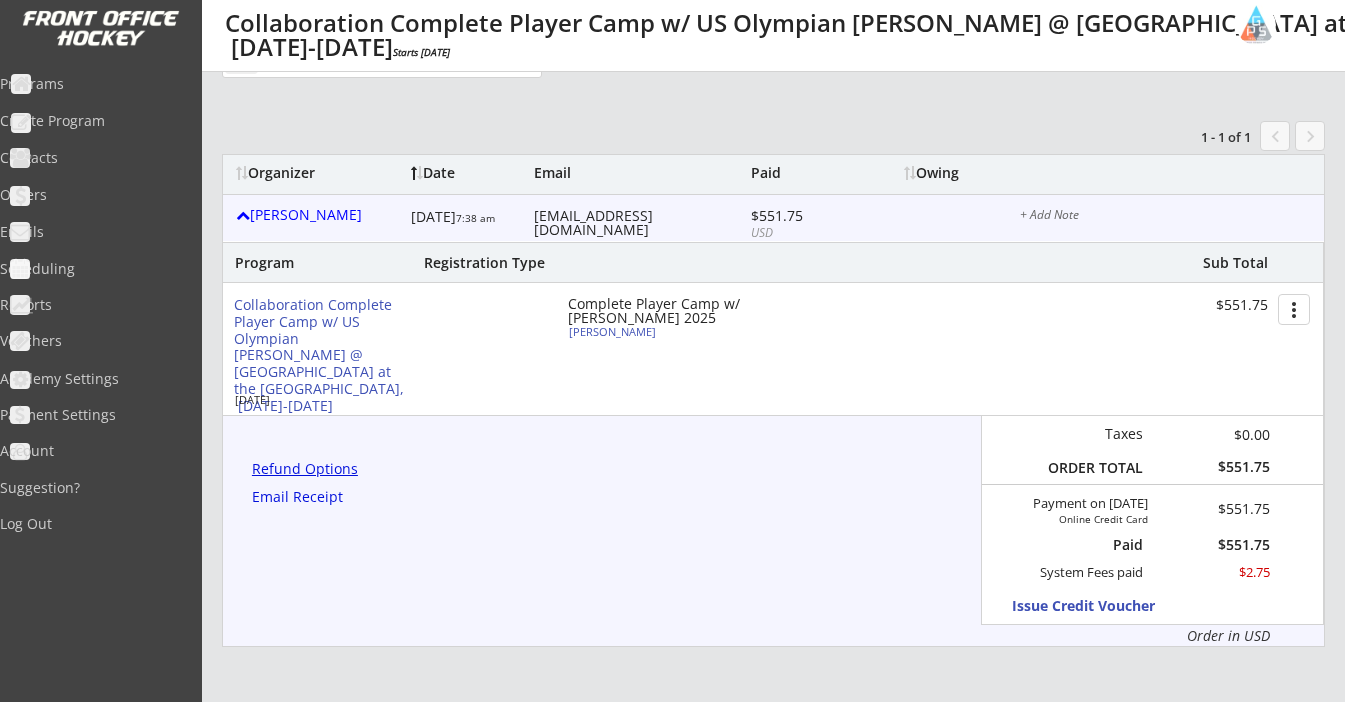 click on "Refund Options" at bounding box center (308, 469) 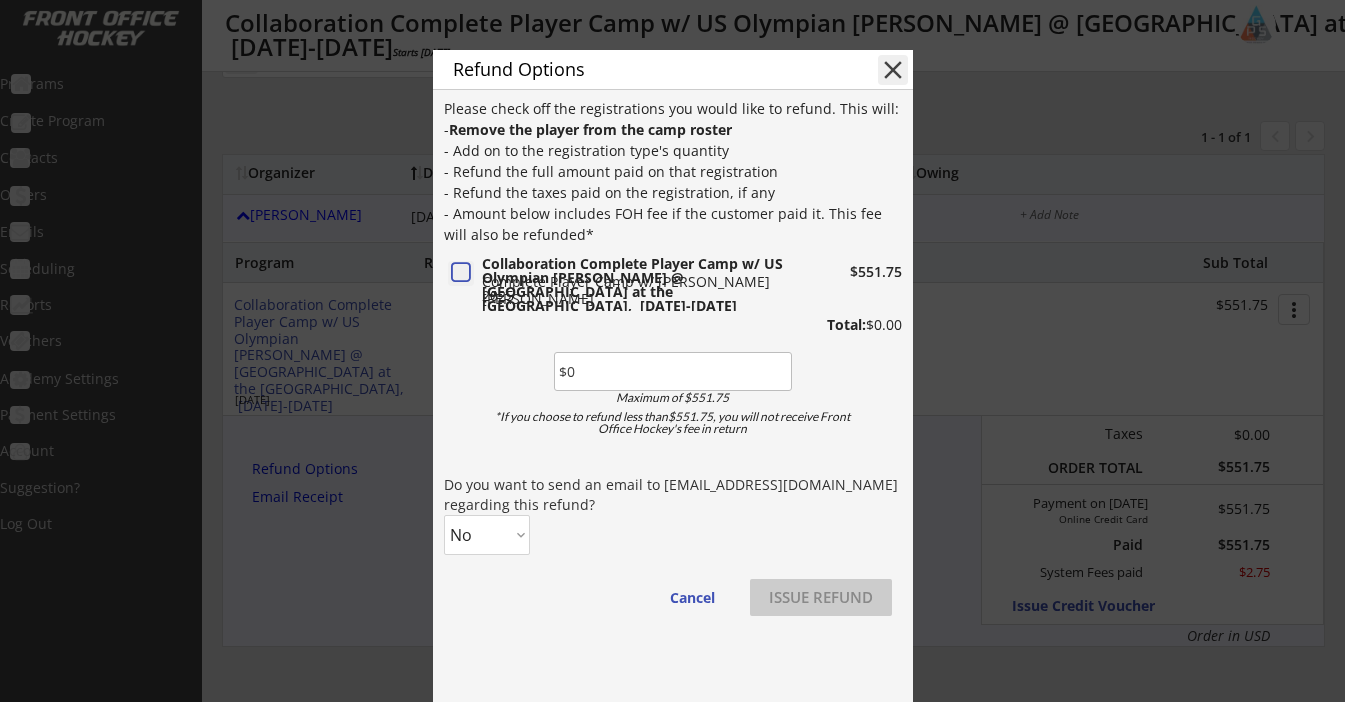 click at bounding box center [461, 273] 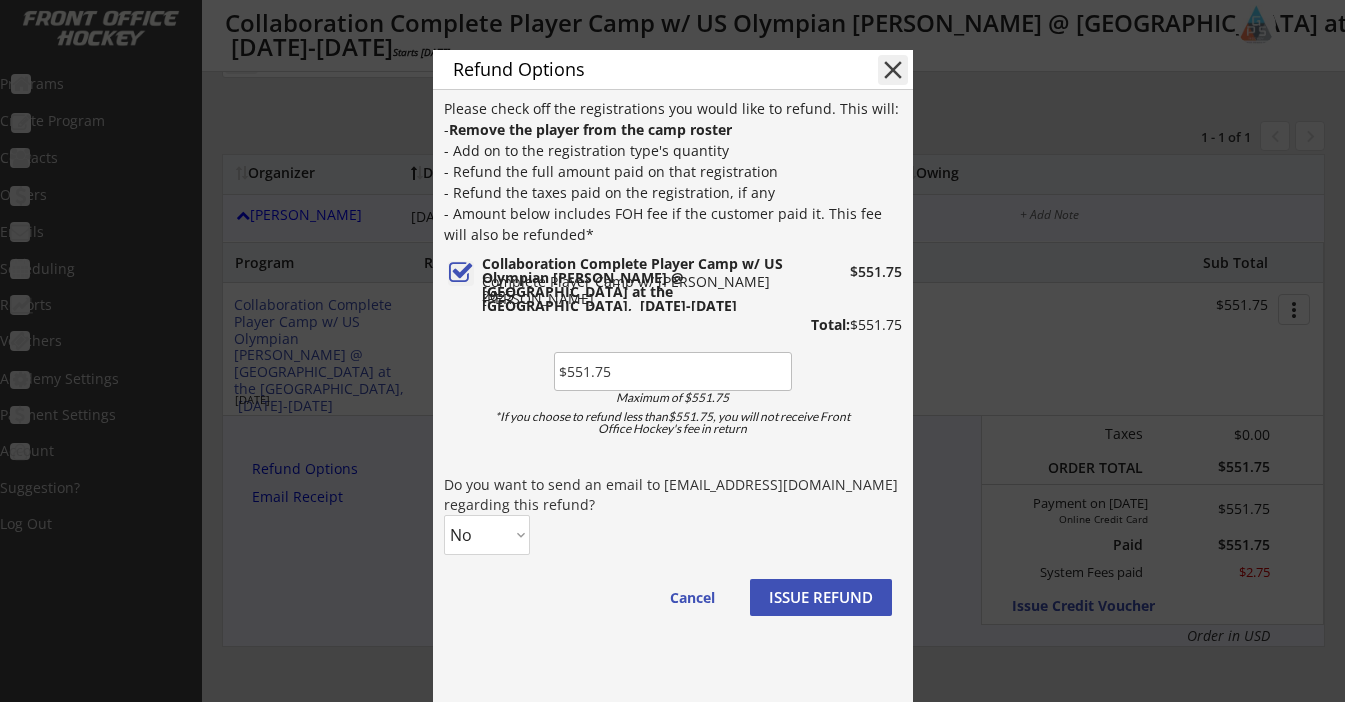 select on ""Yes"" 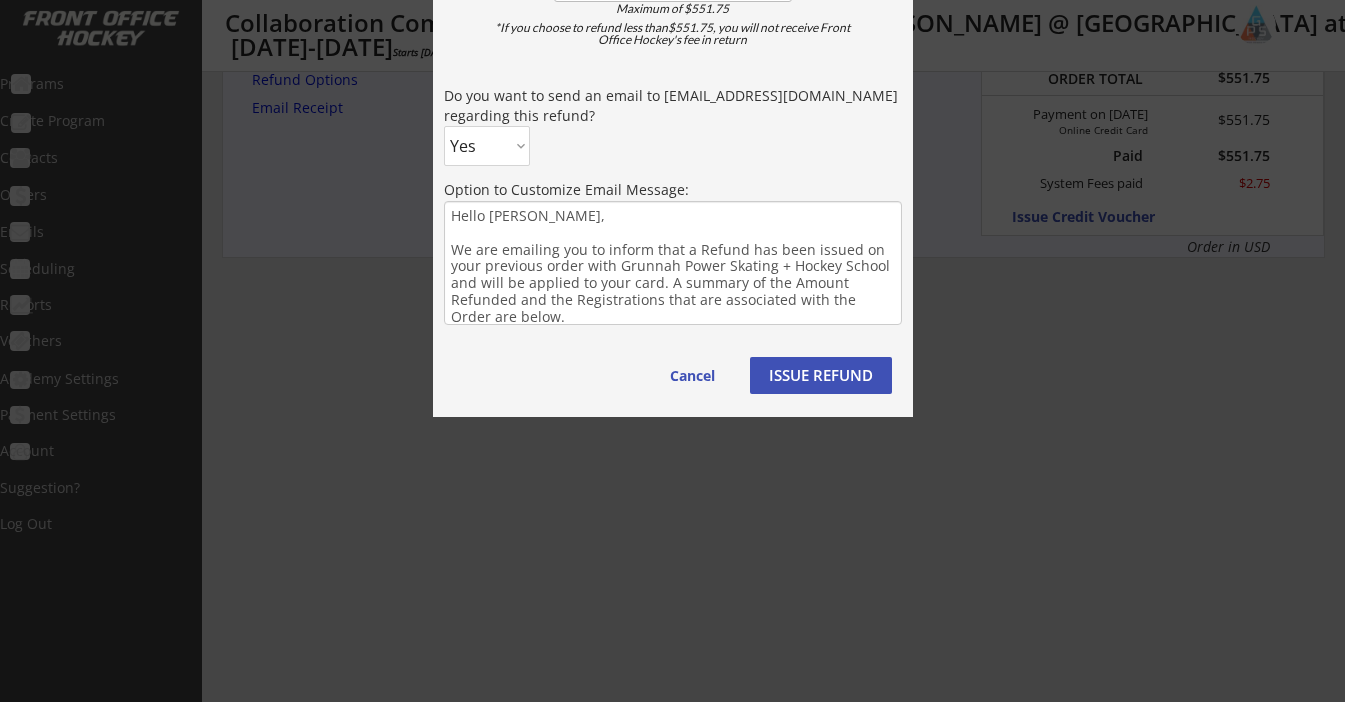scroll, scrollTop: 503, scrollLeft: 0, axis: vertical 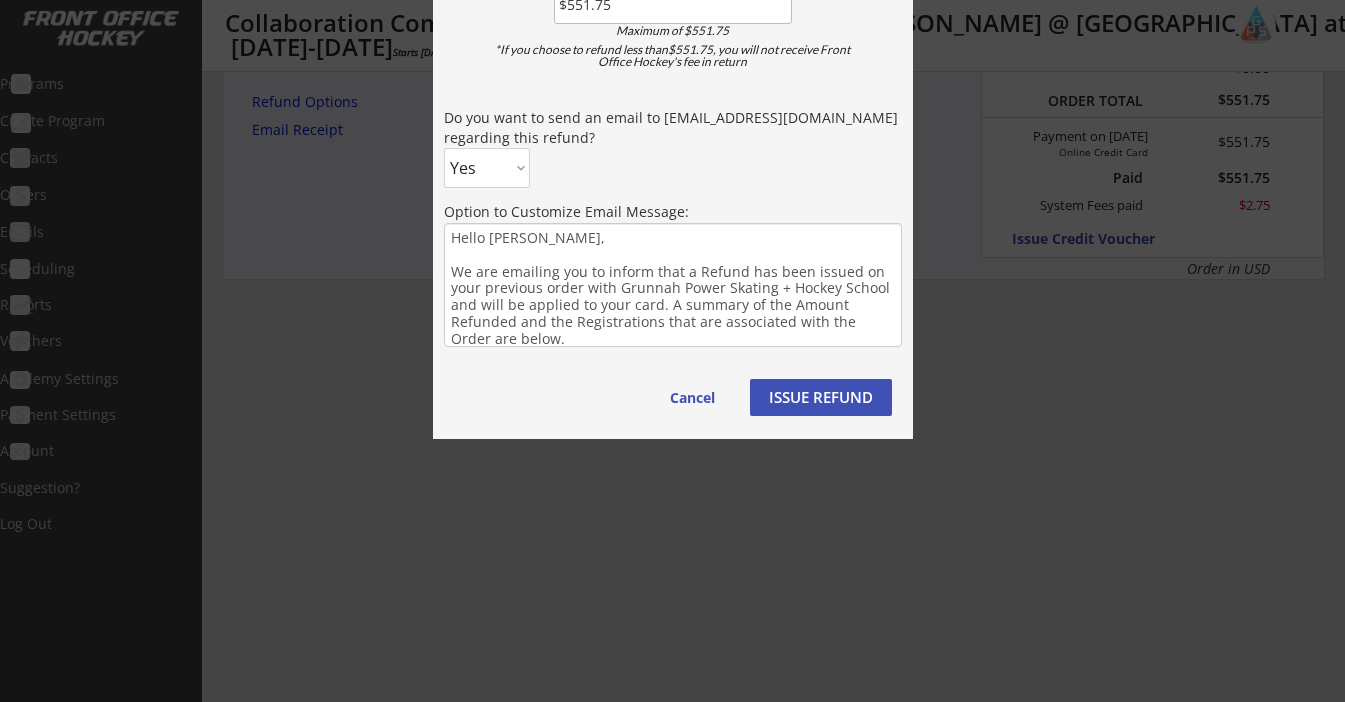 click on "ISSUE REFUND" at bounding box center (821, 397) 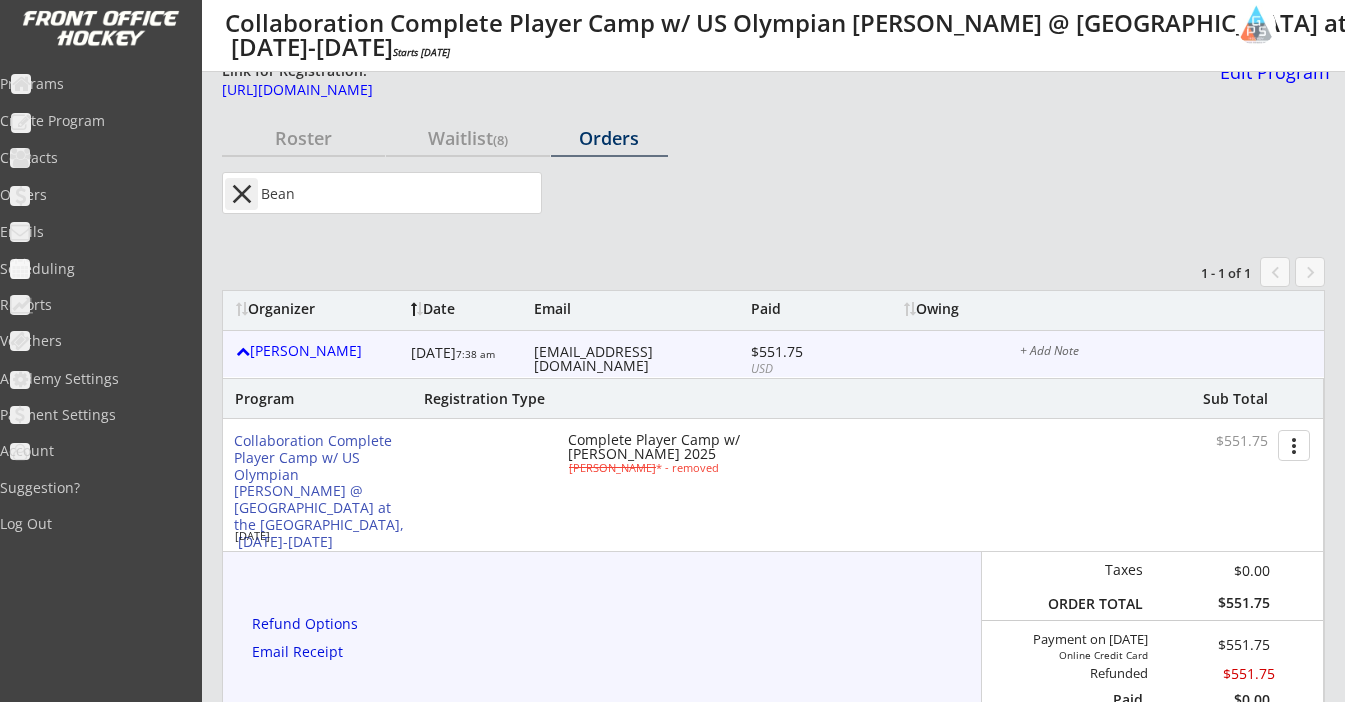 scroll, scrollTop: 0, scrollLeft: 0, axis: both 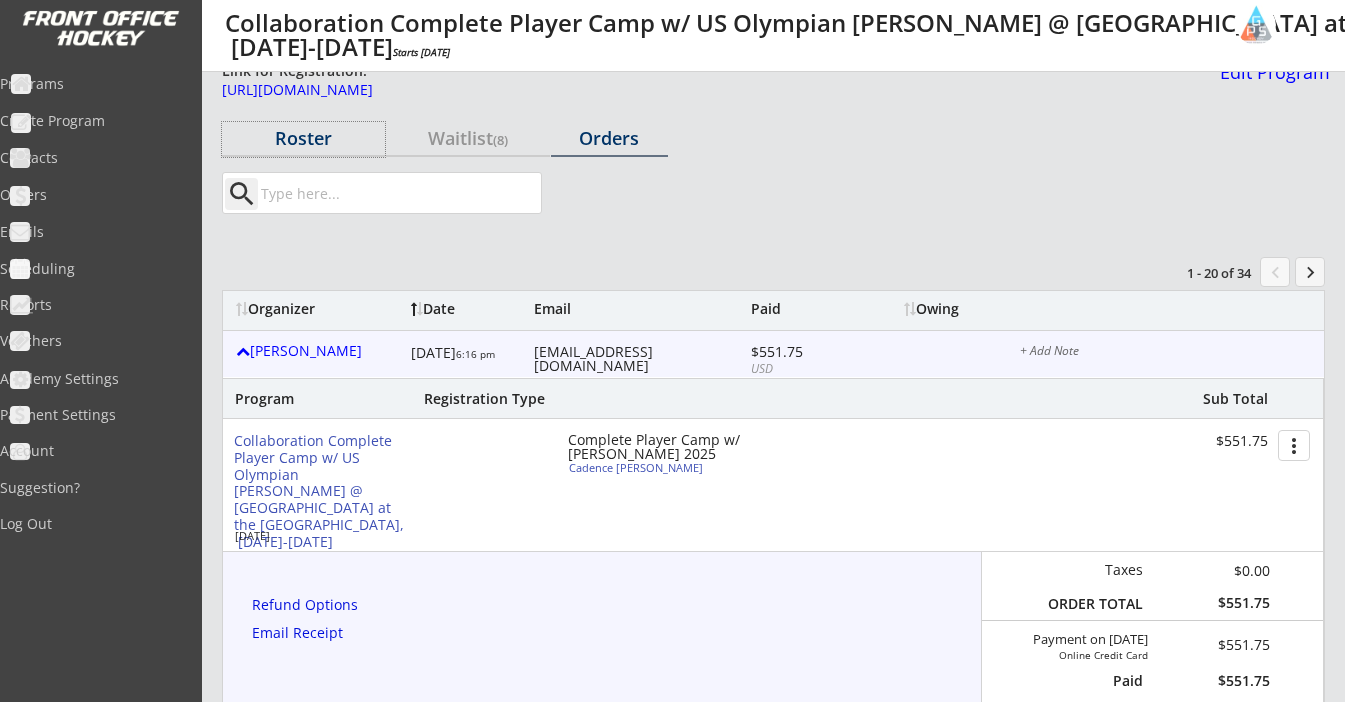 click on "Roster" at bounding box center [303, 139] 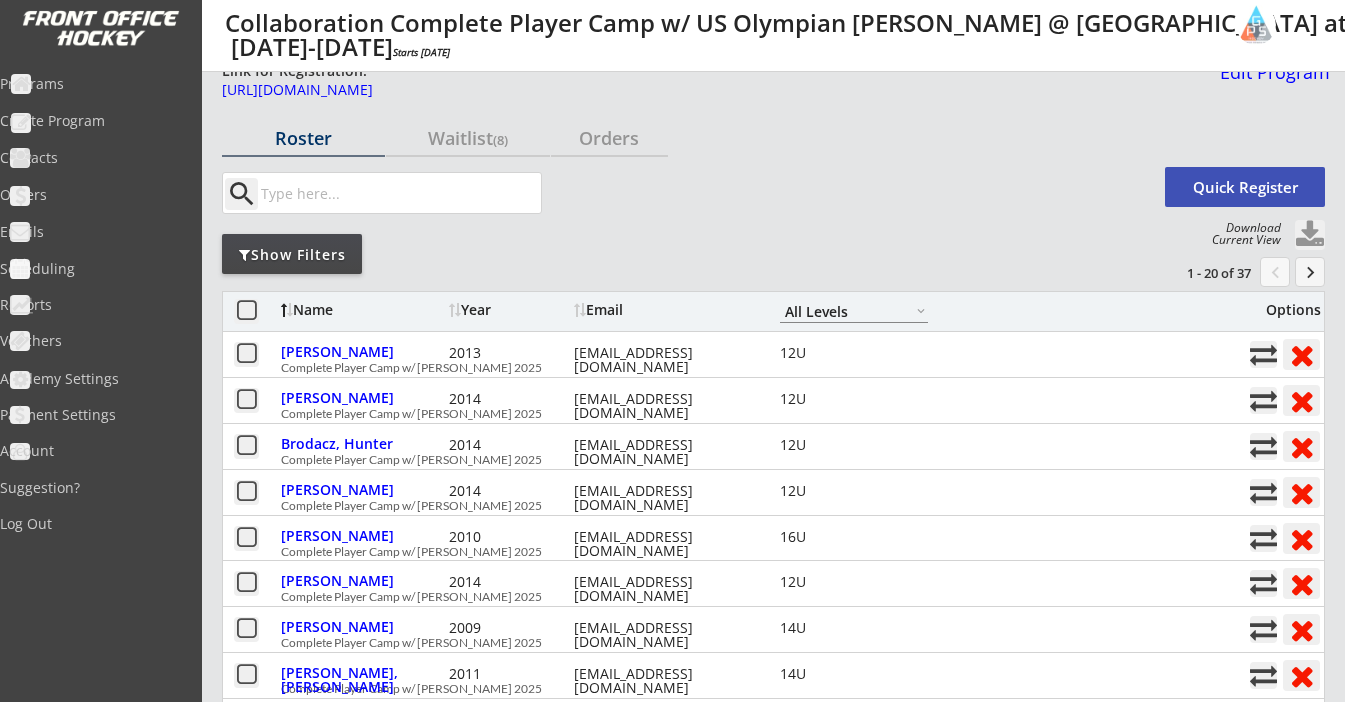 scroll, scrollTop: 0, scrollLeft: 0, axis: both 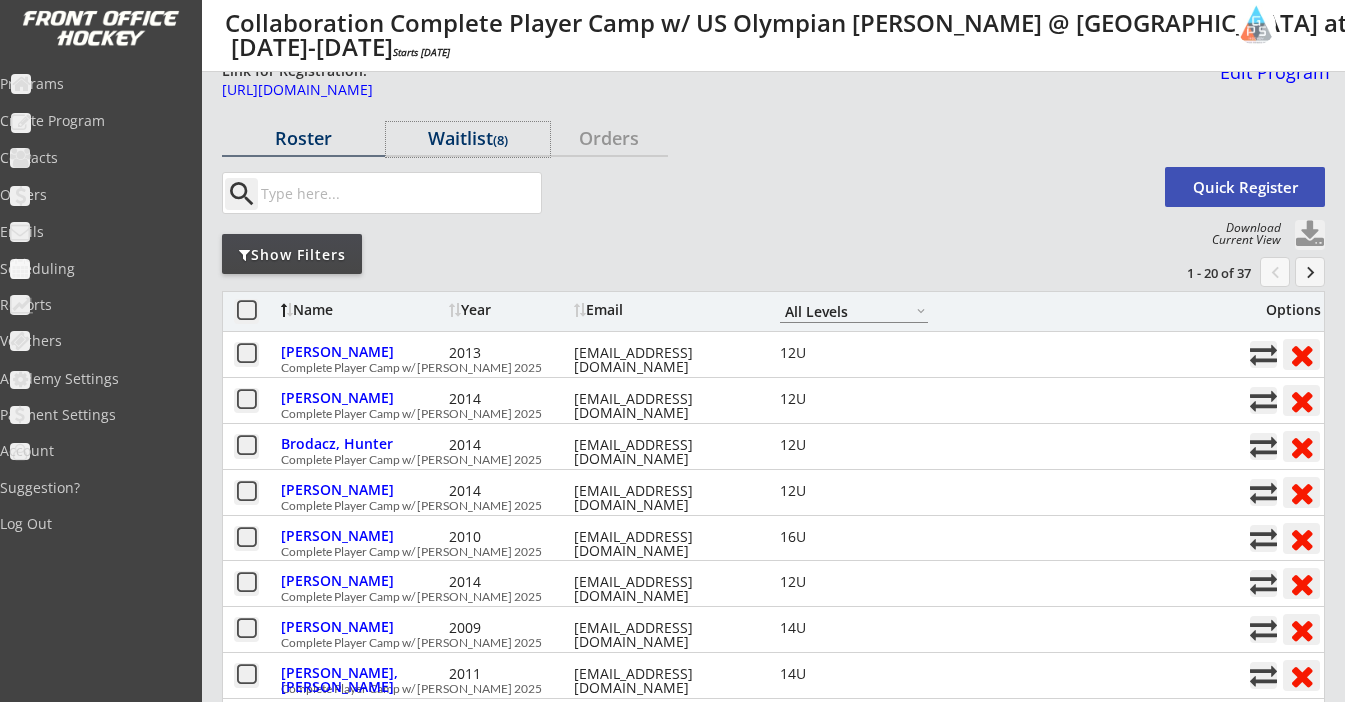 click on "Waitlist   (8)" at bounding box center (467, 138) 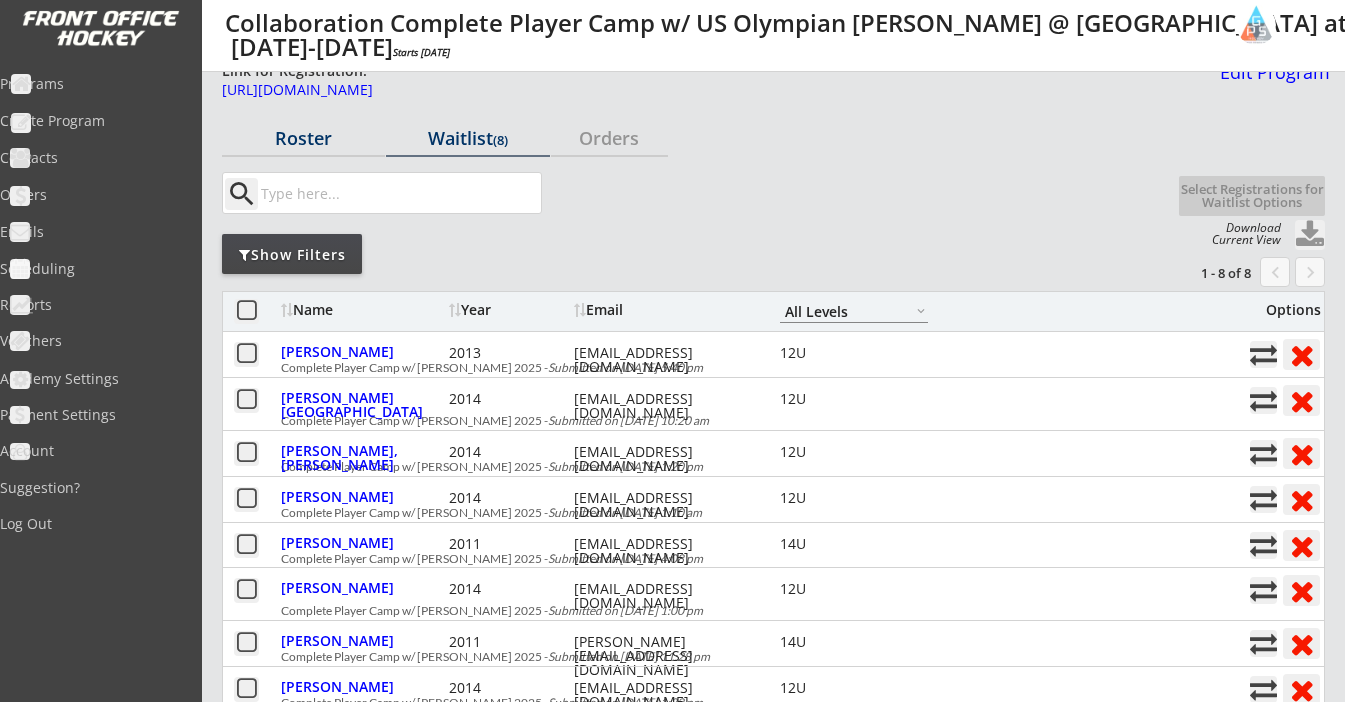click on "Roster" at bounding box center (303, 138) 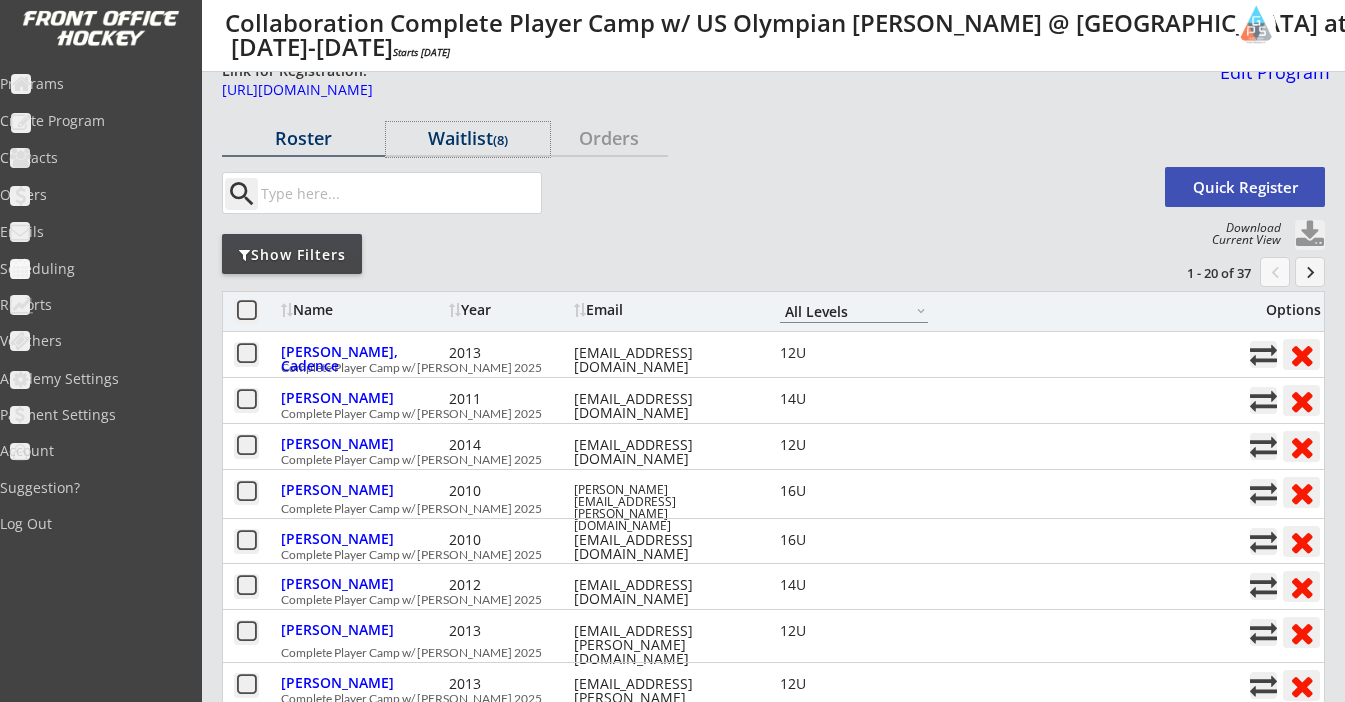 click on "Waitlist   (8)" at bounding box center (467, 138) 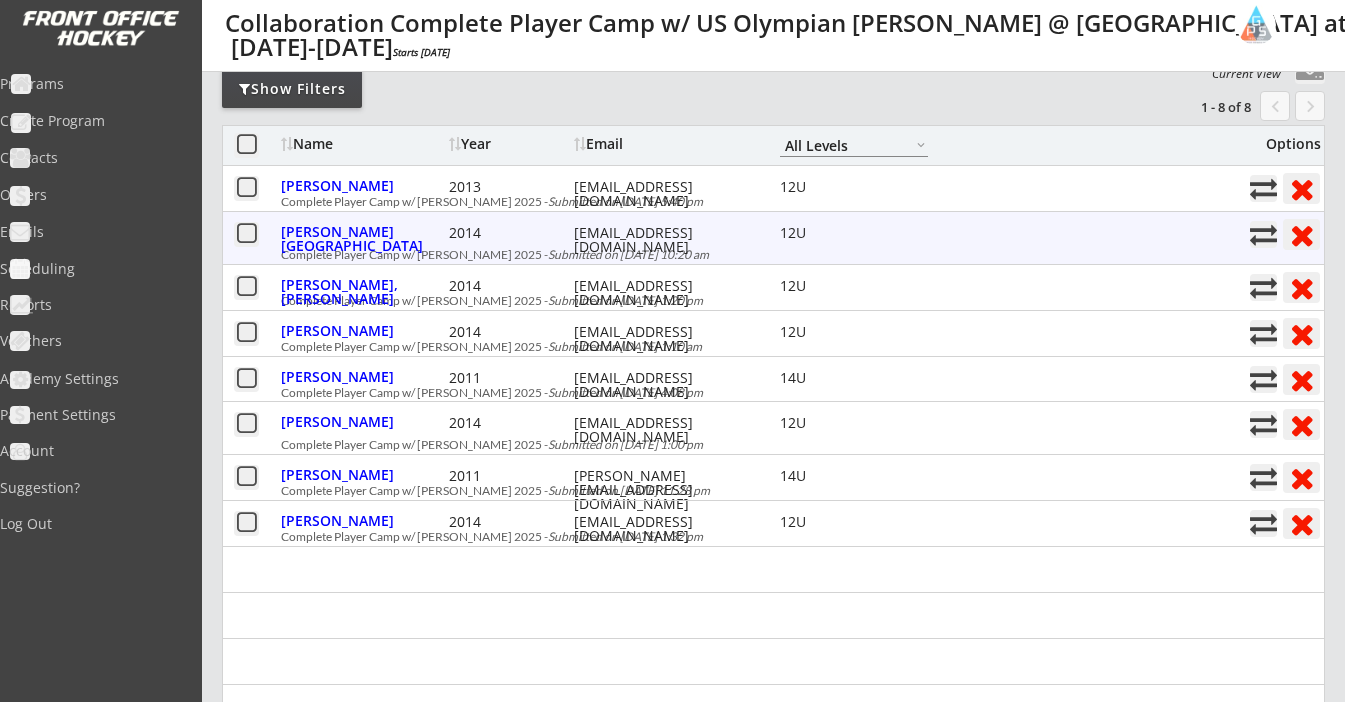 scroll, scrollTop: 168, scrollLeft: 0, axis: vertical 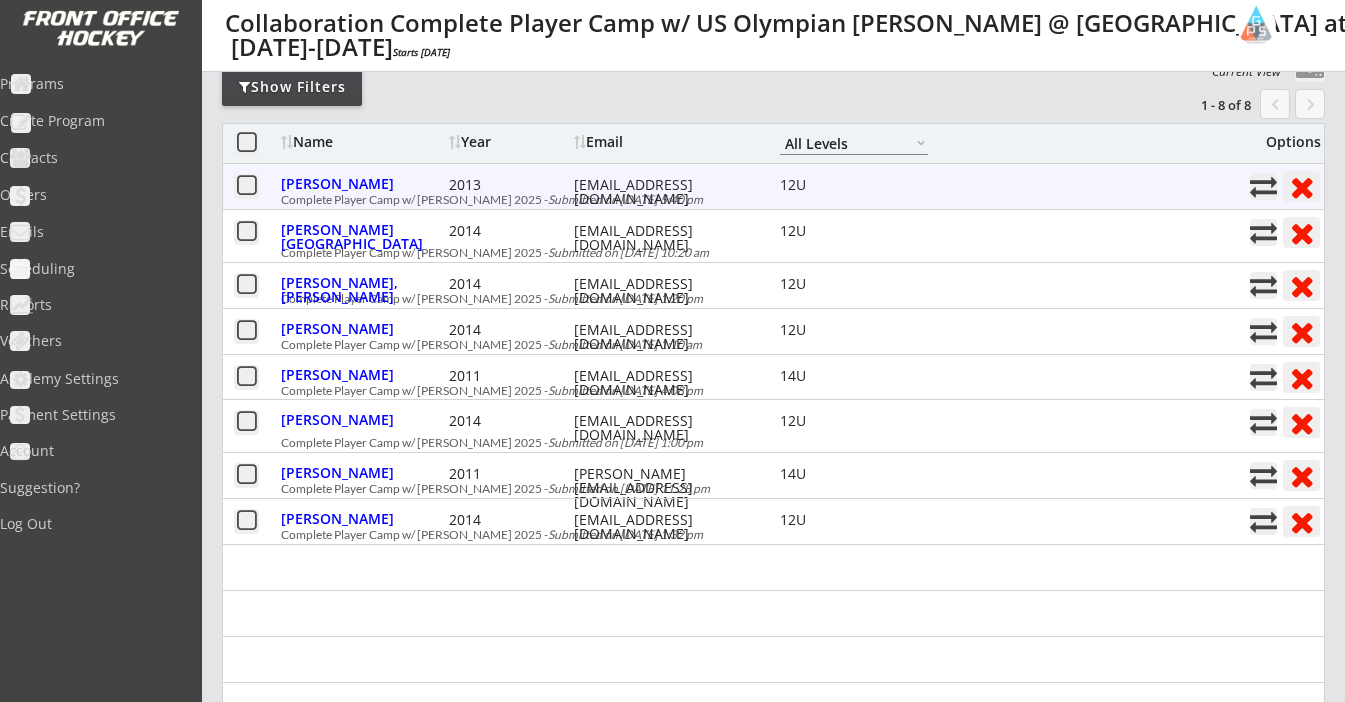 click at bounding box center (246, 186) 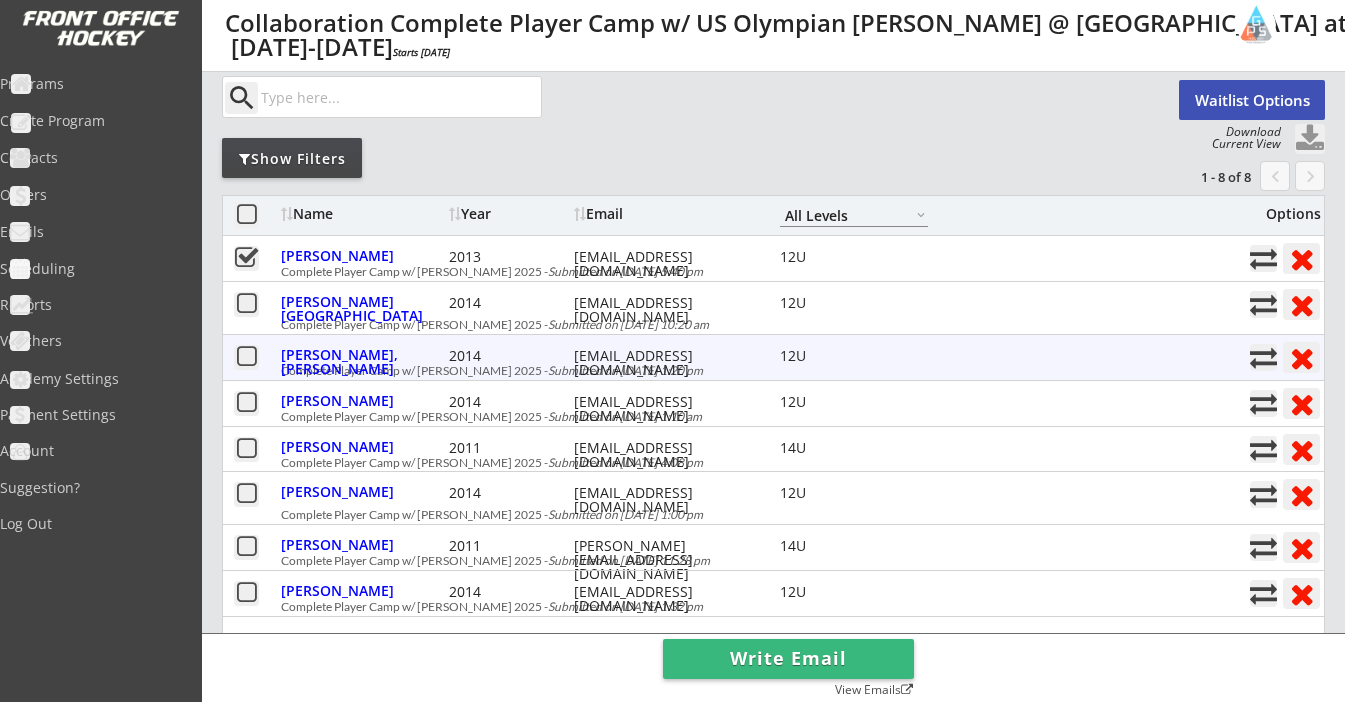 scroll, scrollTop: 91, scrollLeft: 0, axis: vertical 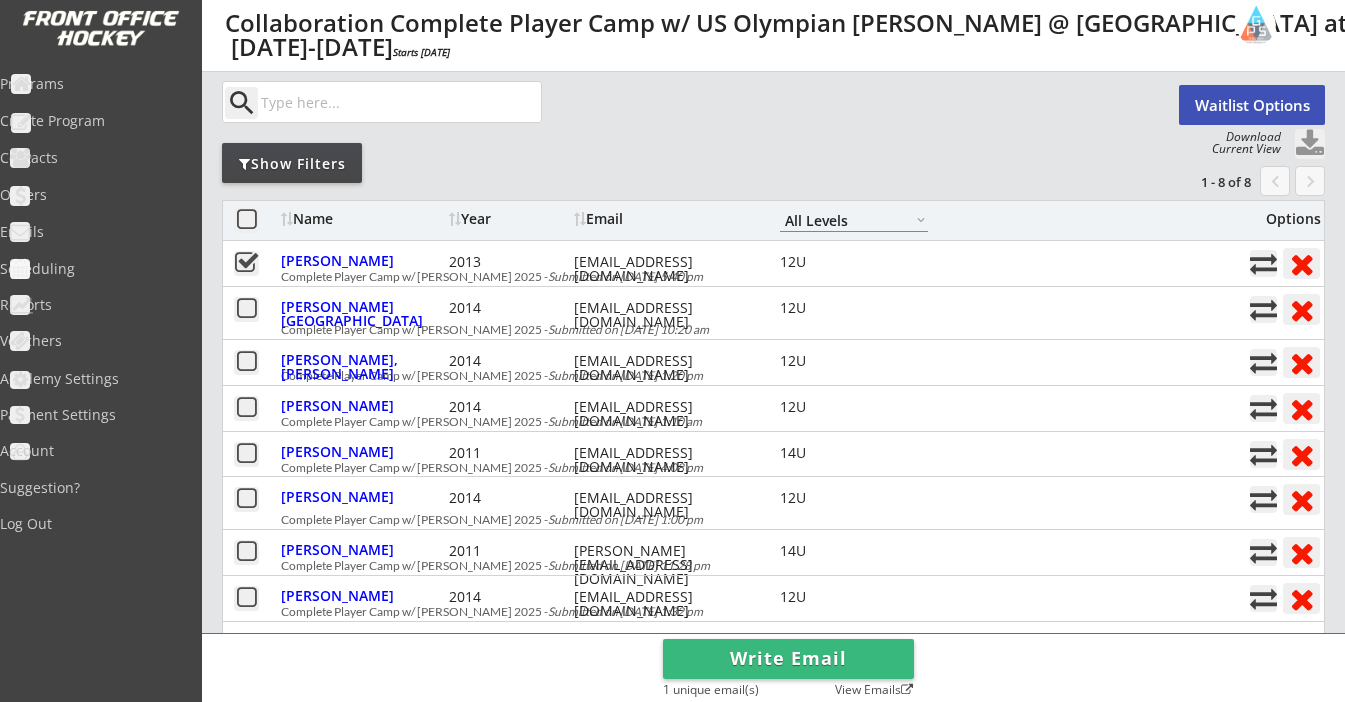 click on "Waitlist Options" at bounding box center (1252, 105) 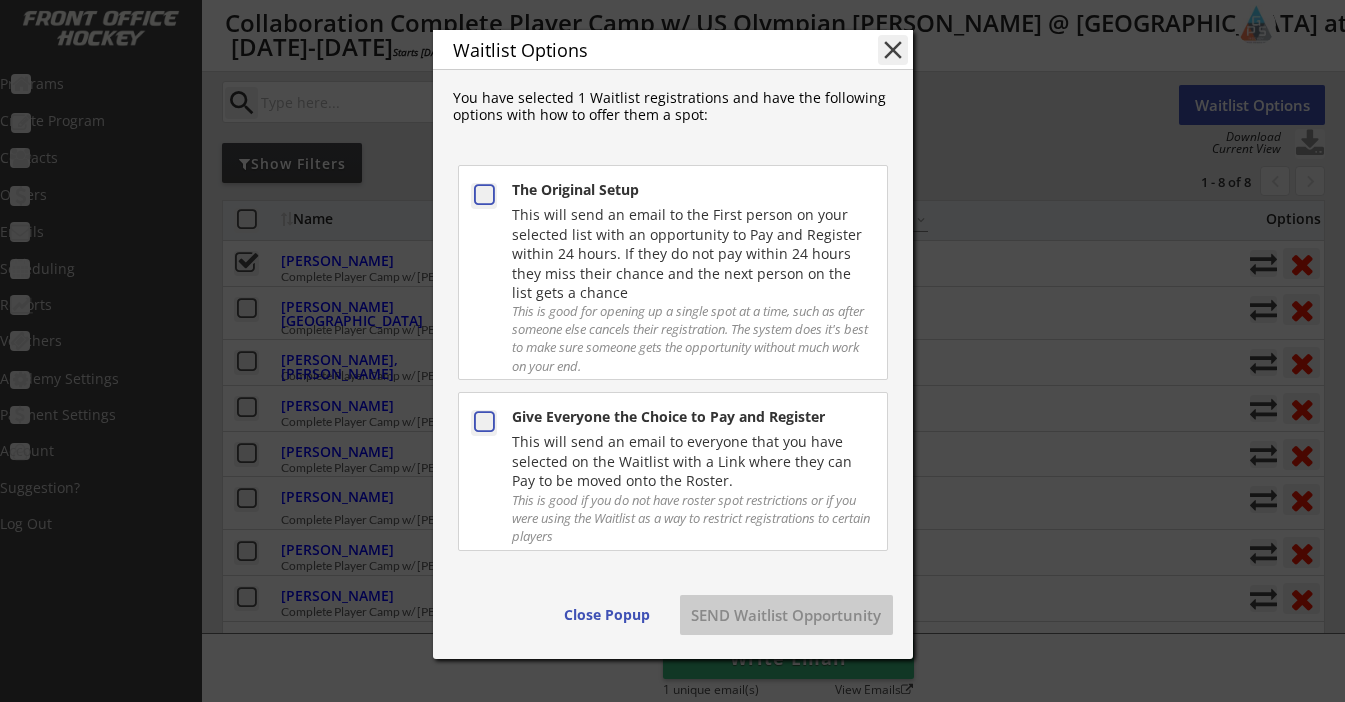 click at bounding box center [484, 423] 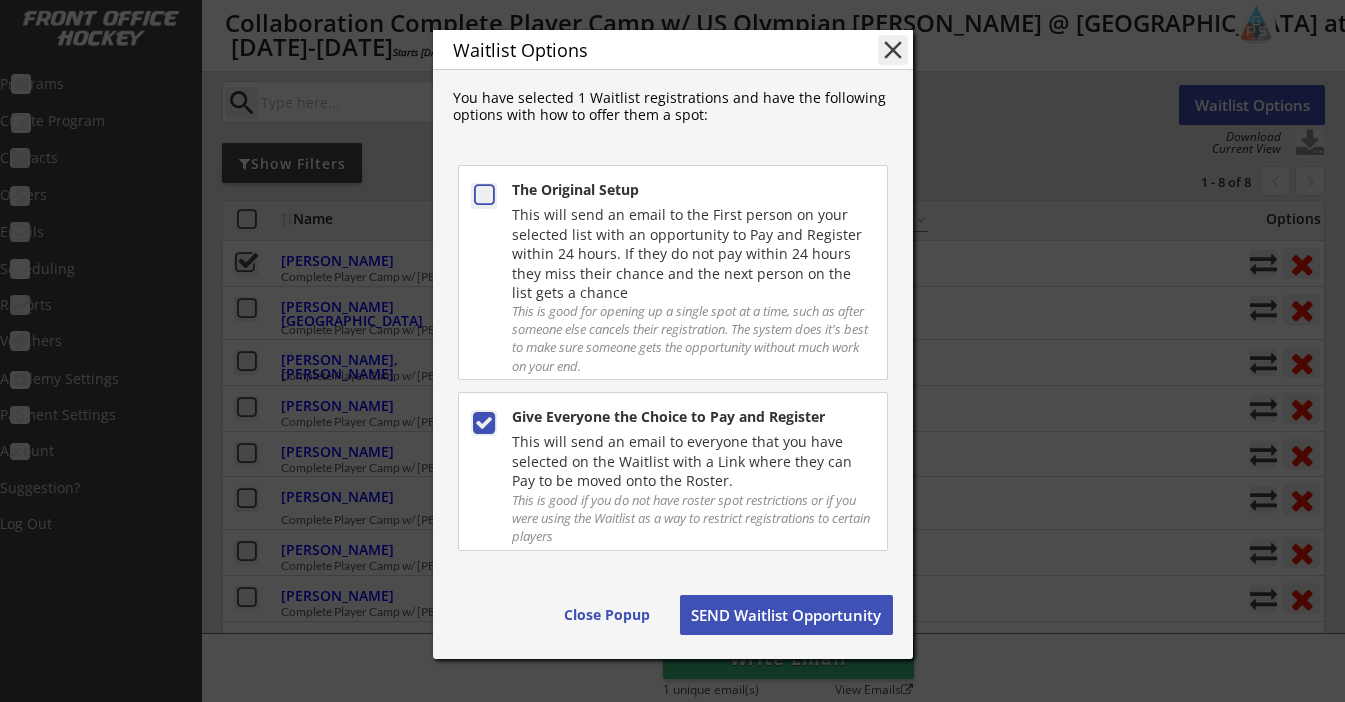 click on "close" at bounding box center (893, 50) 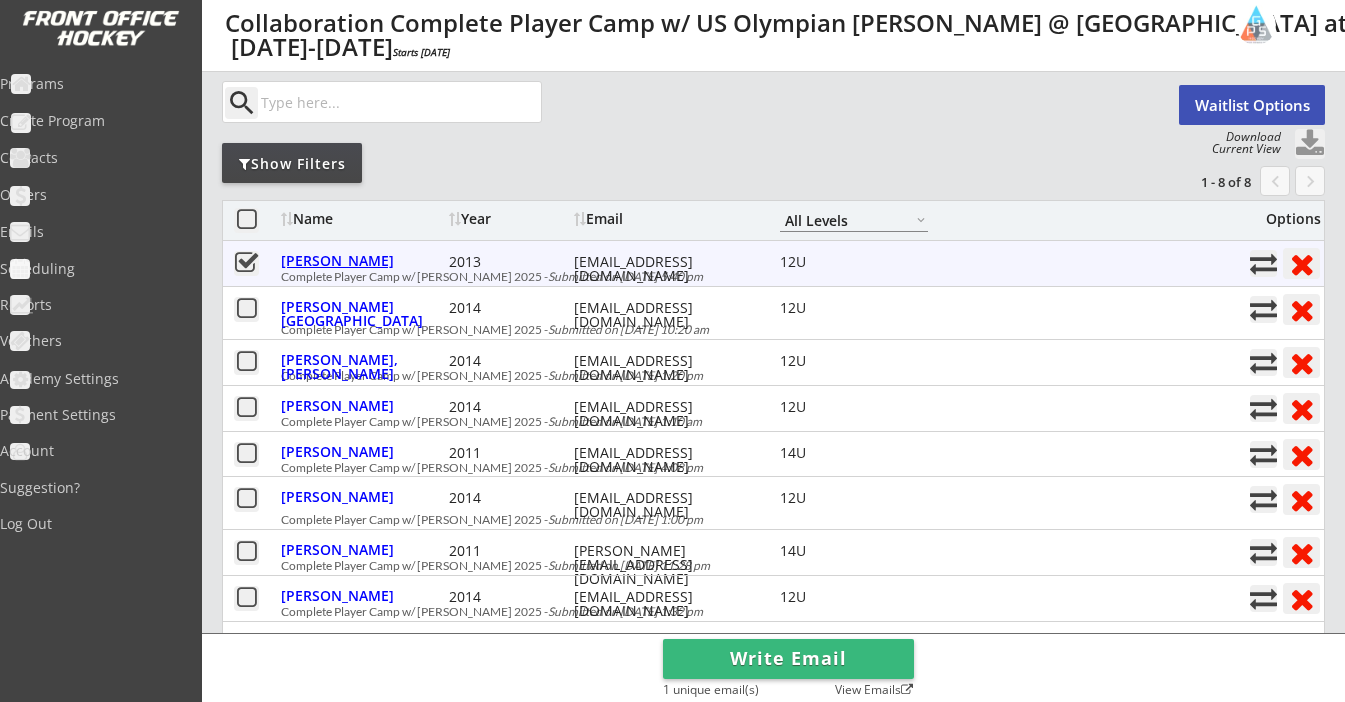 click on "Oliver, Luke" at bounding box center (362, 261) 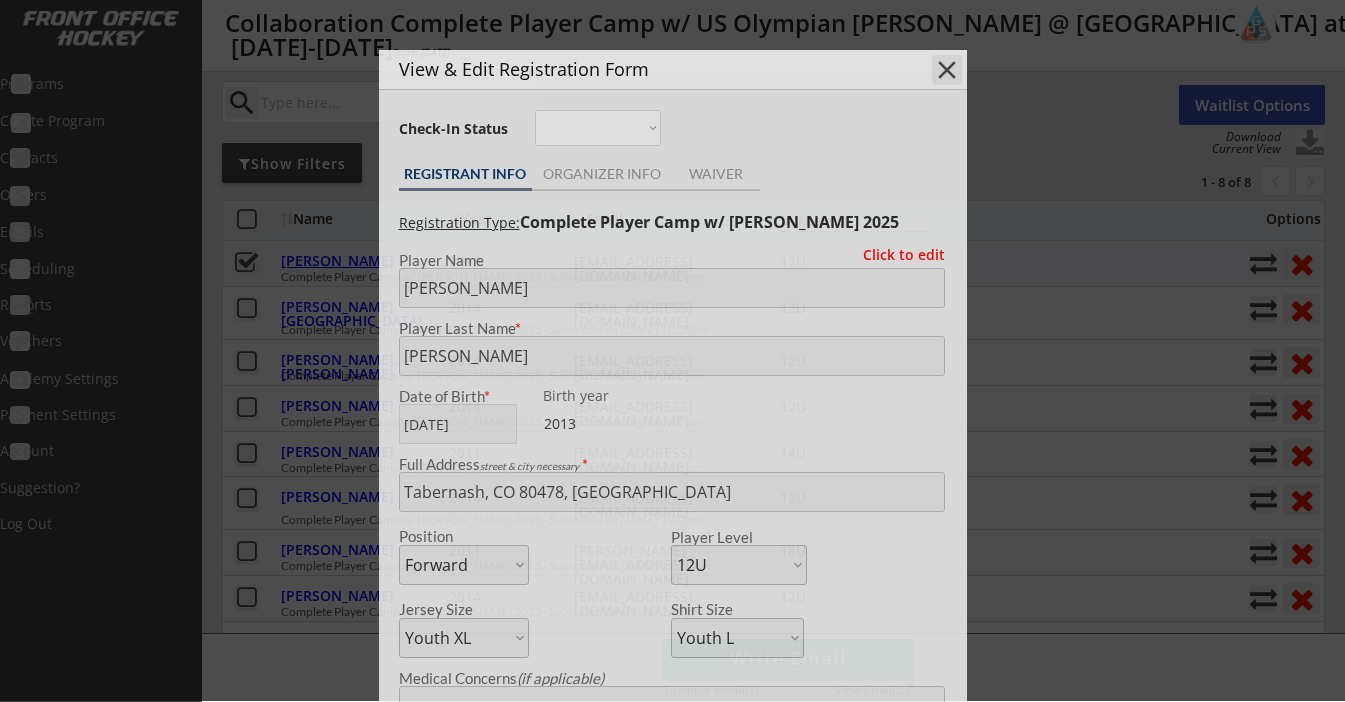 type on "Male" 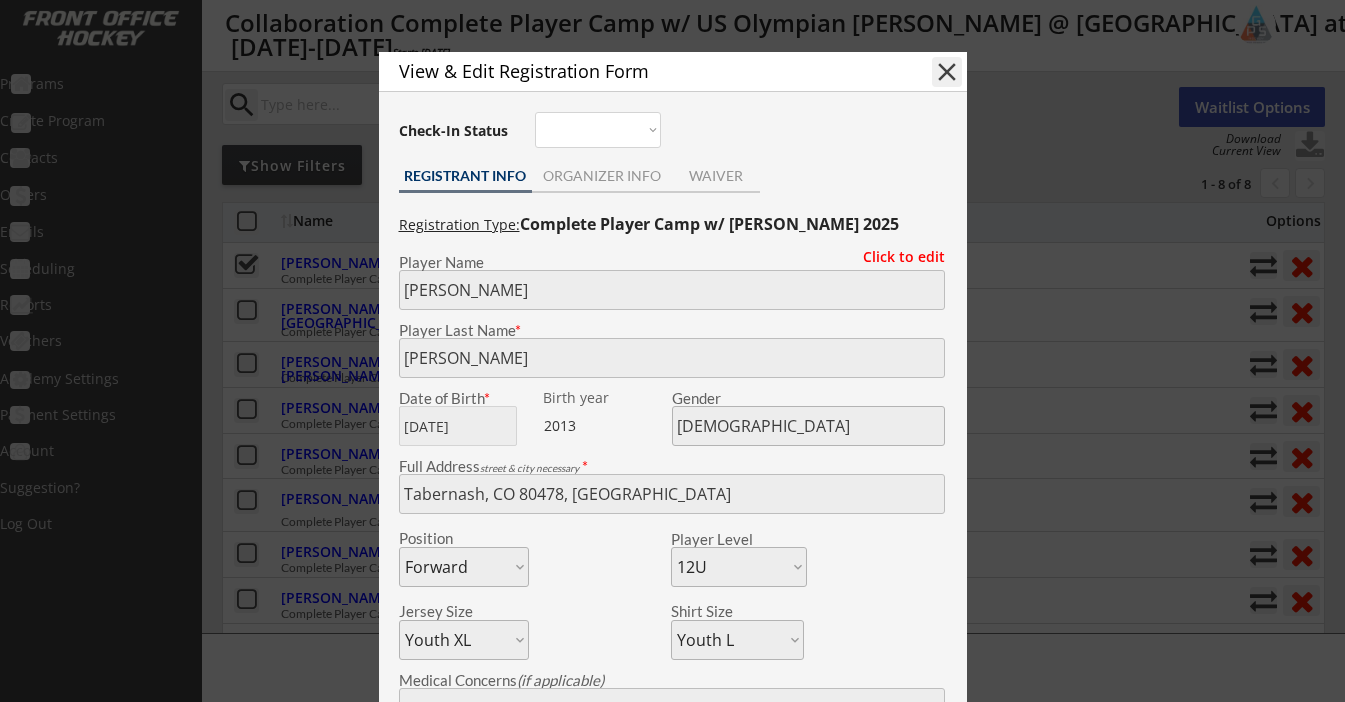 scroll, scrollTop: 84, scrollLeft: 0, axis: vertical 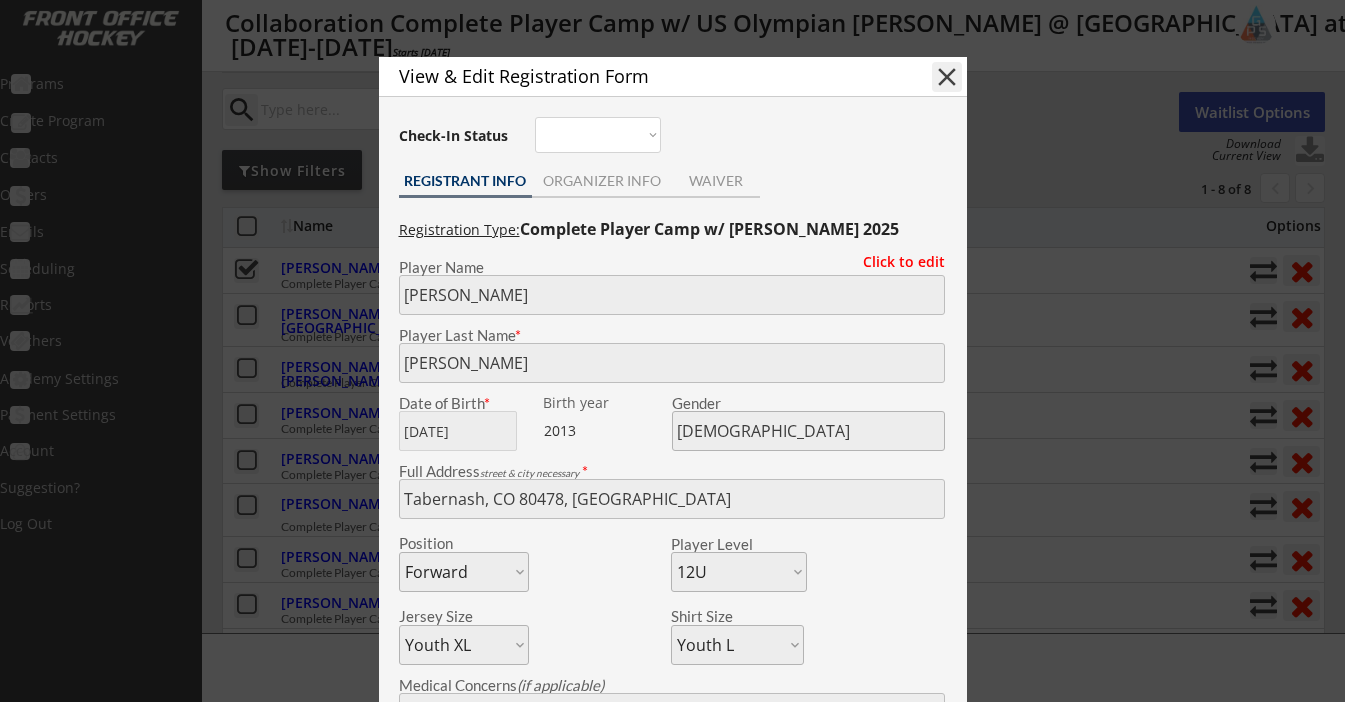 click on "close" at bounding box center (947, 77) 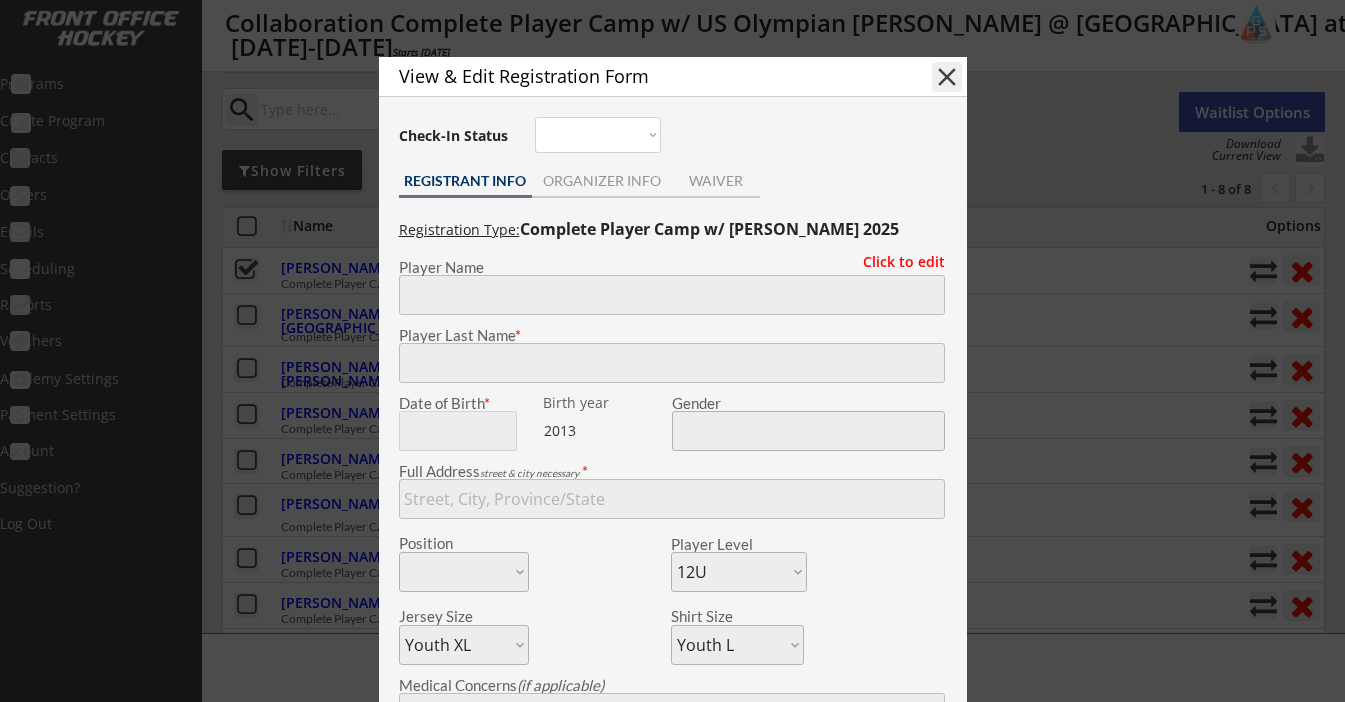 select on ""PLACEHOLDER_1427118222253"" 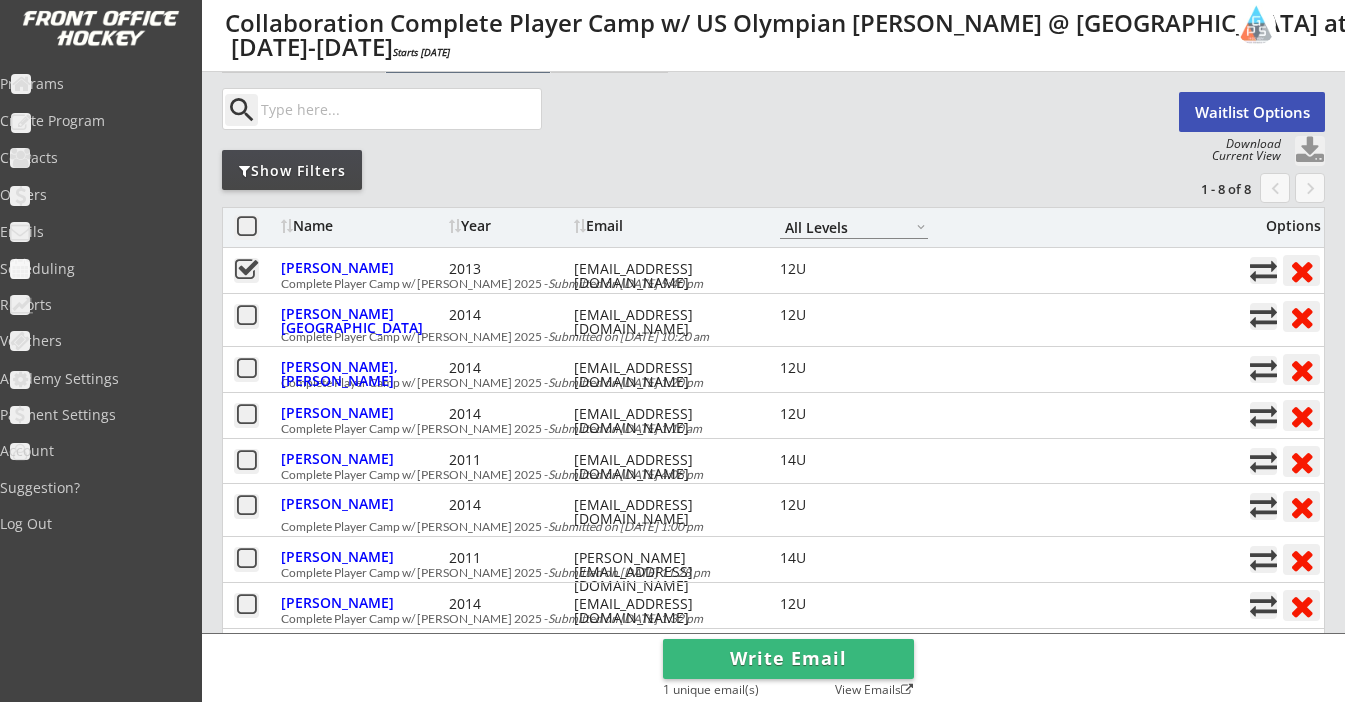 click on "Waitlist Options" at bounding box center (1252, 112) 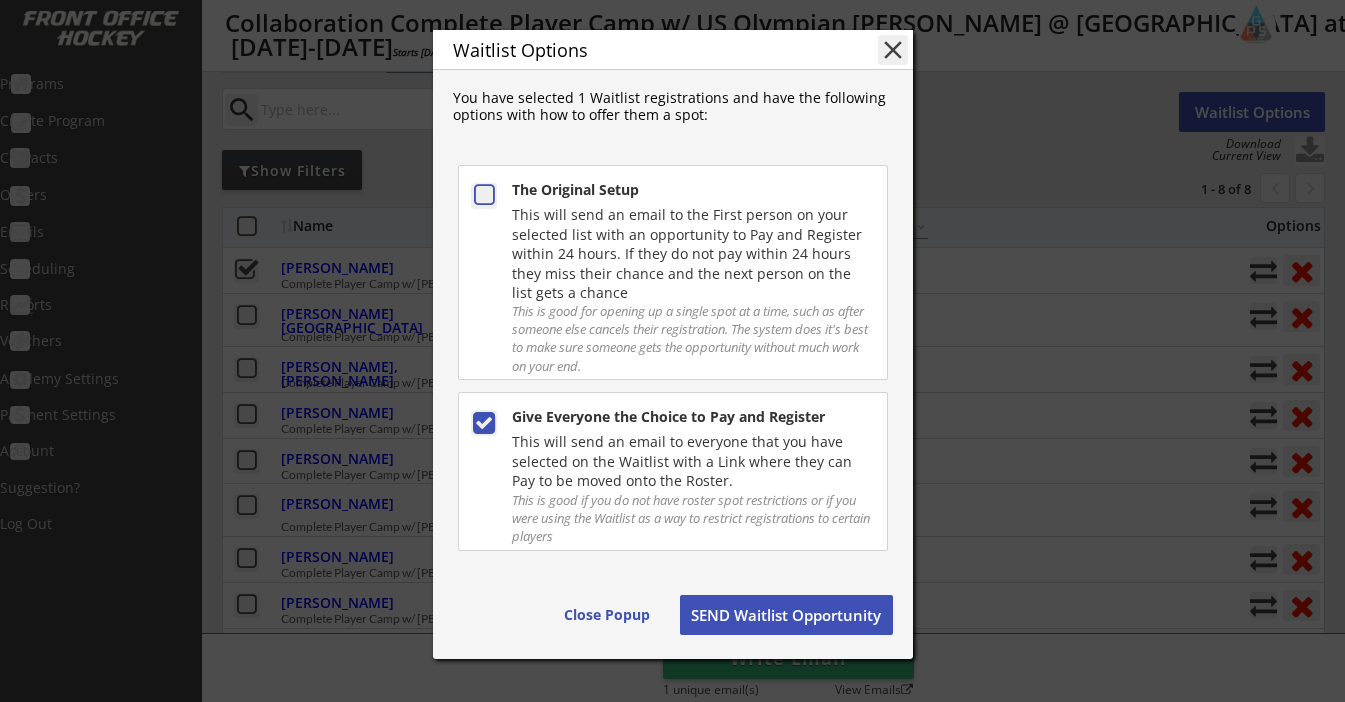 click on "SEND Waitlist Opportunity" at bounding box center (786, 615) 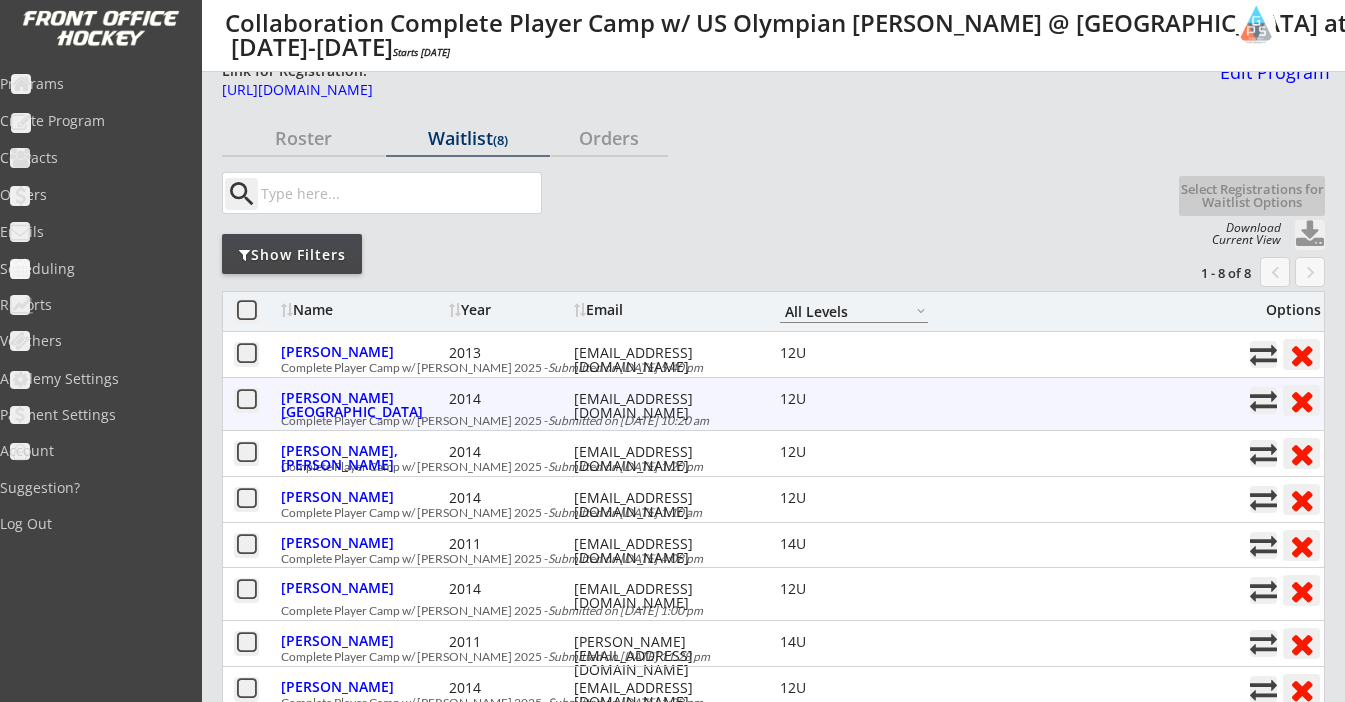 scroll, scrollTop: 0, scrollLeft: 0, axis: both 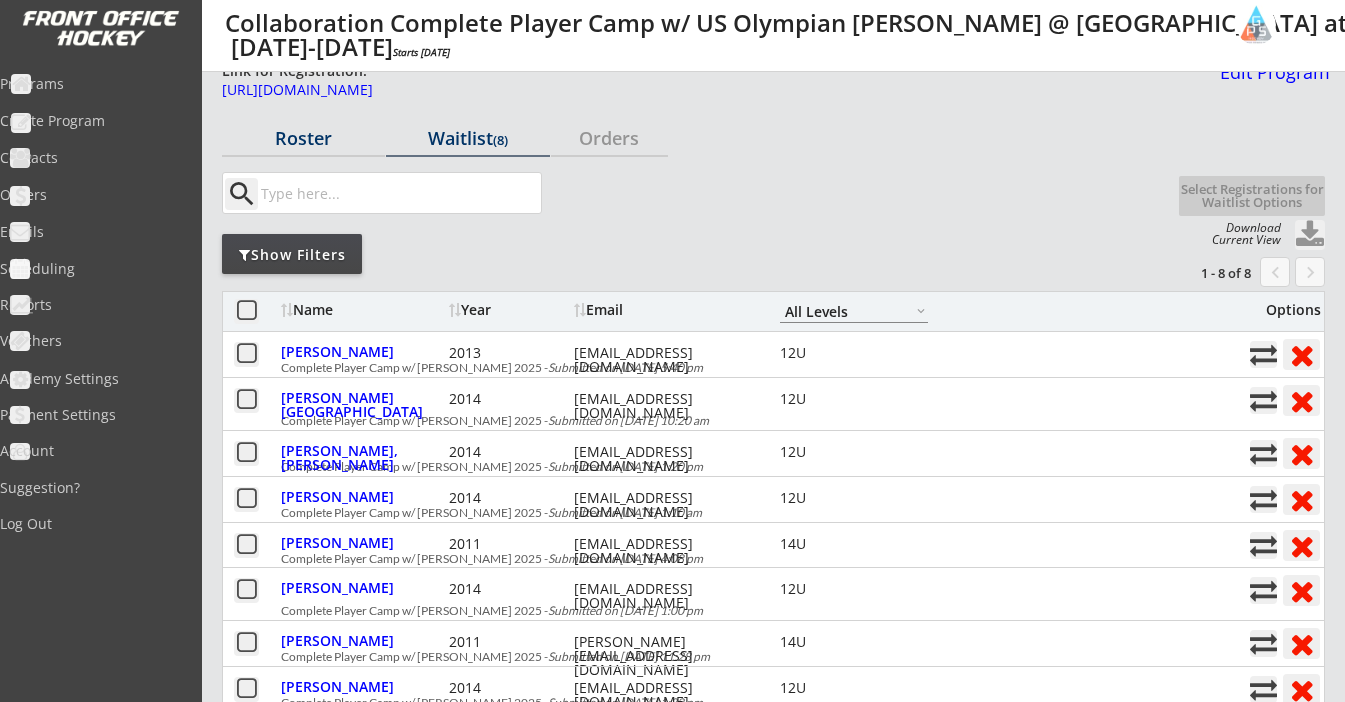 click on "Roster" at bounding box center (303, 138) 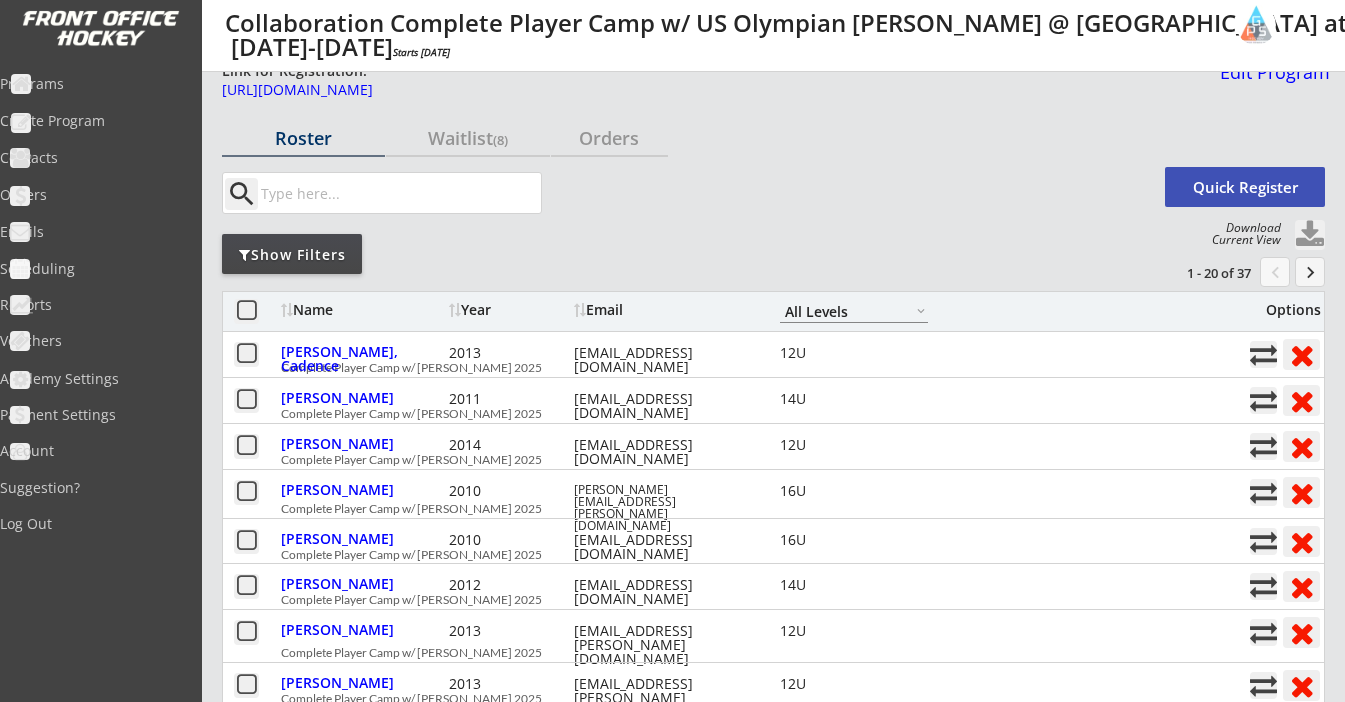scroll, scrollTop: 0, scrollLeft: 0, axis: both 